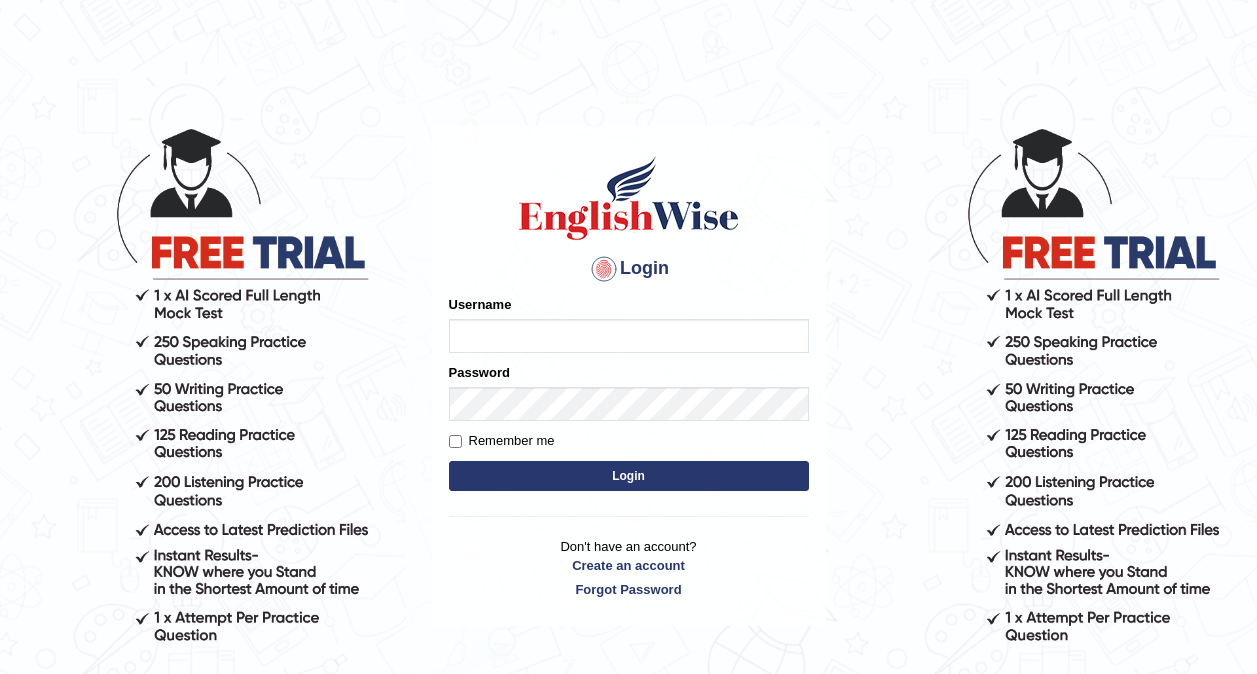 scroll, scrollTop: 0, scrollLeft: 0, axis: both 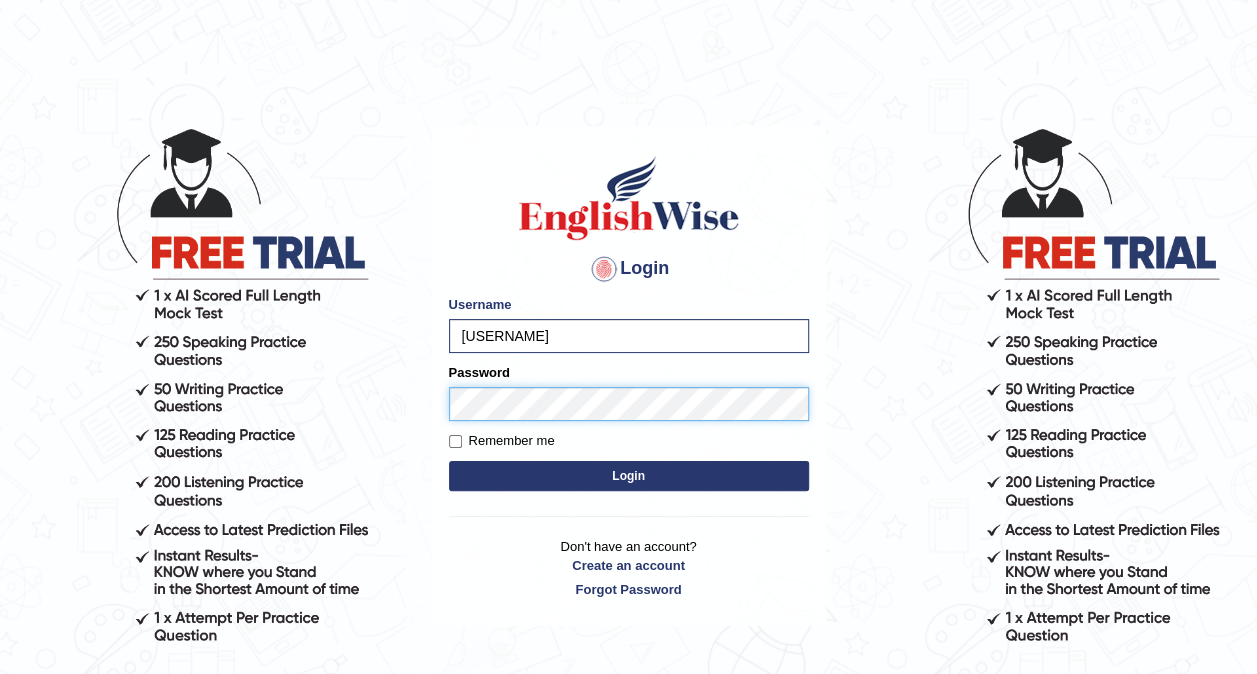 click on "Login
Please fix the following errors:
Username
ahme
Password
Remember me
Login
Don't have an account?
Create an account
Forgot Password" at bounding box center [629, 376] 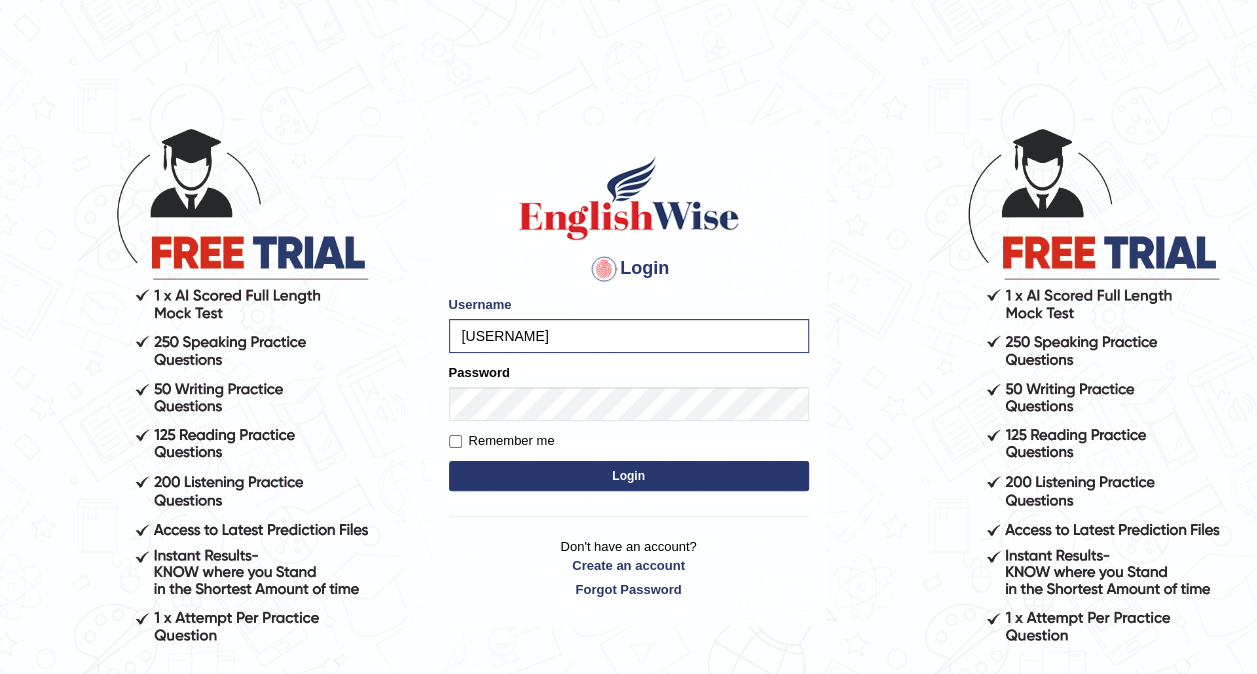 click on "Login
Please fix the following errors:
Username
ahme
Password
Remember me
Login
Don't have an account?
Create an account
Forgot Password" at bounding box center (629, 376) 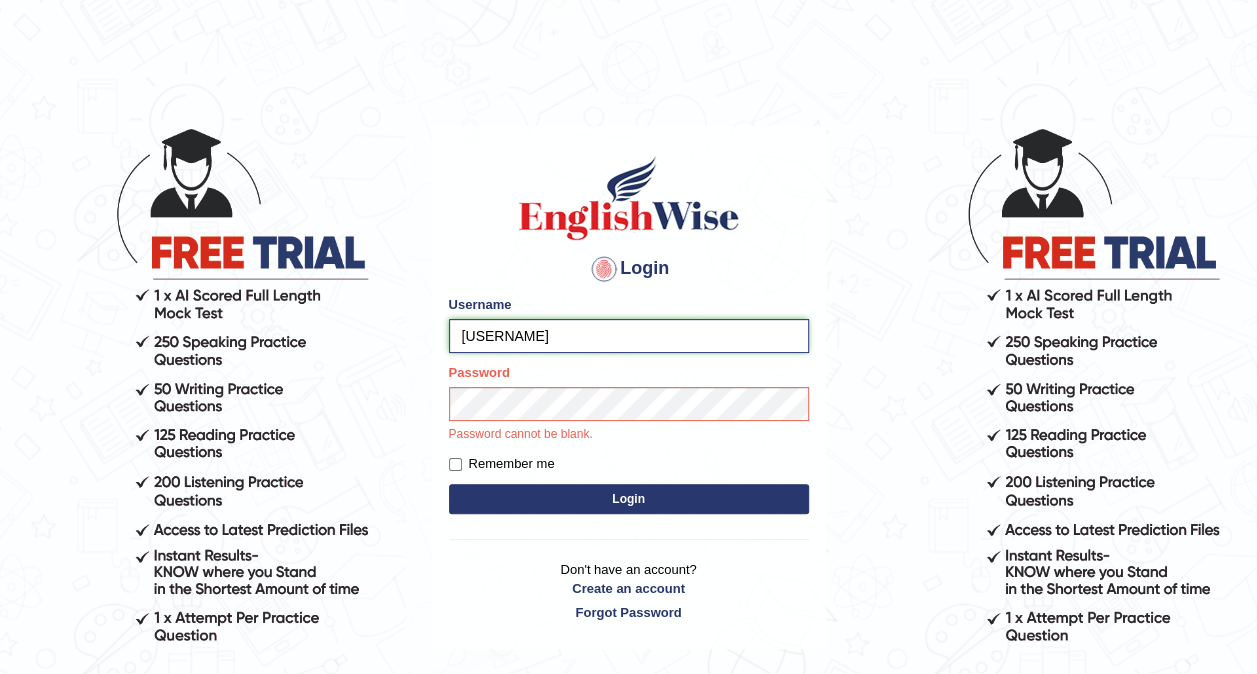 click on "ahme" at bounding box center (629, 336) 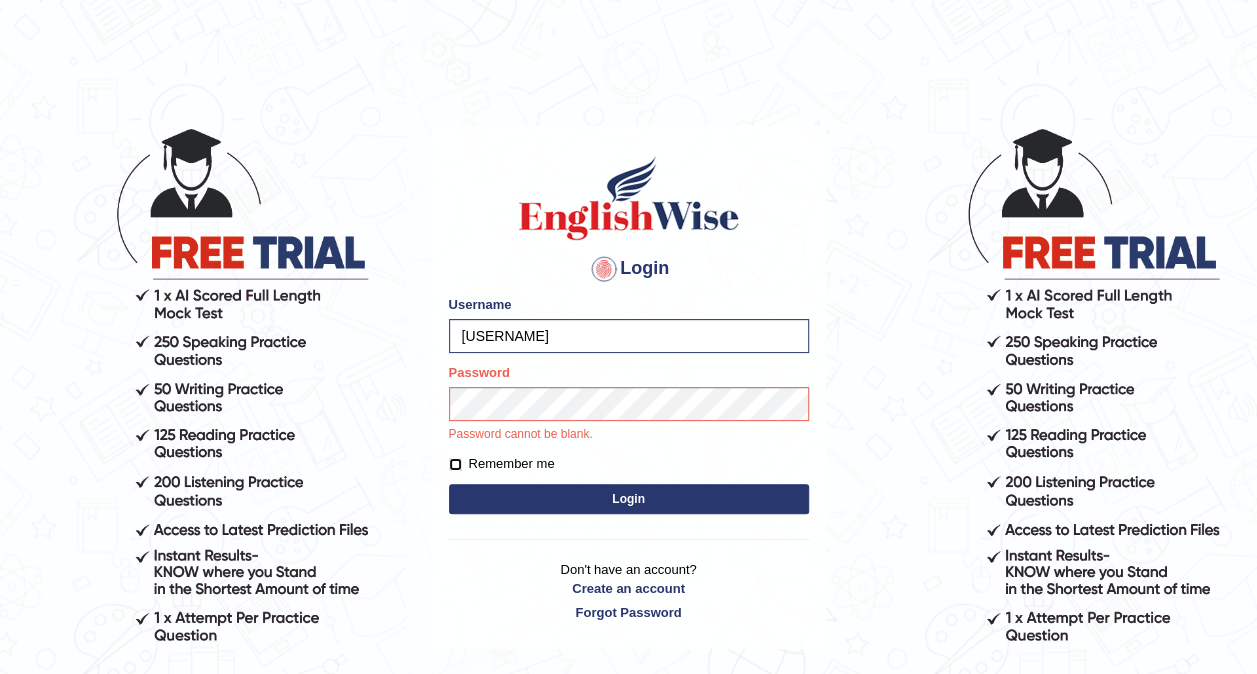 click on "Remember me" at bounding box center (455, 464) 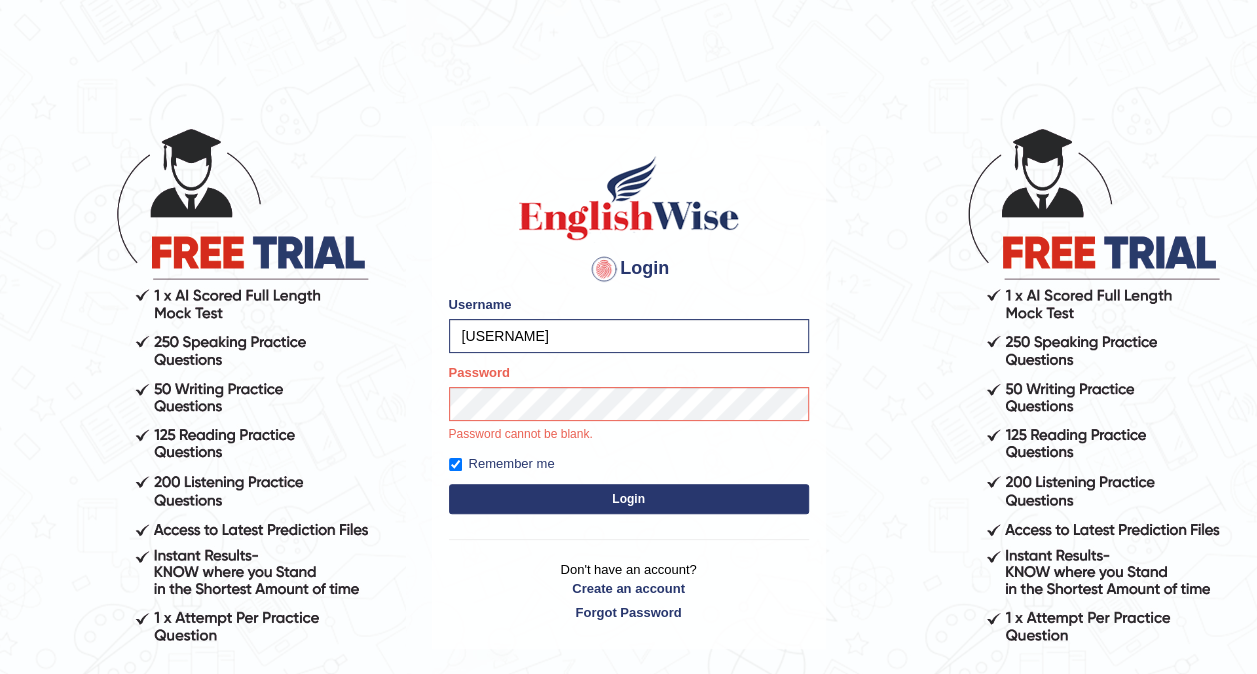 click on "Login
Please fix the following errors:
Username
ahmedamadu_parramatta
Password
Password cannot be blank.
Remember me
Login
Don't have an account?
Create an account
Forgot Password" at bounding box center [629, 387] 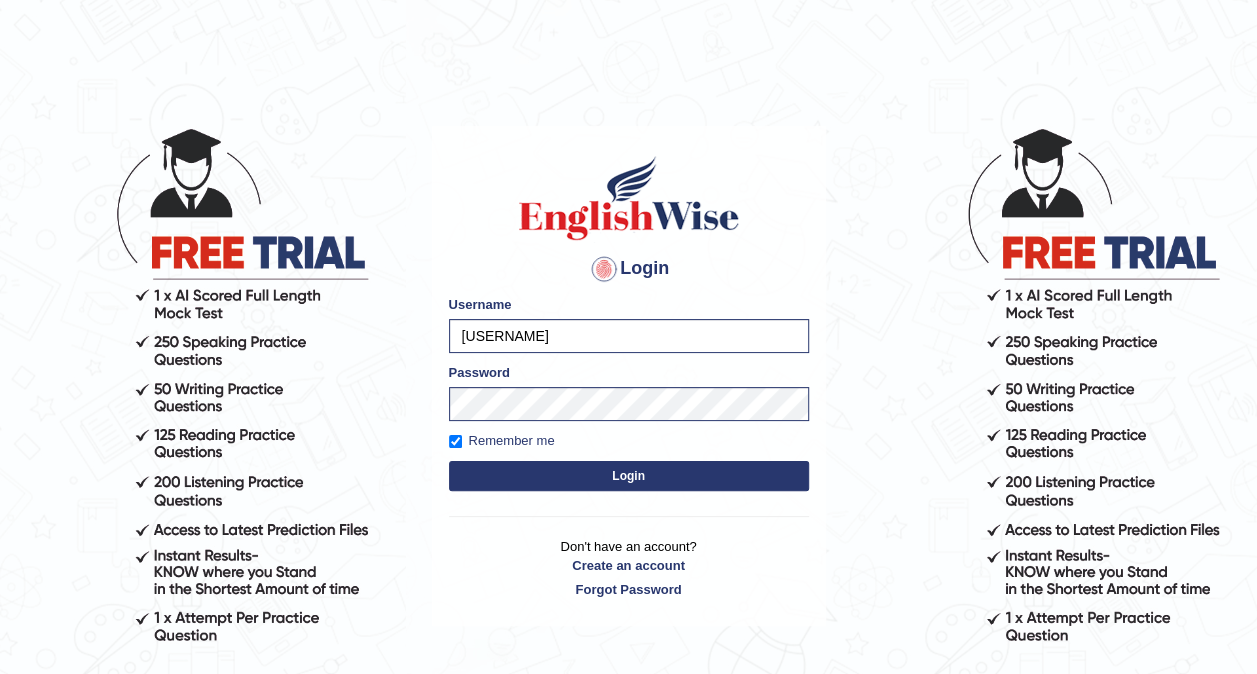click on "Login
Please fix the following errors:
Username
ahmedamadu_parramatta
Password
Remember me
Login
Don't have an account?
Create an account
Forgot Password" at bounding box center (629, 376) 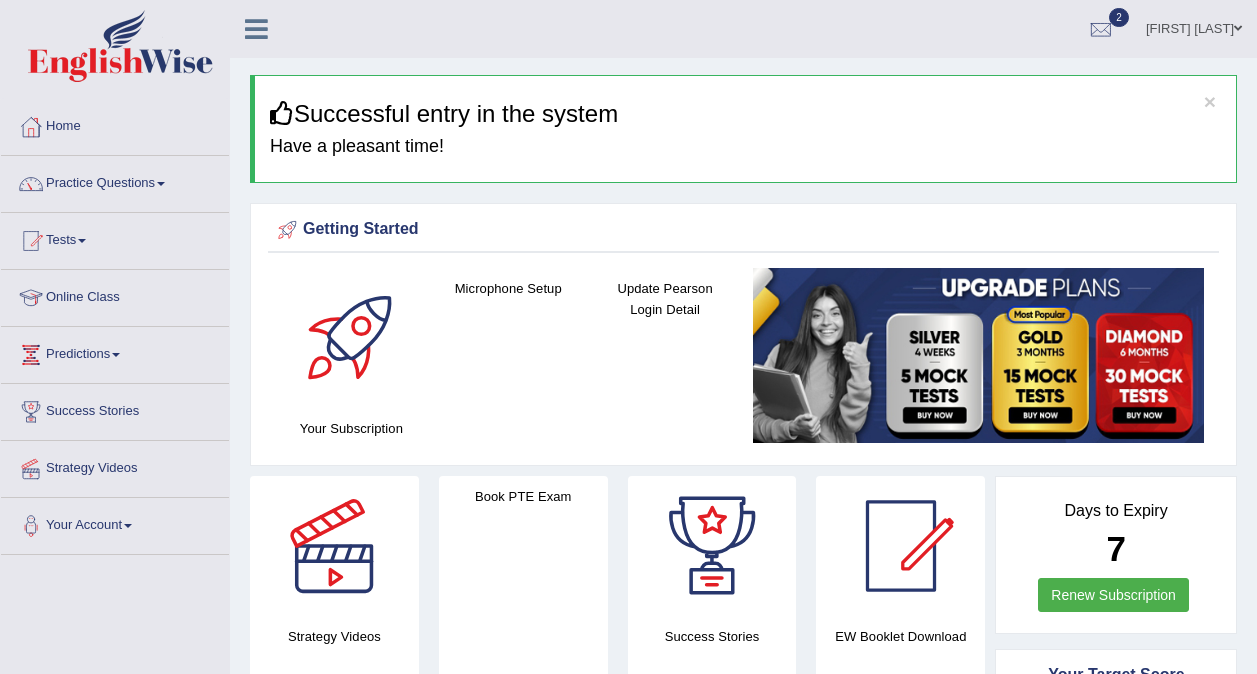 scroll, scrollTop: 0, scrollLeft: 0, axis: both 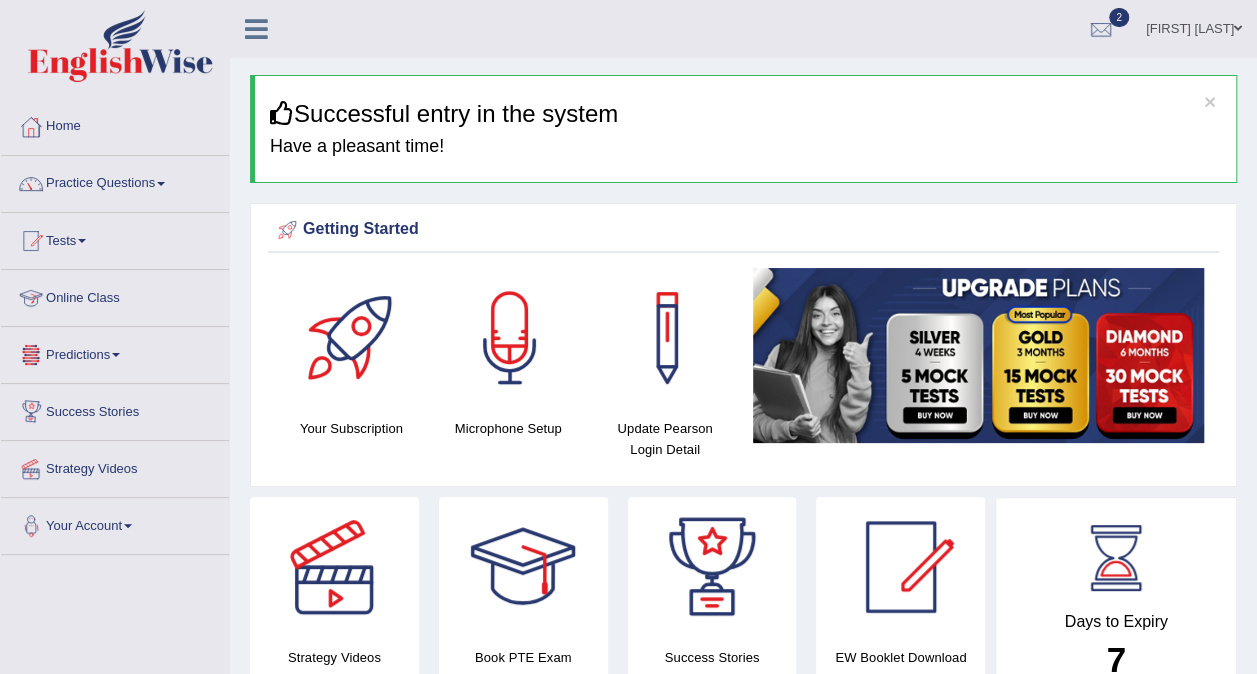 click on "Online Class" at bounding box center (115, 295) 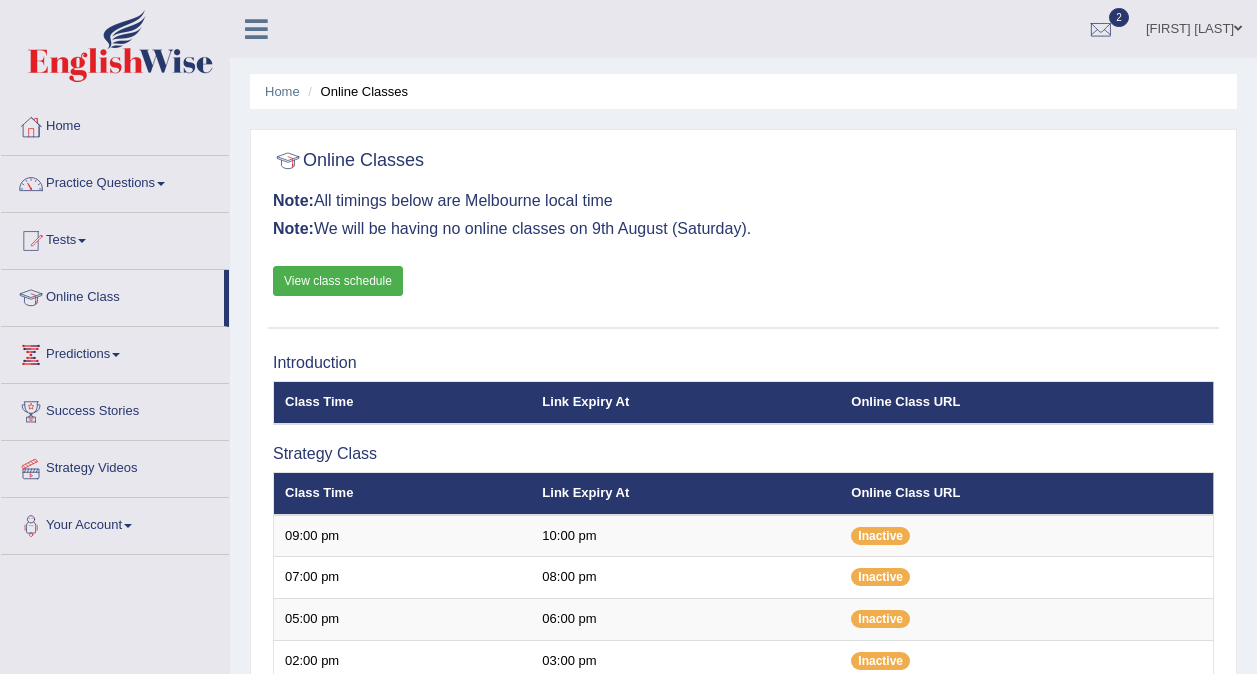 scroll, scrollTop: 0, scrollLeft: 0, axis: both 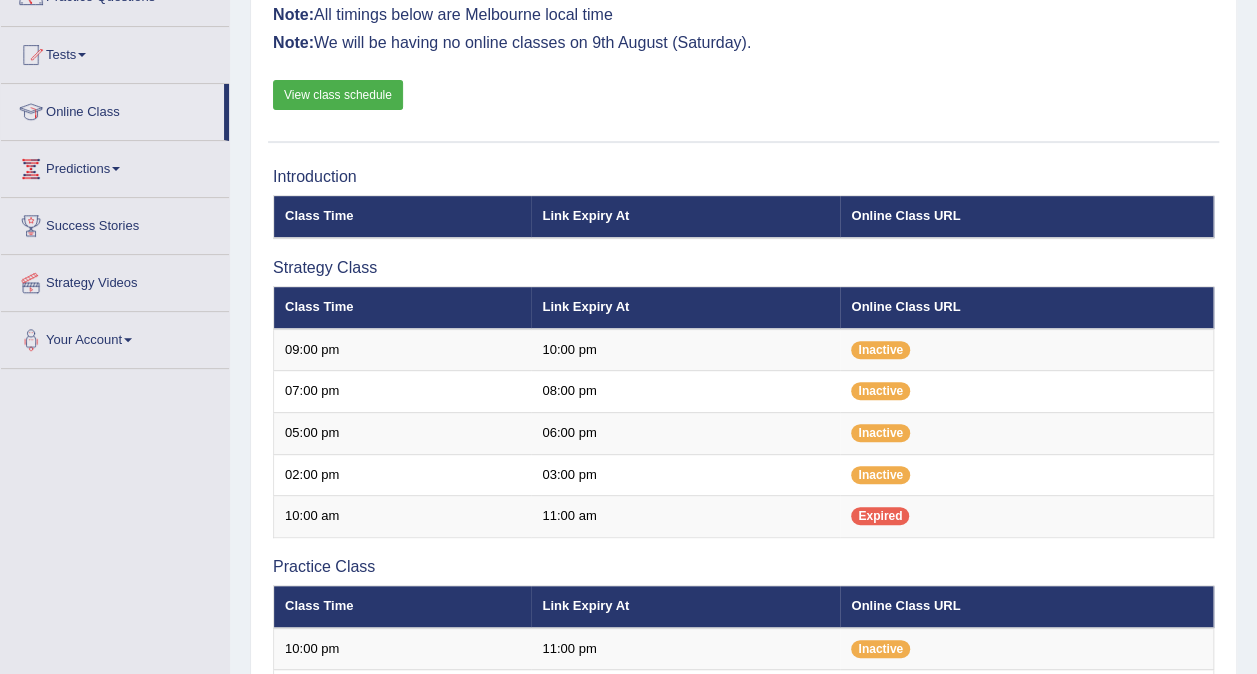 click on "View class schedule" at bounding box center (338, 95) 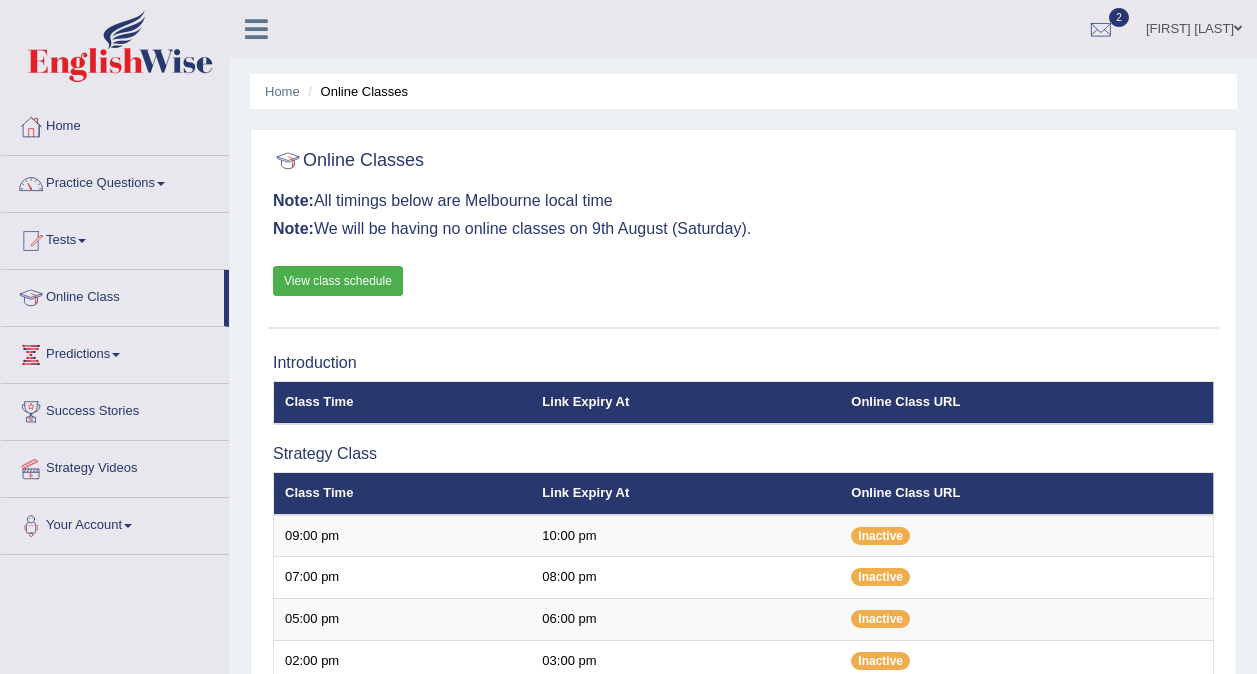 scroll, scrollTop: 186, scrollLeft: 0, axis: vertical 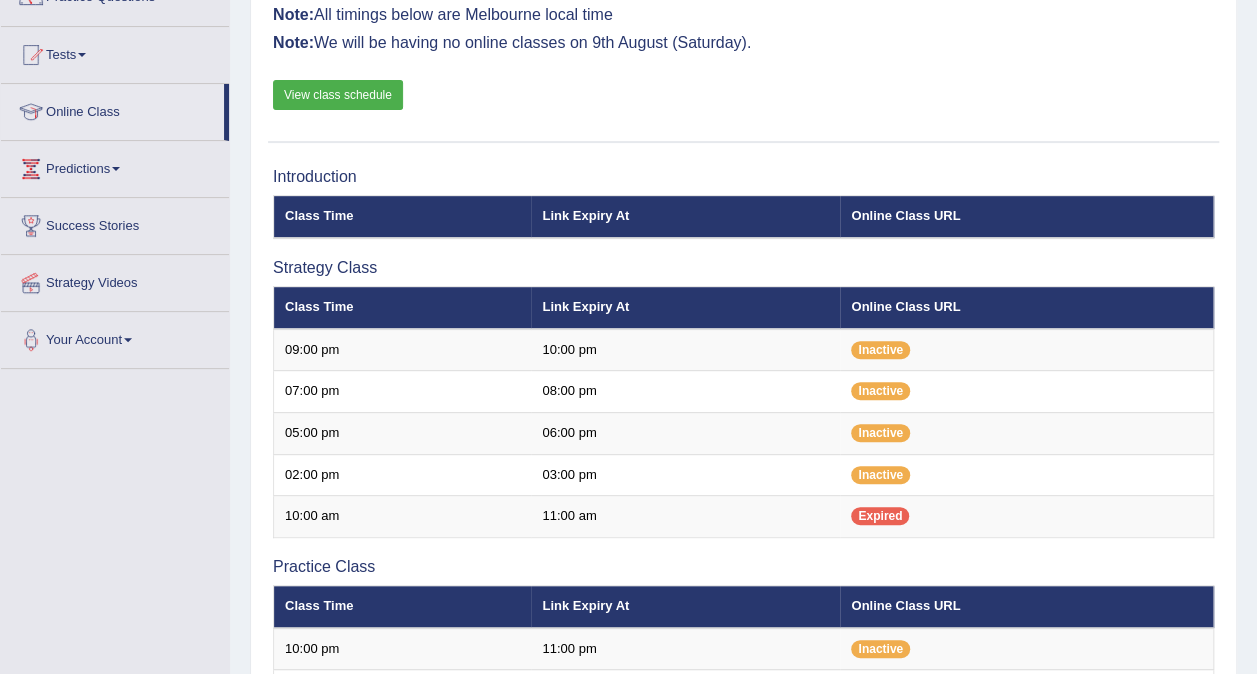 click at bounding box center [116, 169] 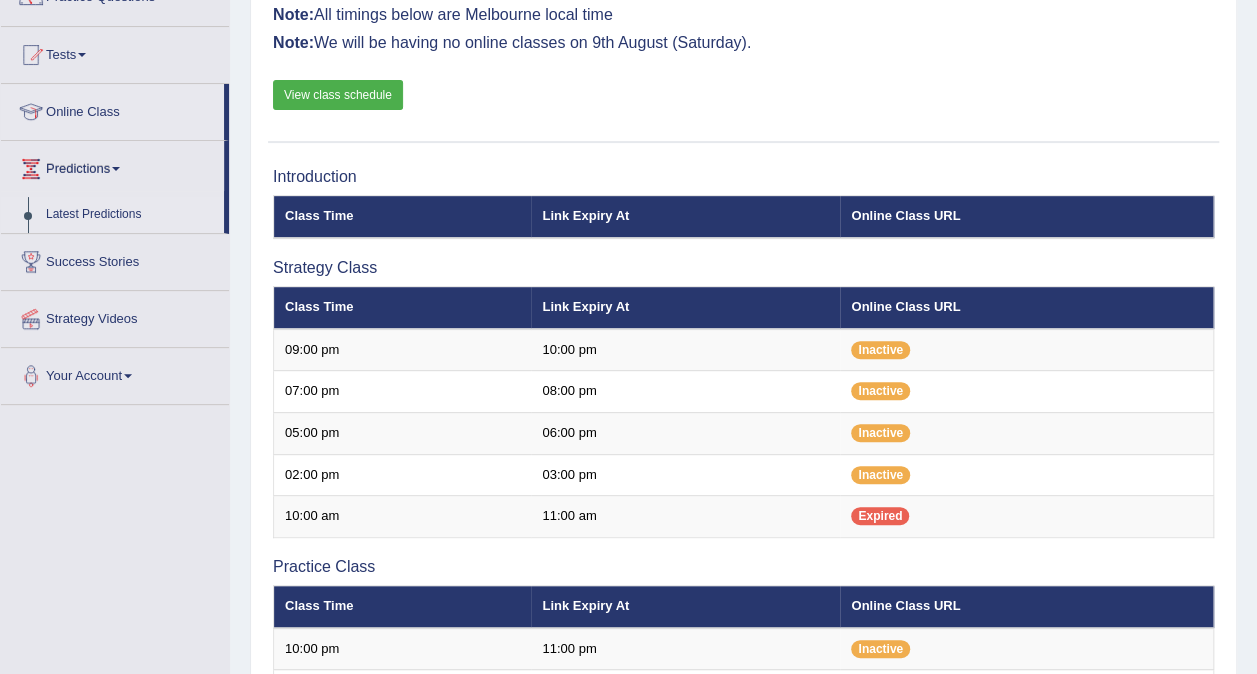 click on "Latest Predictions" at bounding box center (130, 215) 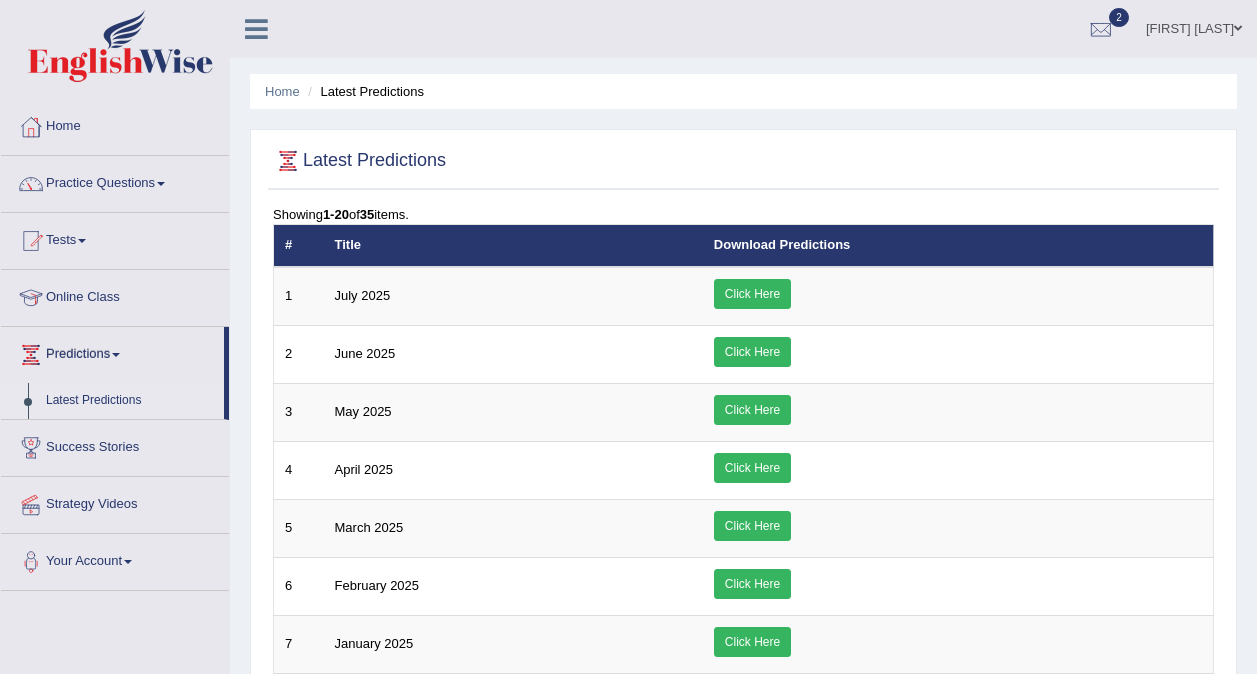 scroll, scrollTop: 0, scrollLeft: 0, axis: both 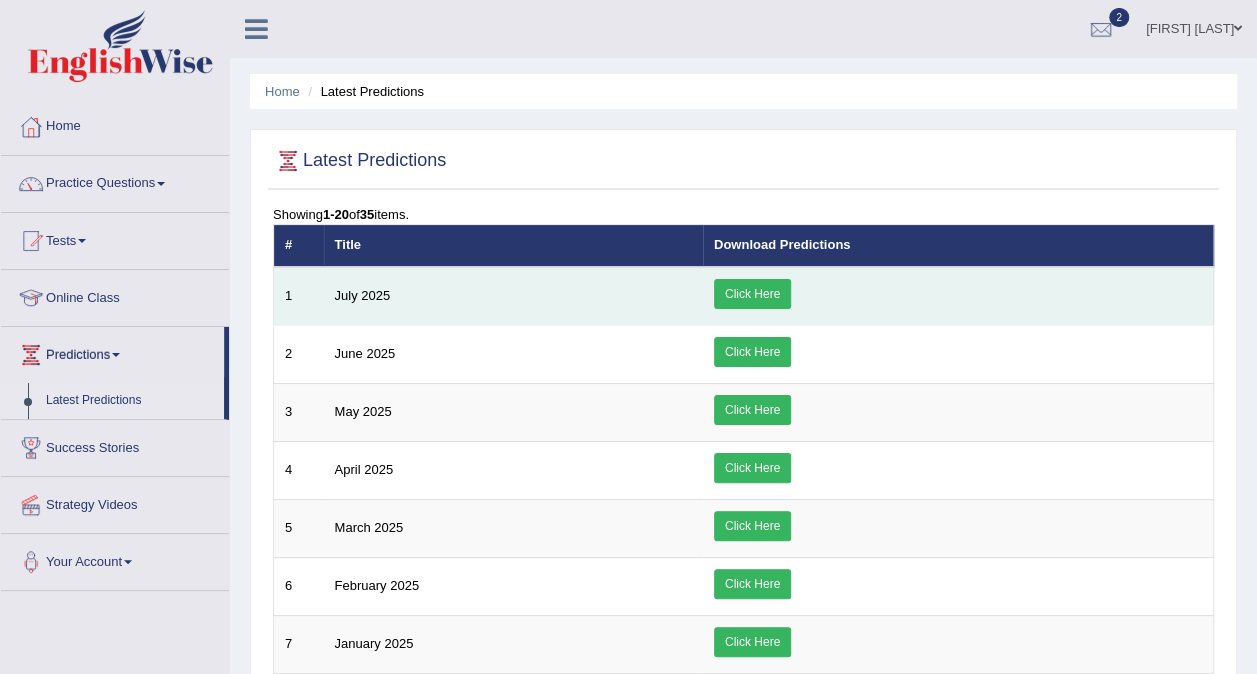 click on "July 2025" at bounding box center (513, 296) 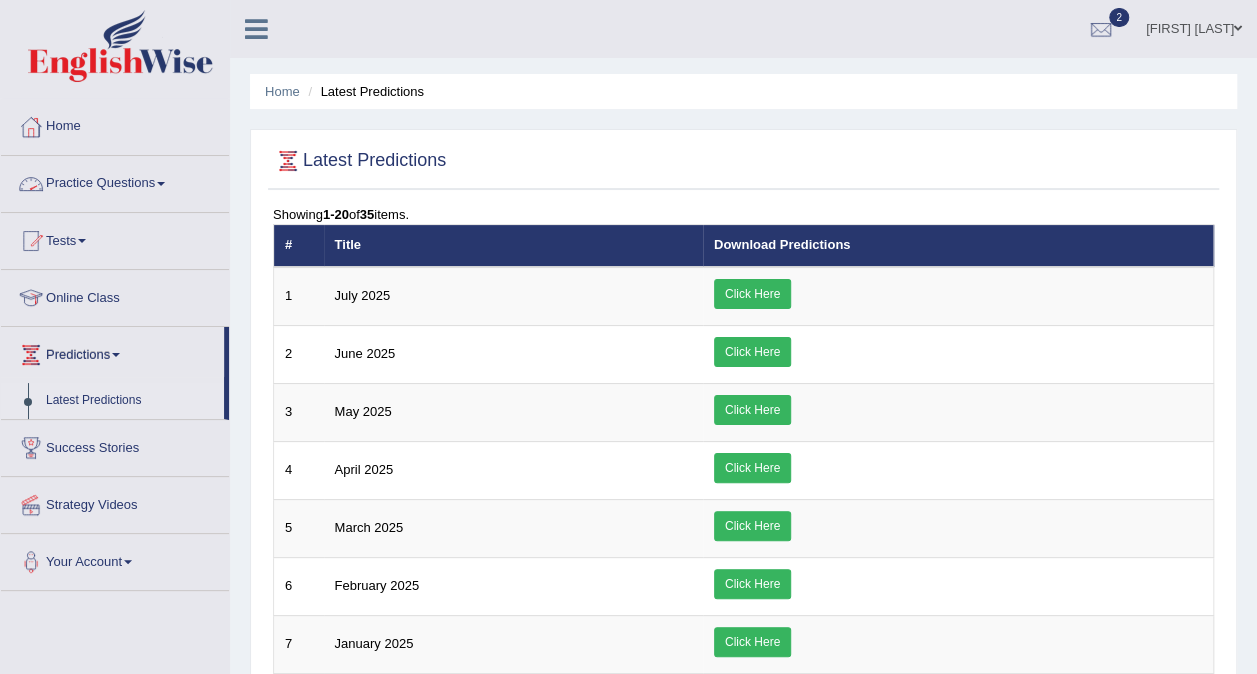 click on "Practice Questions" at bounding box center (115, 181) 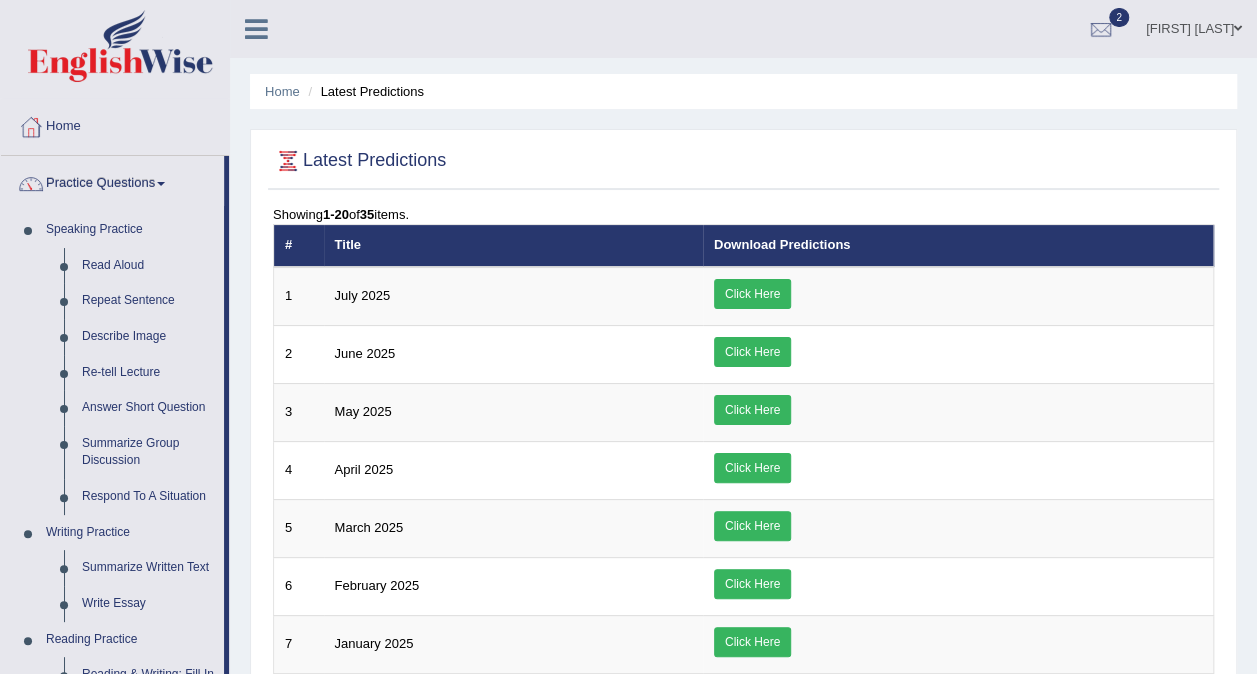 click on "Practice Questions" at bounding box center (112, 181) 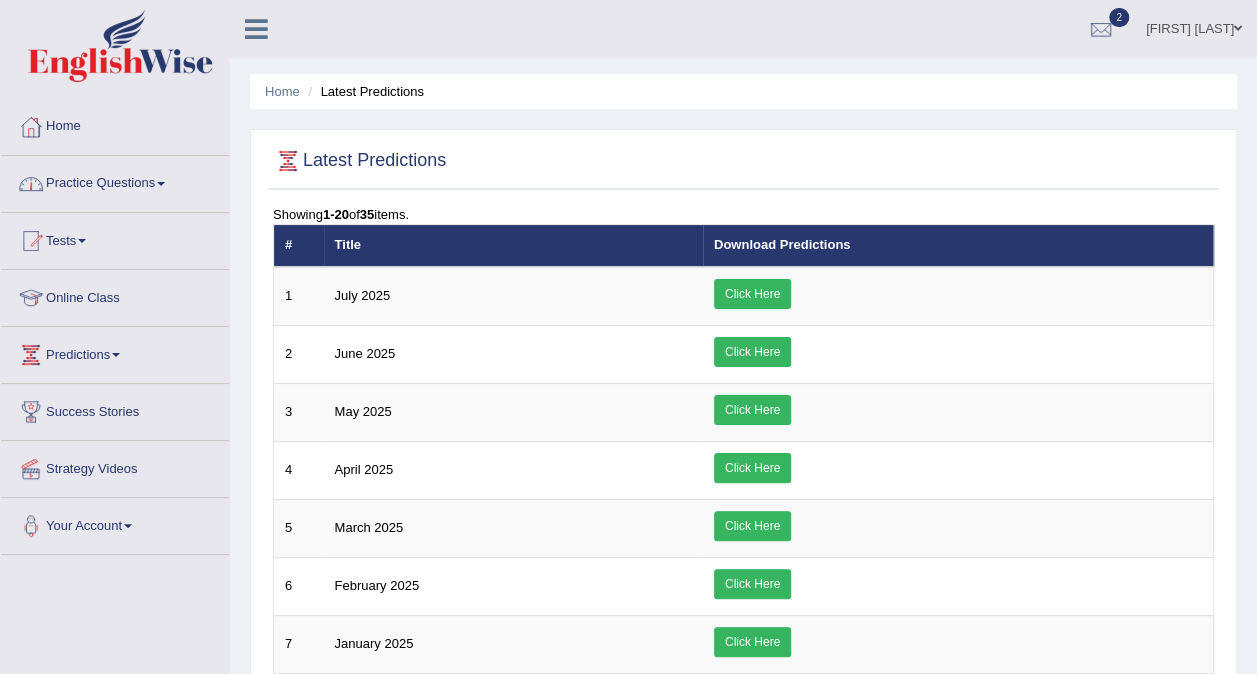click at bounding box center [161, 184] 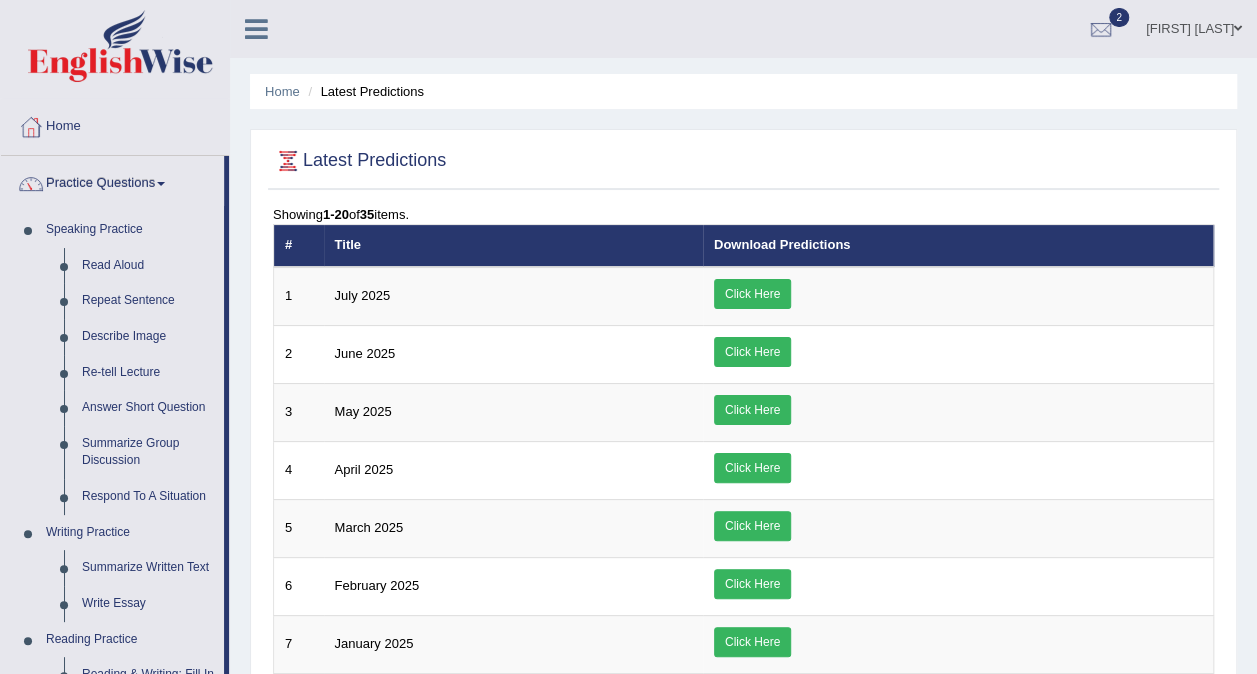 click on "2" at bounding box center [1119, 17] 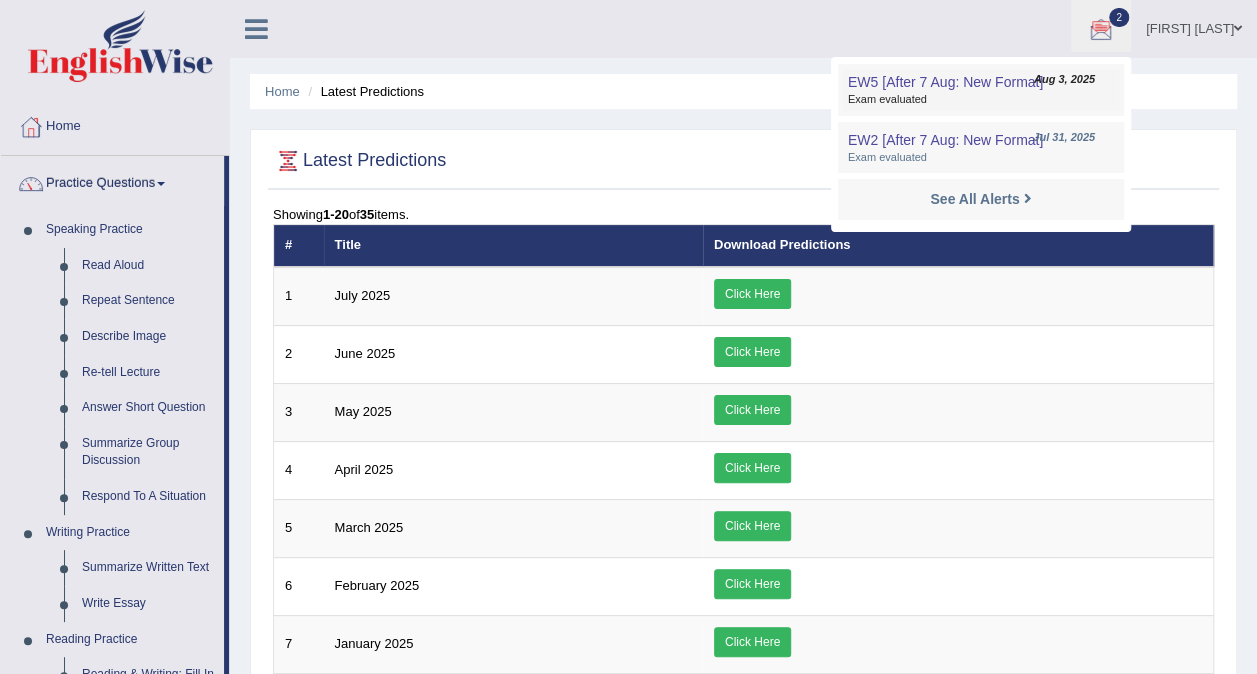 click on "EW5 [After 7 Aug: New Format]" at bounding box center (945, 82) 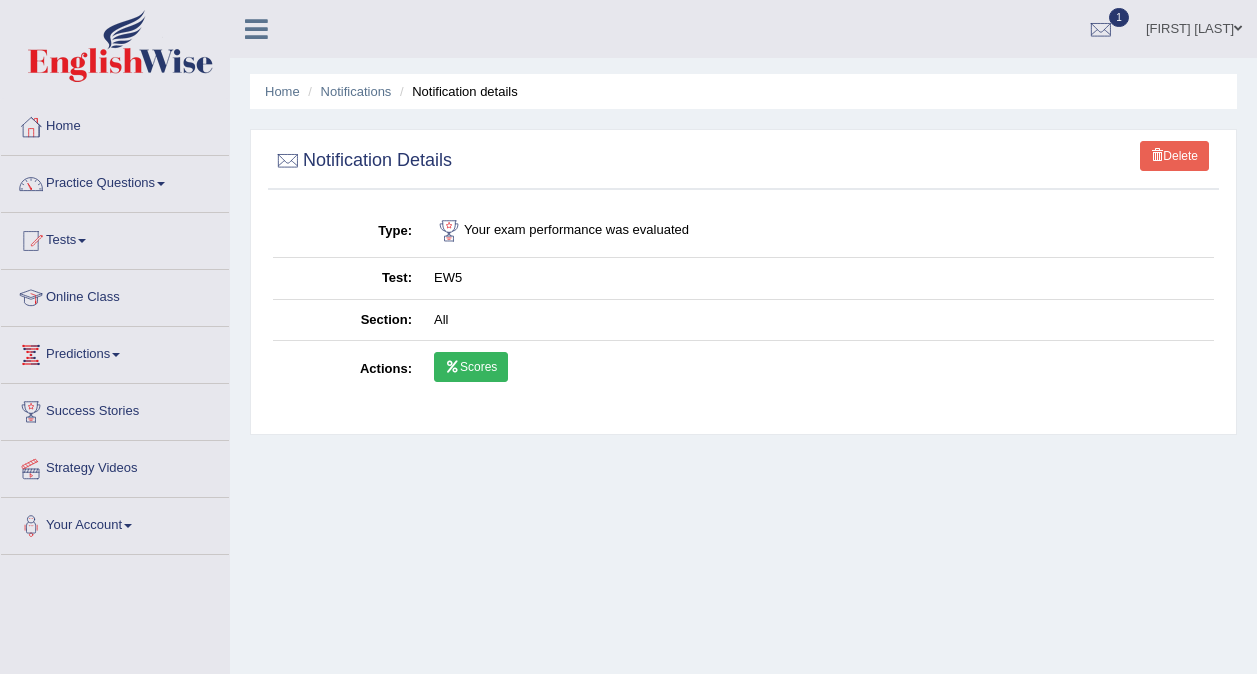 scroll, scrollTop: 0, scrollLeft: 0, axis: both 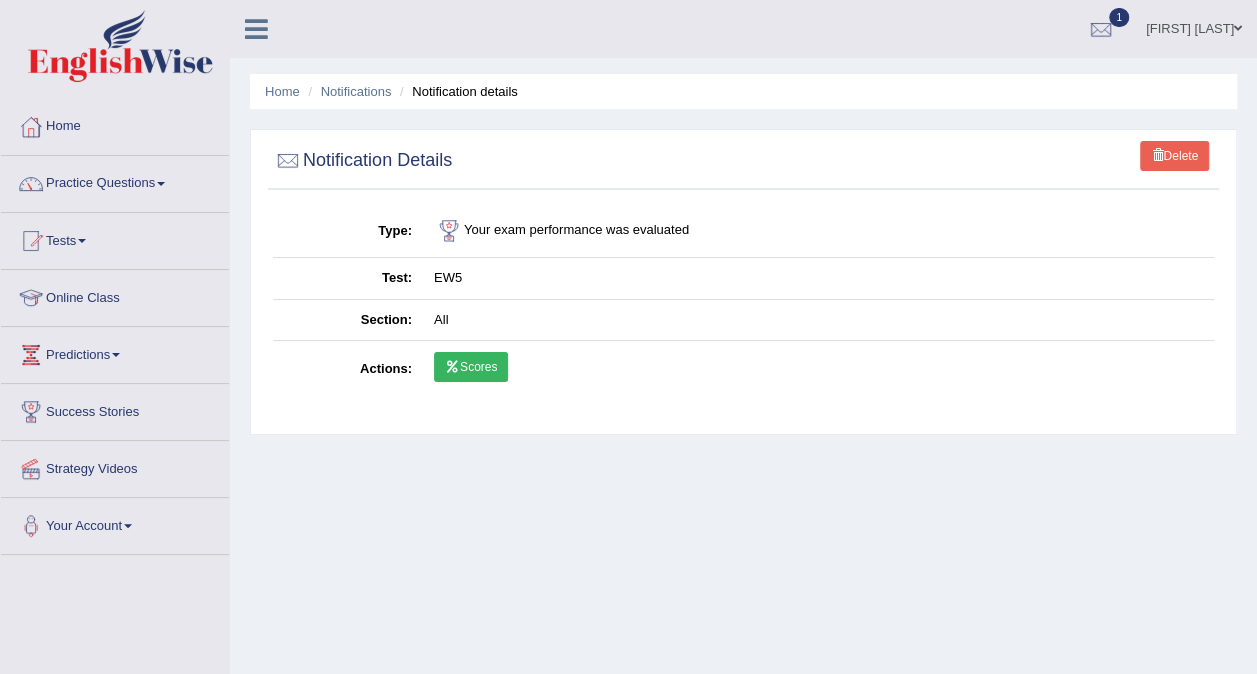 click on "Your exam performance was evaluated" at bounding box center [818, 231] 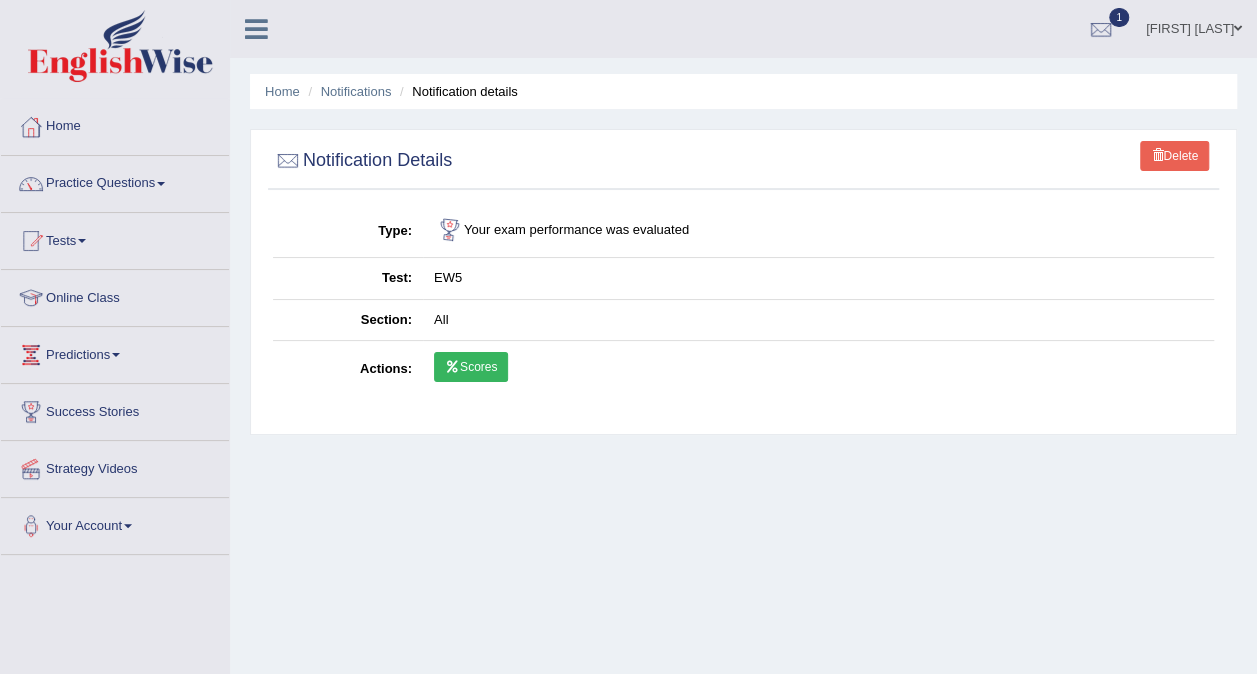 click at bounding box center [449, 231] 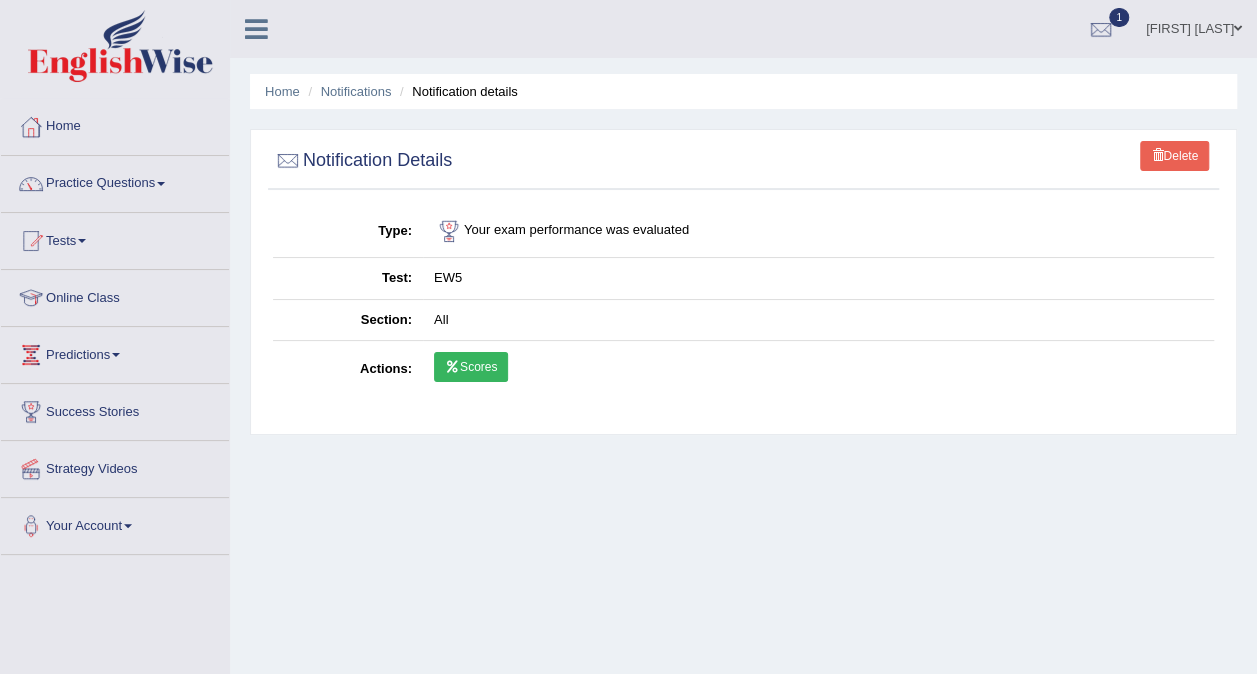 click at bounding box center (449, 231) 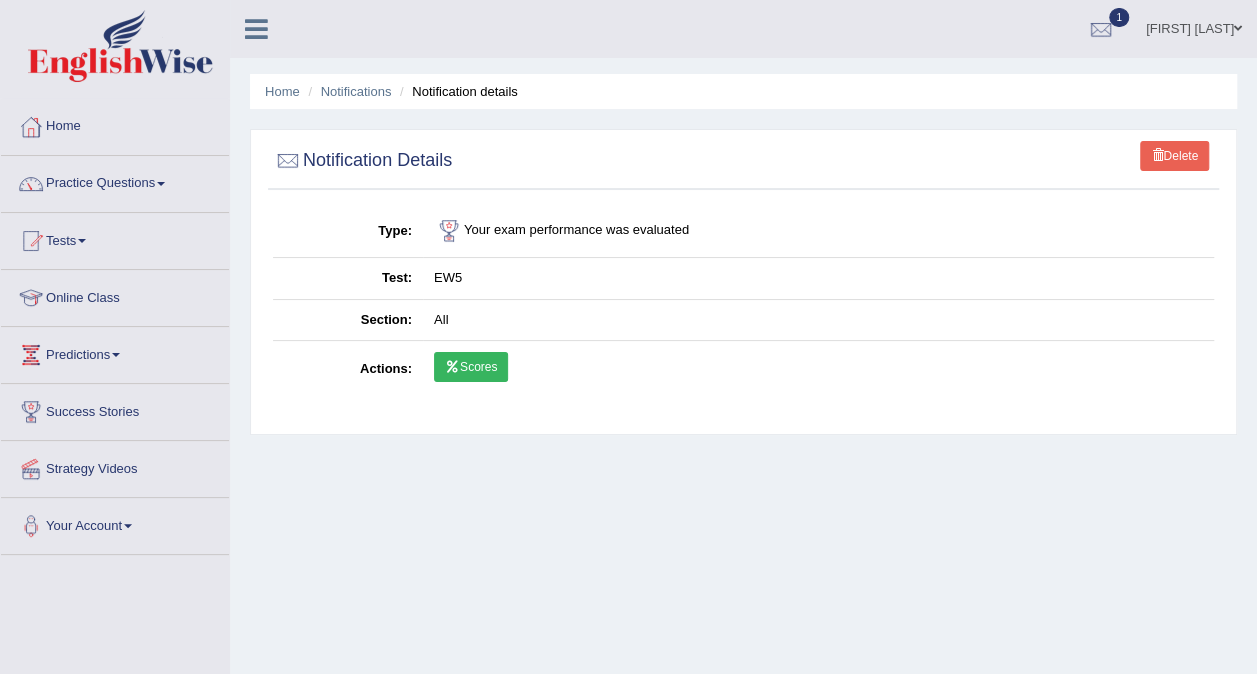 click at bounding box center [449, 231] 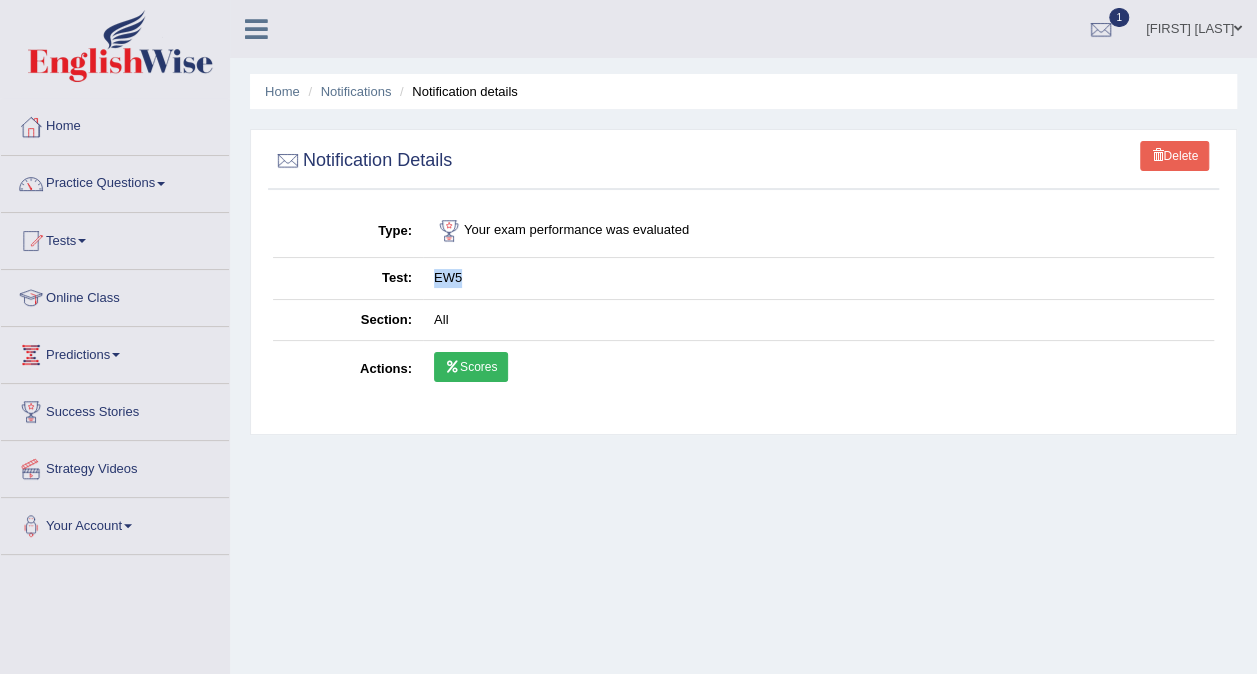 click on "EW5" at bounding box center [818, 279] 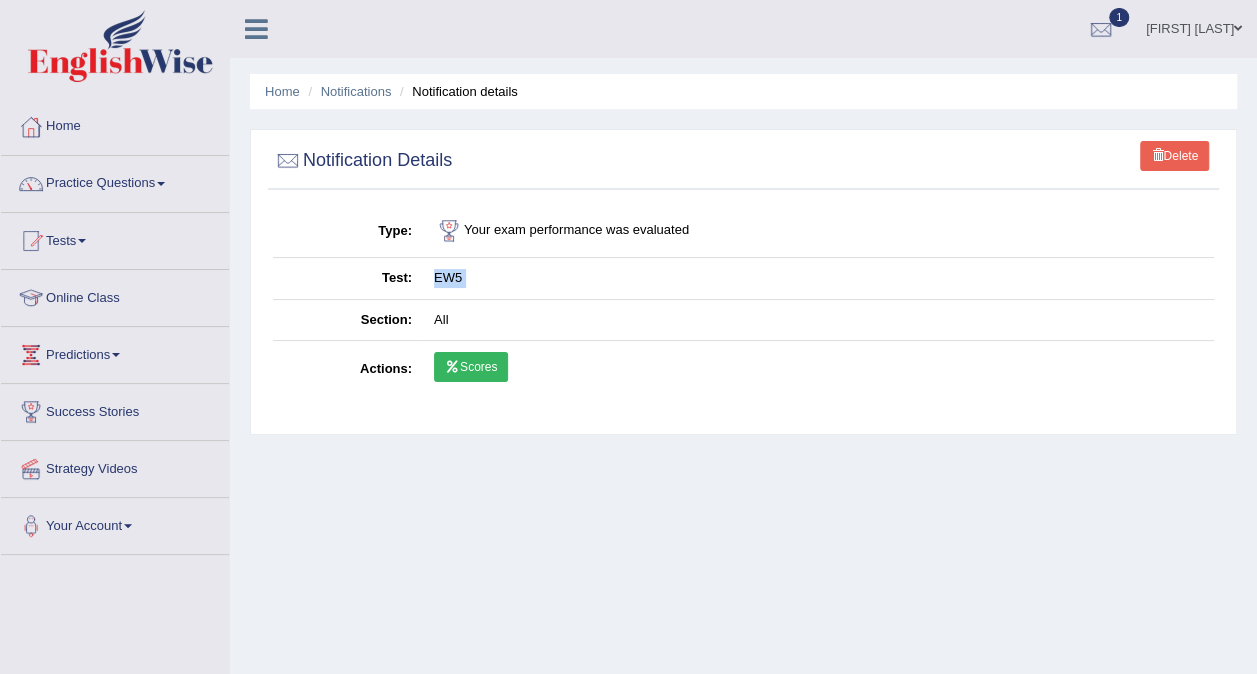 click on "EW5" at bounding box center (818, 279) 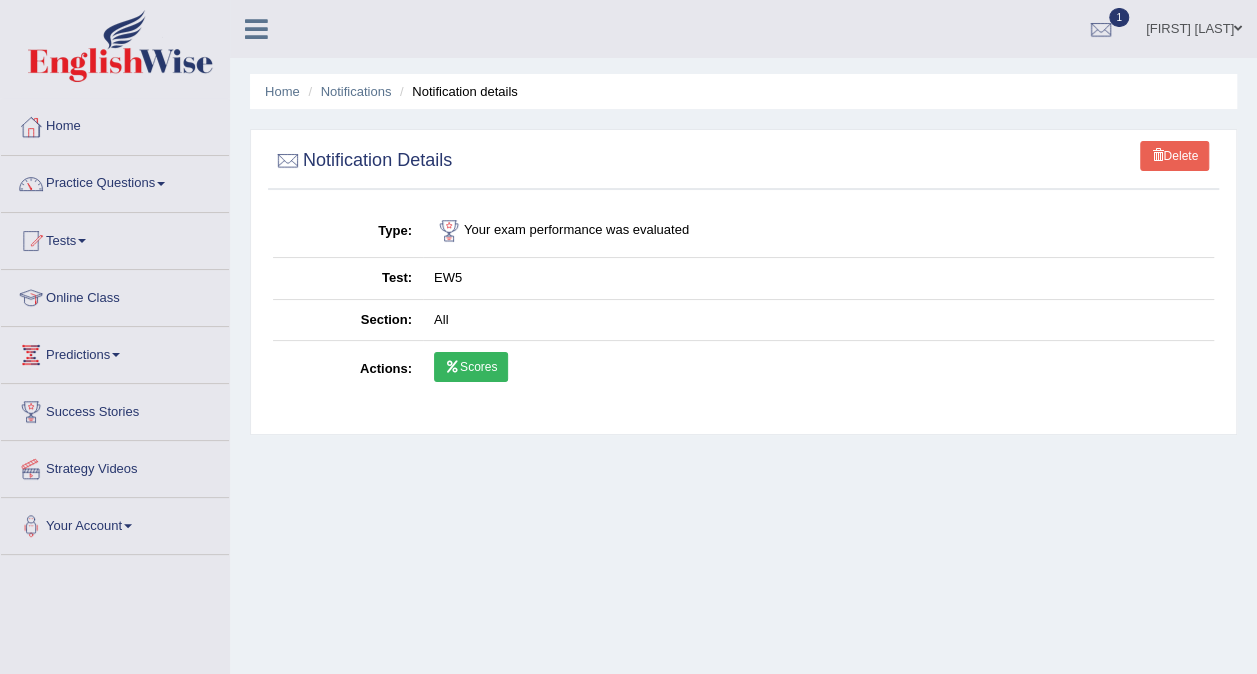 drag, startPoint x: 440, startPoint y: 285, endPoint x: 408, endPoint y: 318, distance: 45.96738 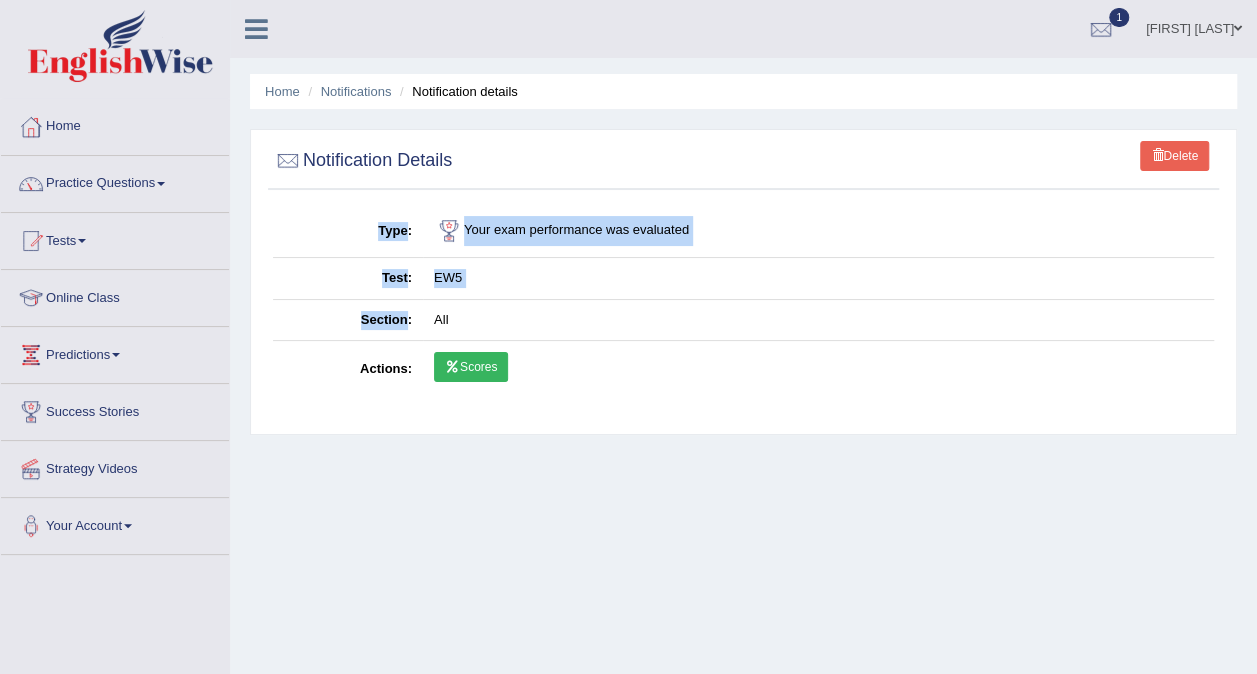 drag, startPoint x: 408, startPoint y: 318, endPoint x: 472, endPoint y: 362, distance: 77.665955 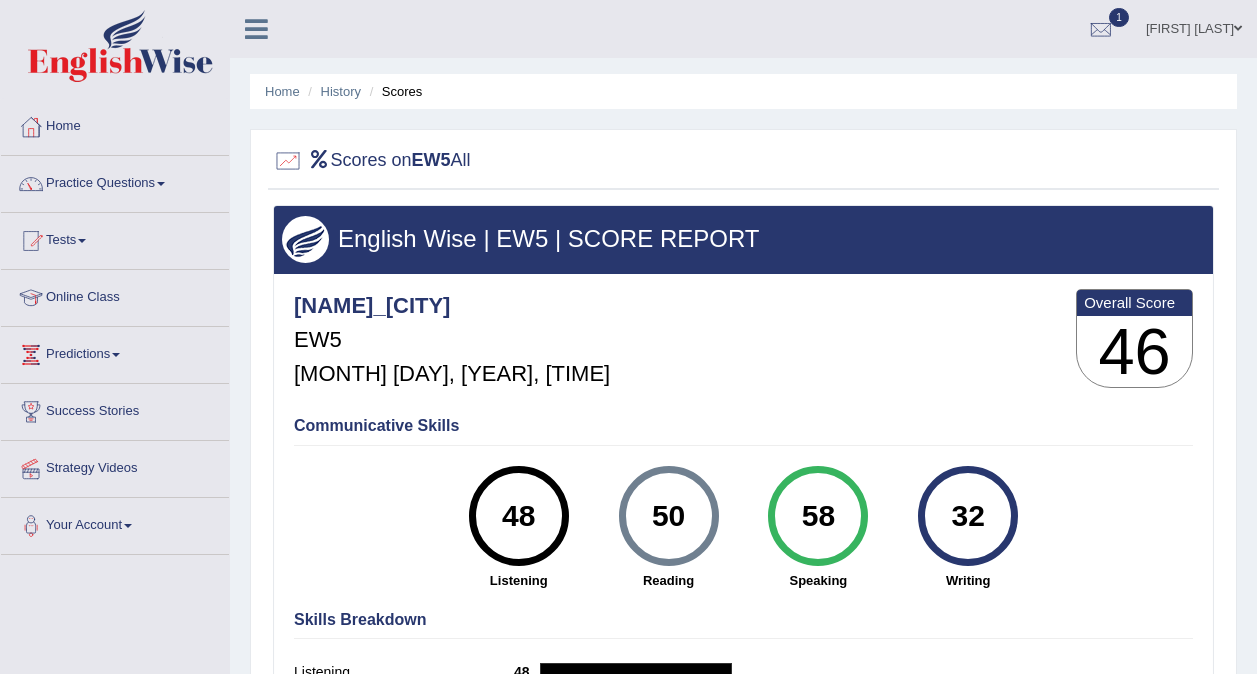 scroll, scrollTop: 0, scrollLeft: 0, axis: both 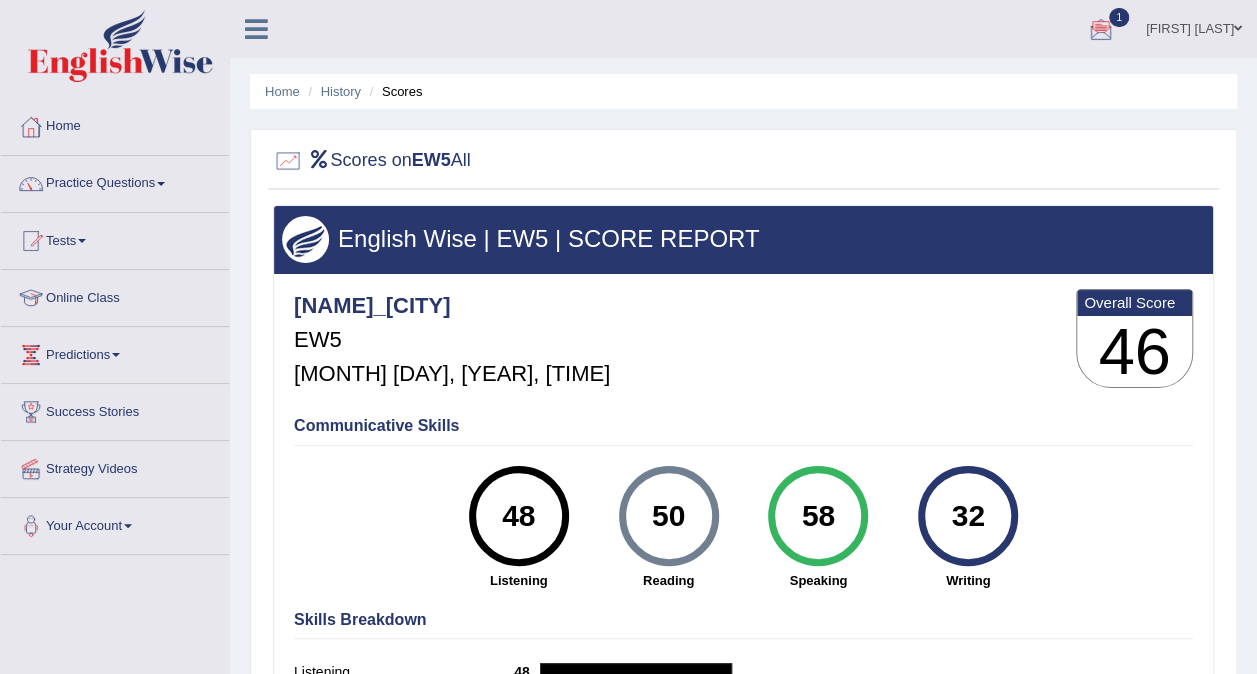 click on "1" at bounding box center (1119, 17) 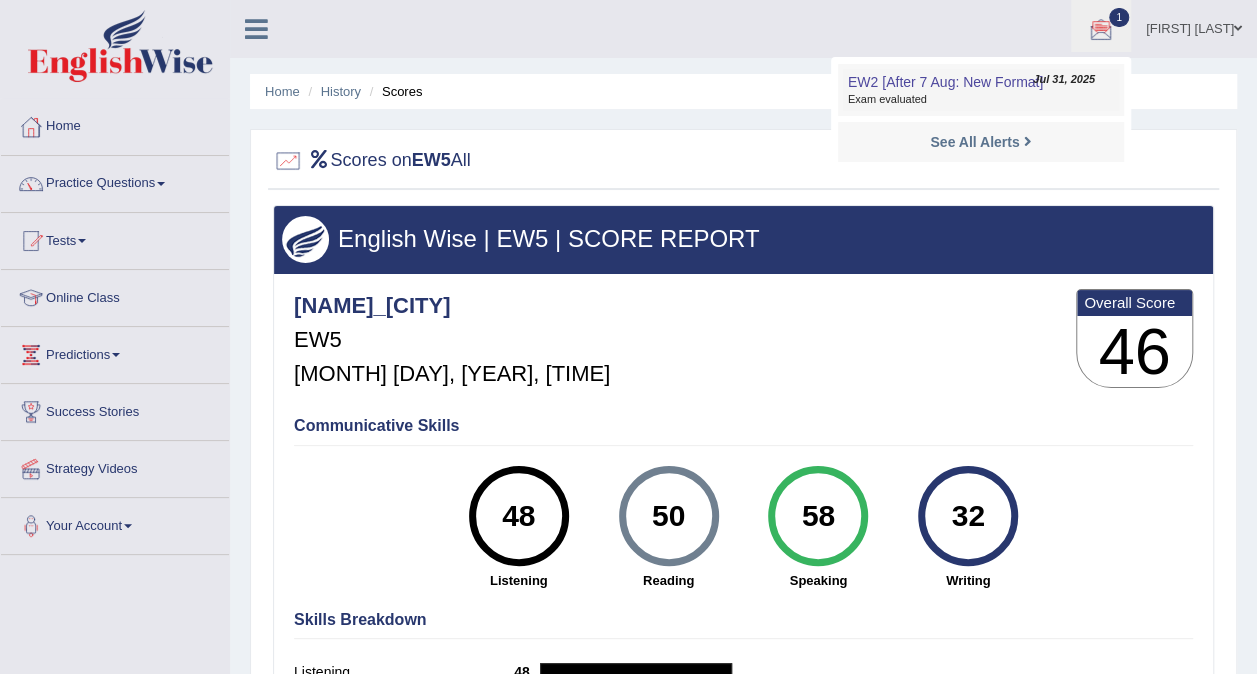 click on "EW2 [After 7 Aug: New Format]" at bounding box center [945, 82] 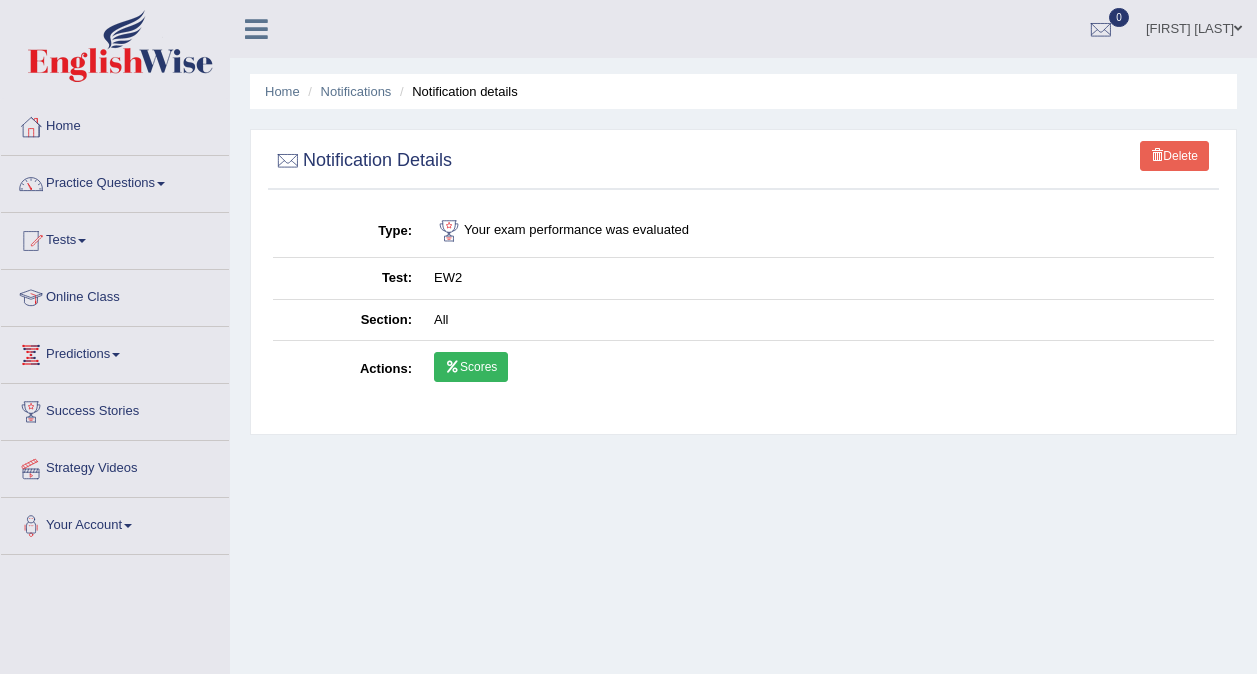scroll, scrollTop: 0, scrollLeft: 0, axis: both 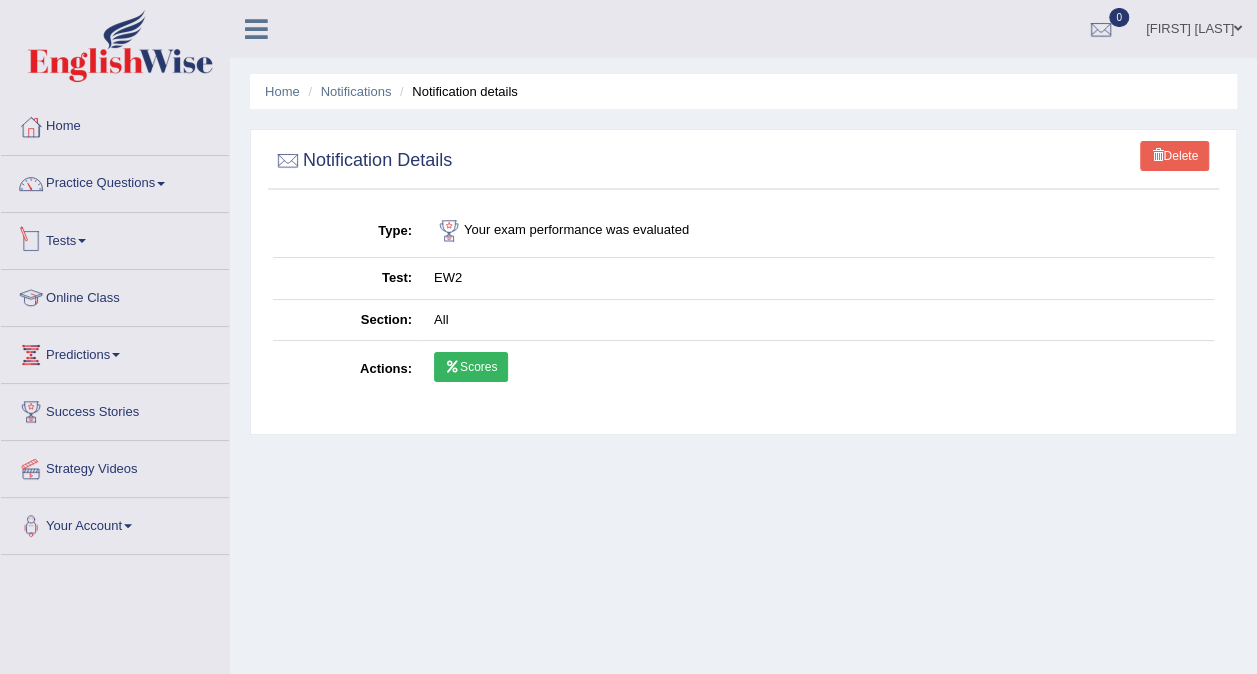 click on "Tests" at bounding box center [115, 238] 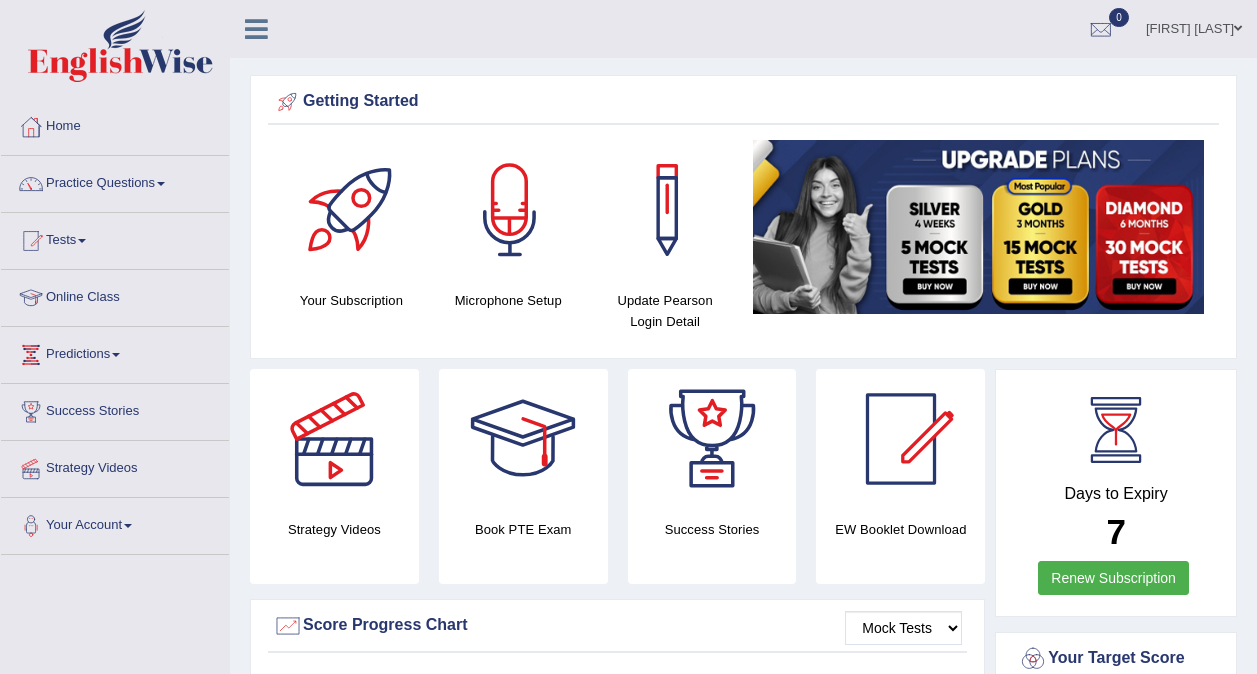 scroll, scrollTop: 0, scrollLeft: 0, axis: both 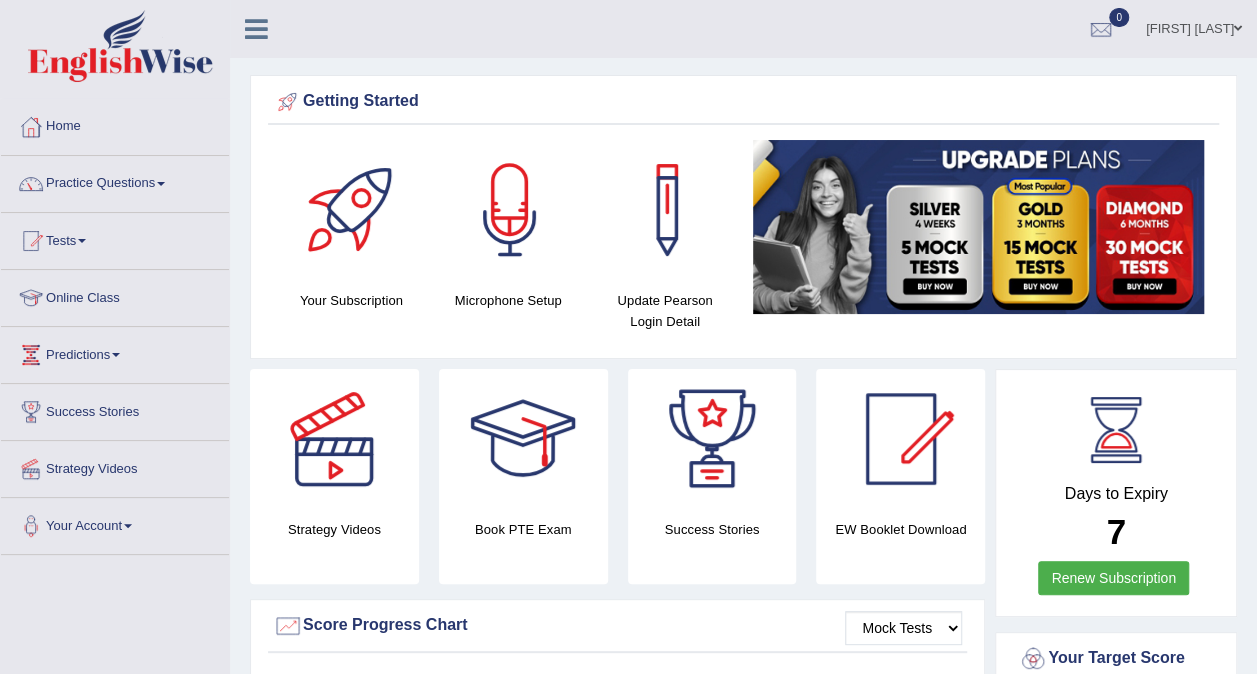 click on "Practice Questions" at bounding box center (115, 181) 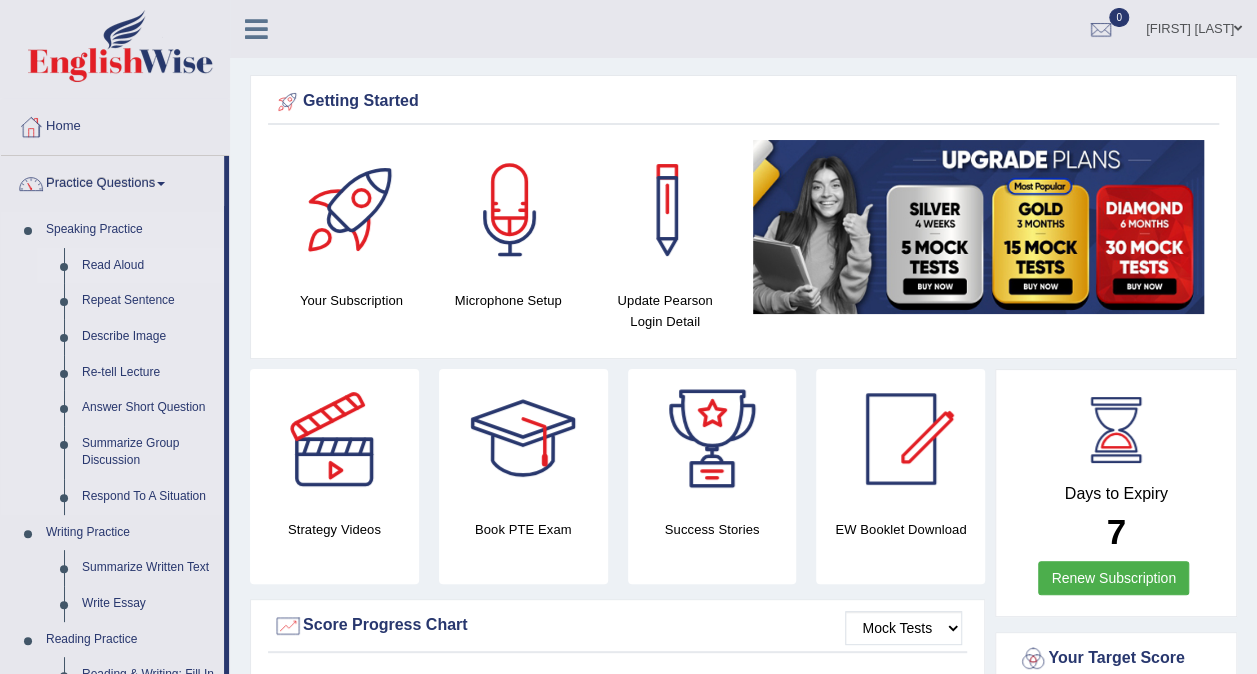 click on "Read Aloud" at bounding box center [148, 266] 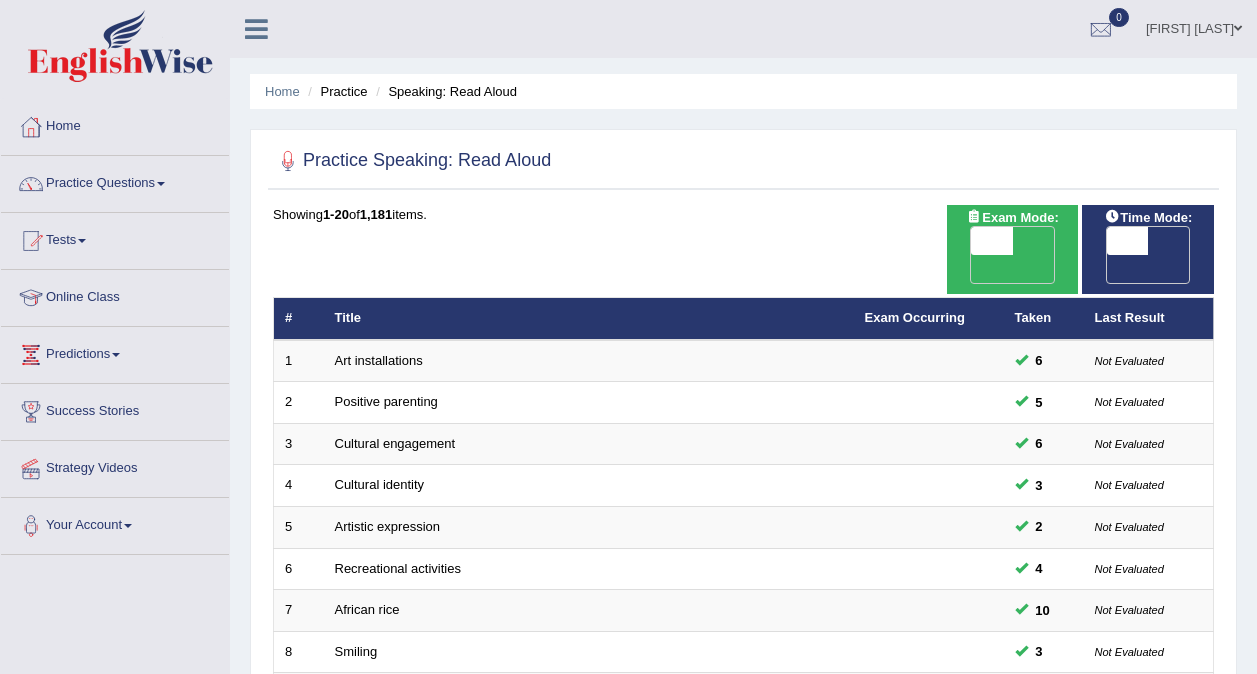 scroll, scrollTop: 0, scrollLeft: 0, axis: both 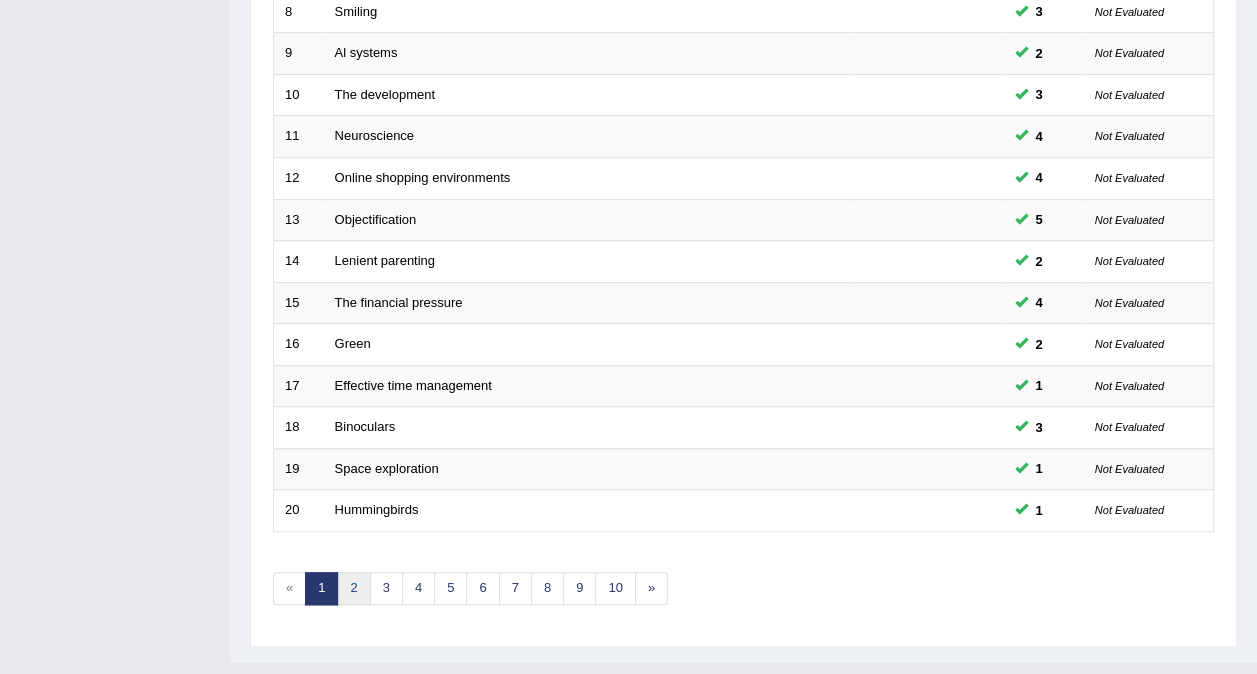click on "2" at bounding box center [353, 588] 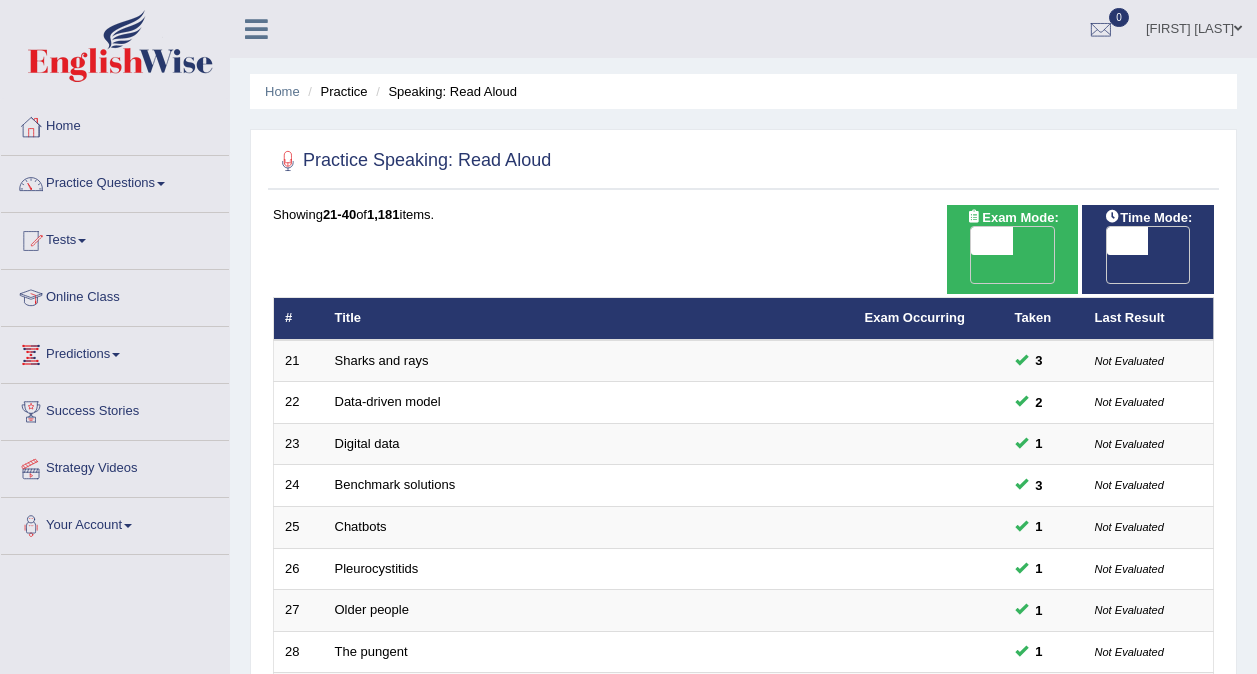 scroll, scrollTop: 0, scrollLeft: 0, axis: both 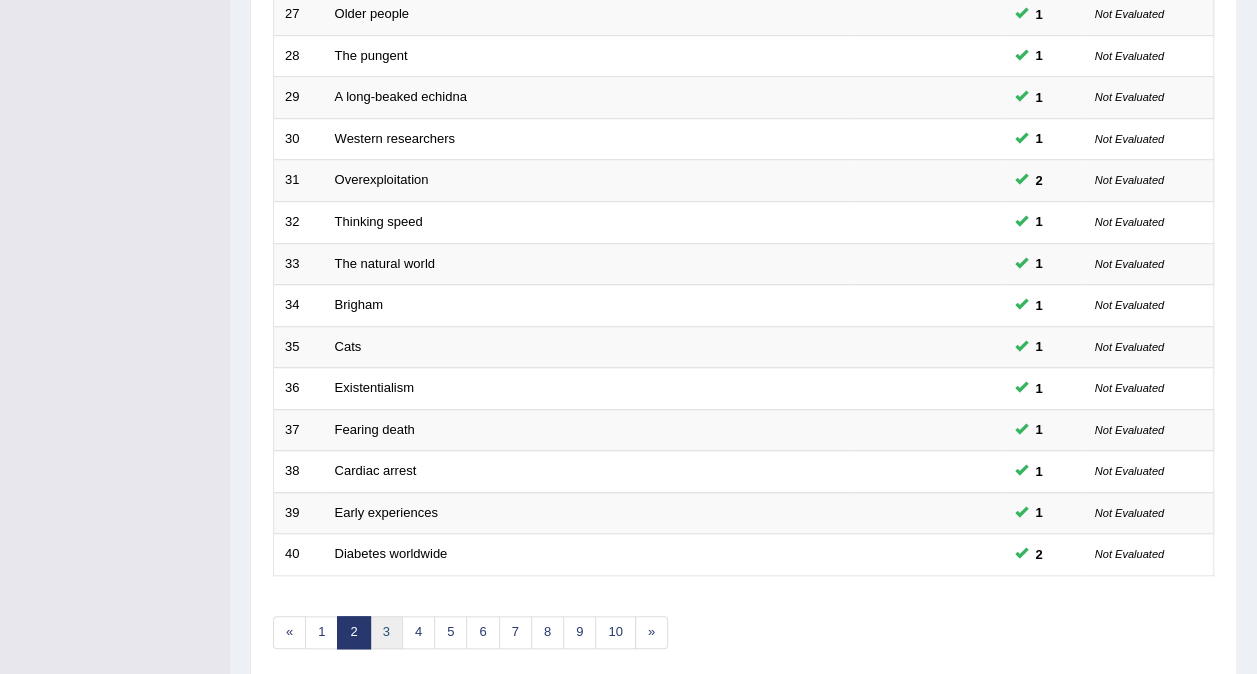 click on "3" at bounding box center [386, 632] 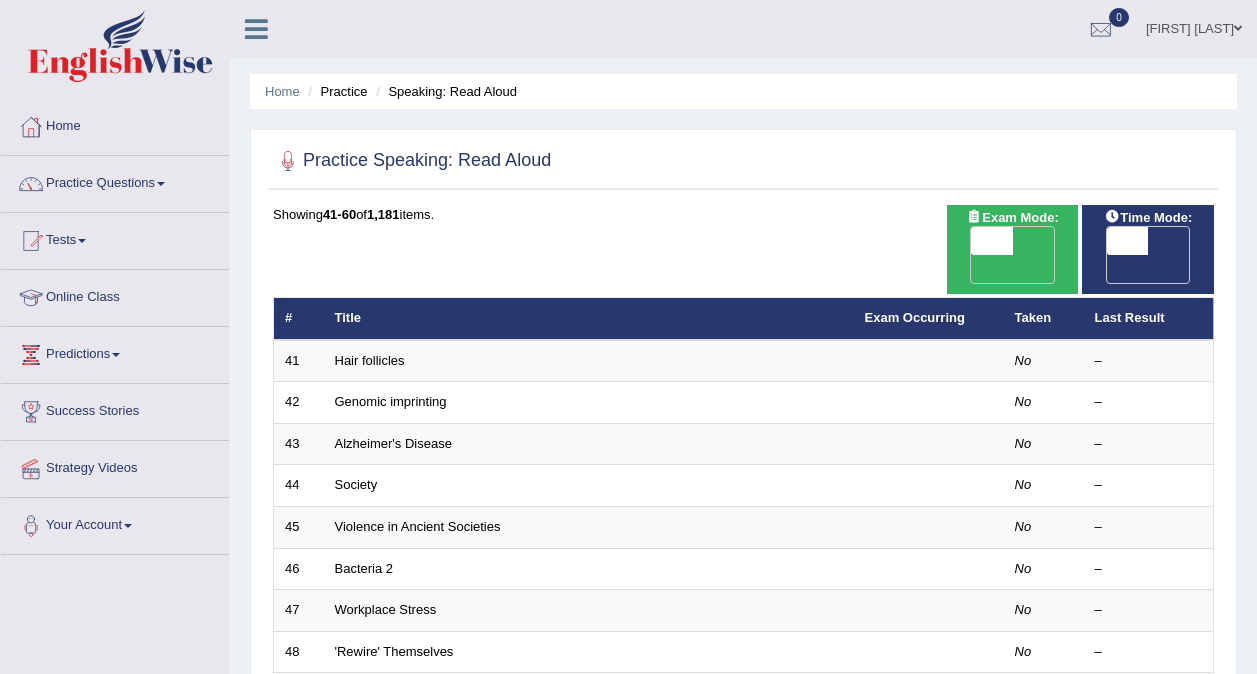 scroll, scrollTop: 0, scrollLeft: 0, axis: both 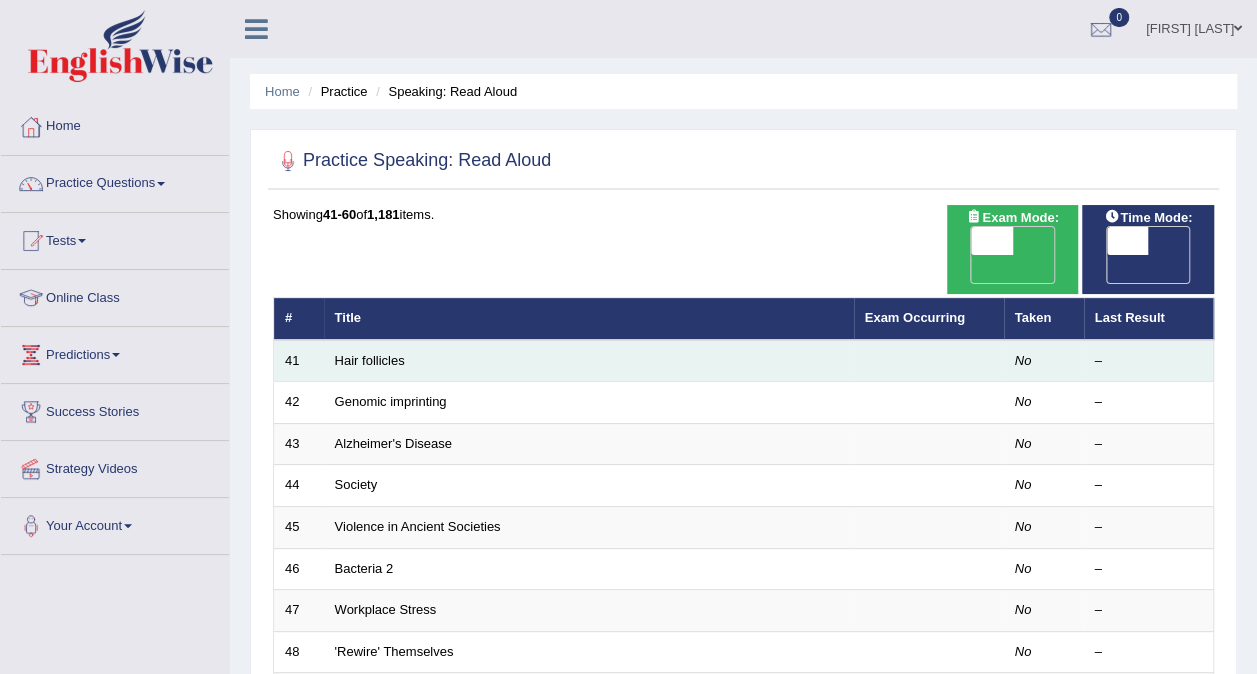 click on "Hair follicles" at bounding box center (589, 361) 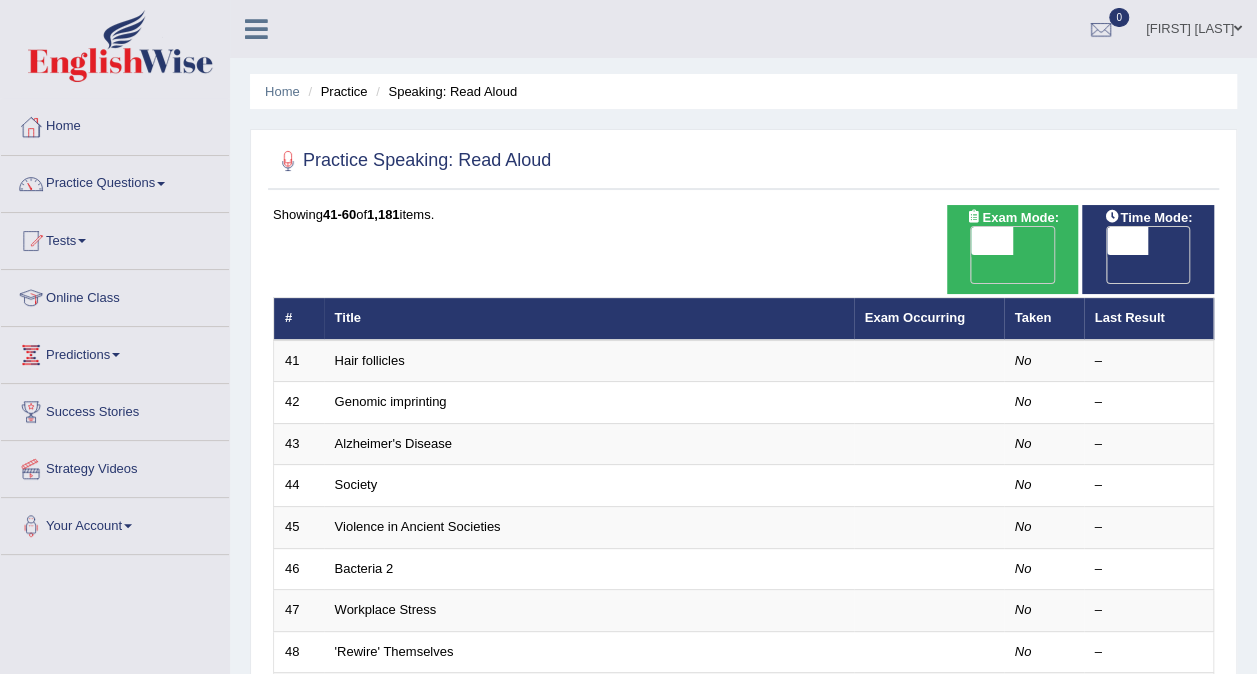 click on "OFF" at bounding box center [951, 269] 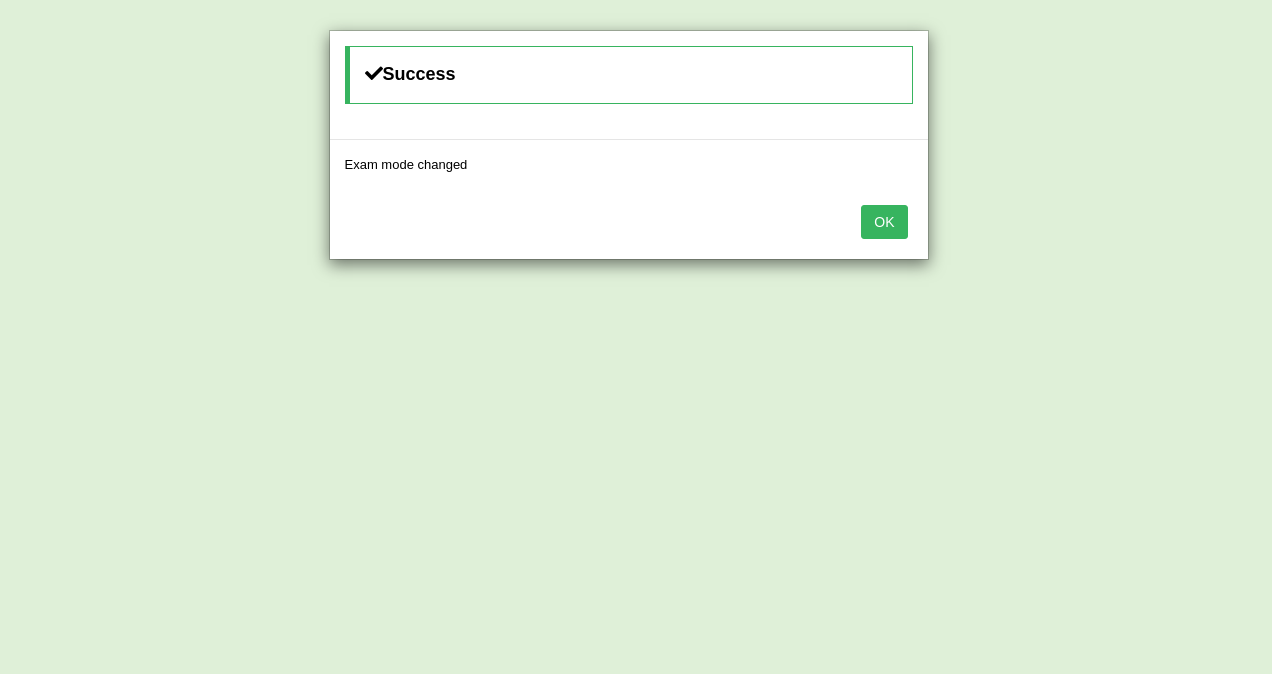 click on "OK" at bounding box center [884, 222] 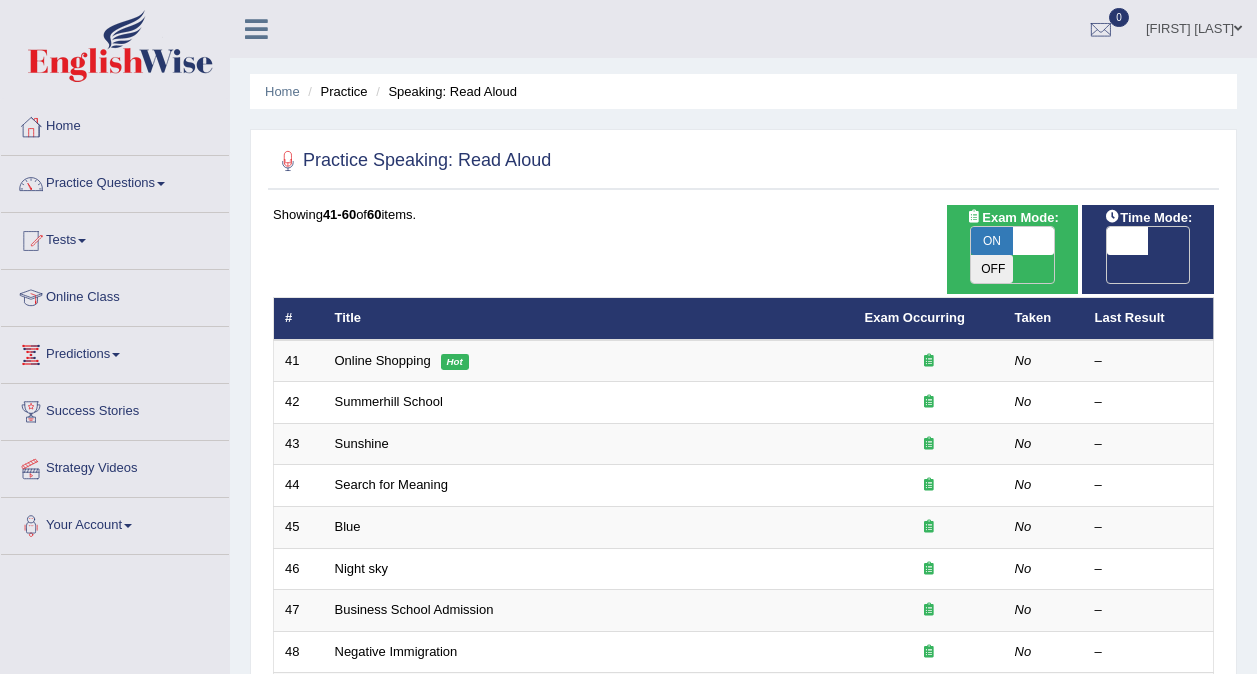 scroll, scrollTop: 0, scrollLeft: 0, axis: both 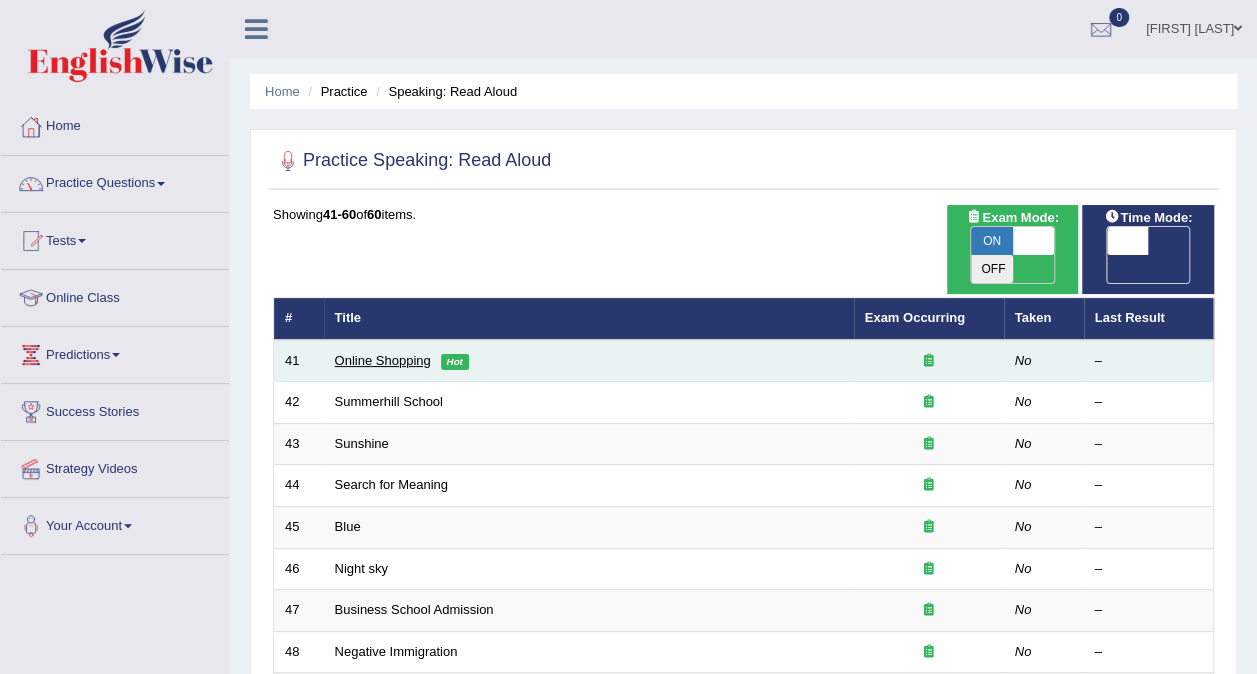 click on "Online Shopping" at bounding box center (383, 360) 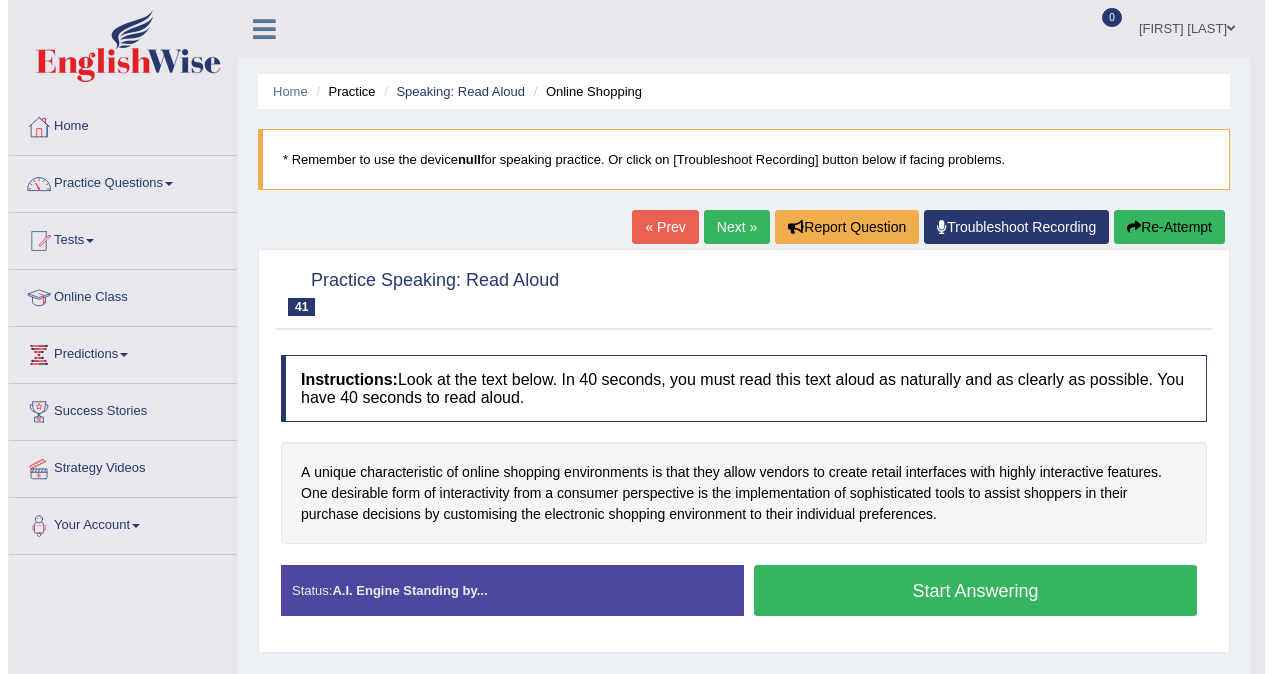 scroll, scrollTop: 0, scrollLeft: 0, axis: both 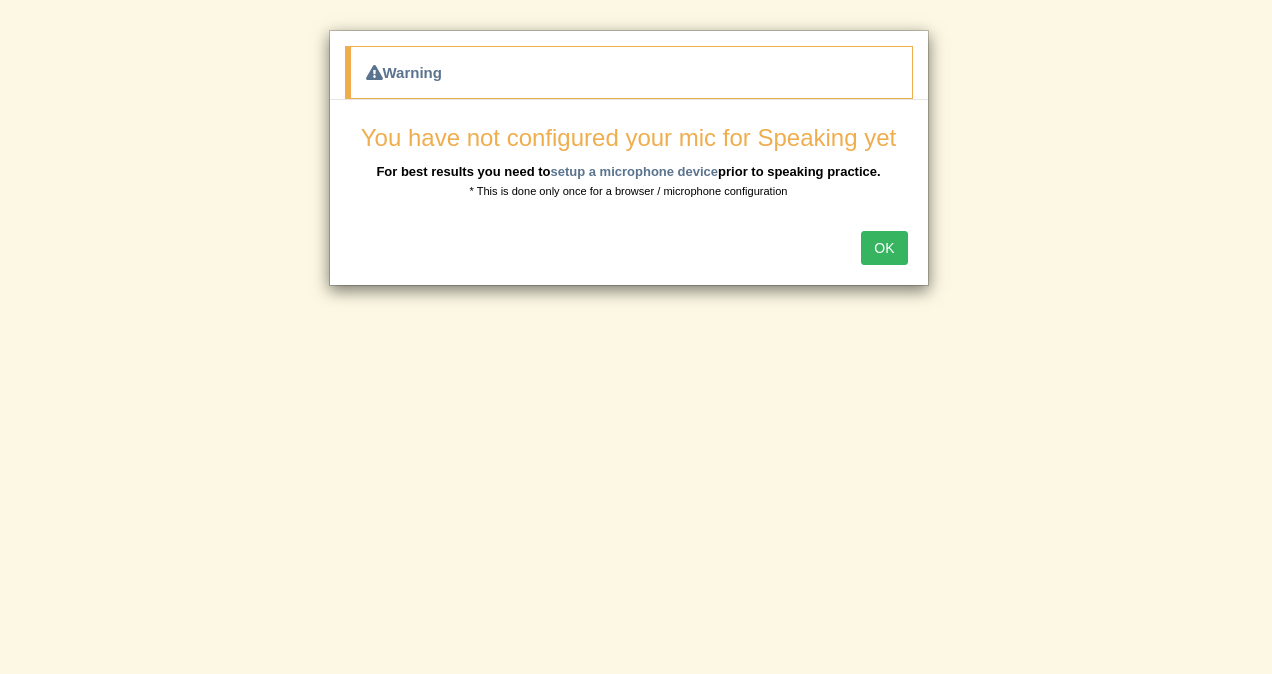 click on "OK" at bounding box center (884, 248) 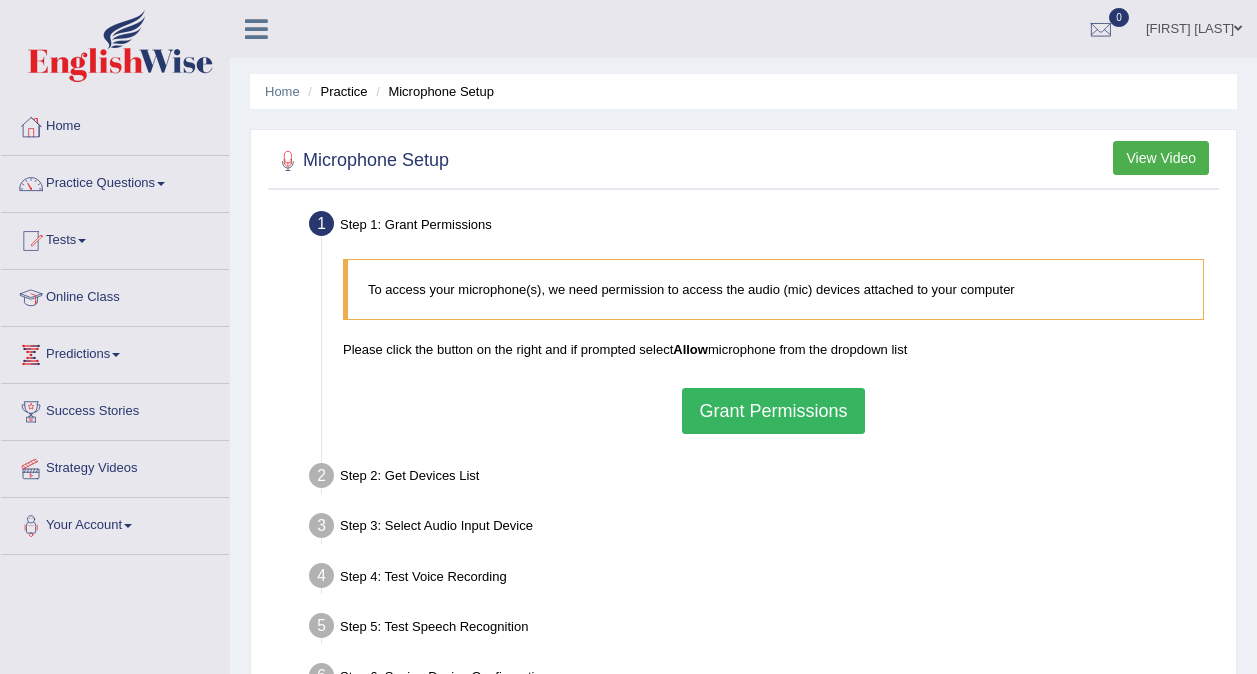 scroll, scrollTop: 0, scrollLeft: 0, axis: both 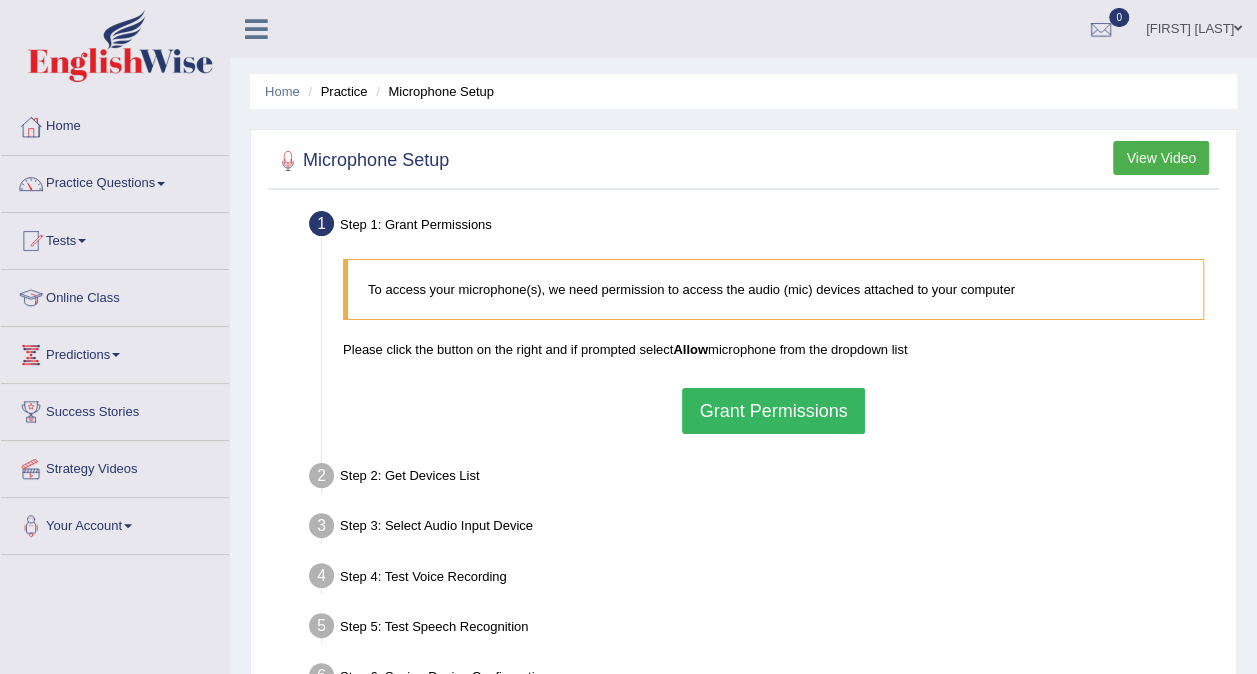 click on "Grant Permissions" at bounding box center (773, 411) 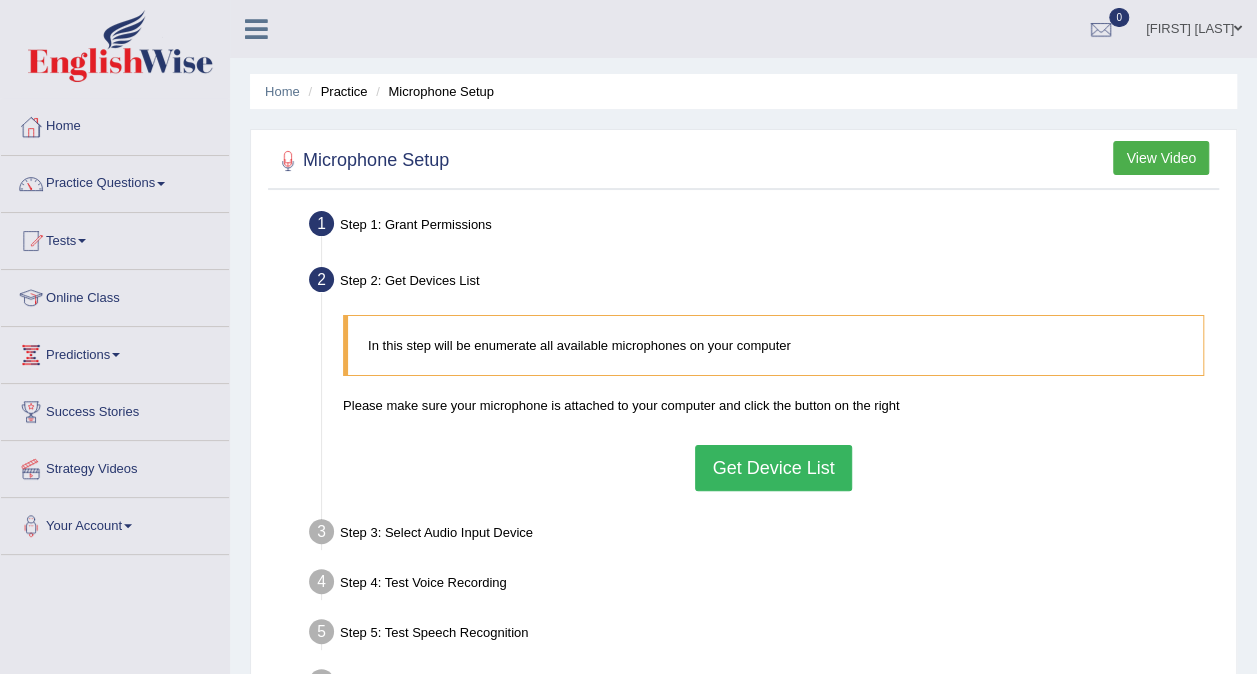 click on "Get Device List" at bounding box center (773, 468) 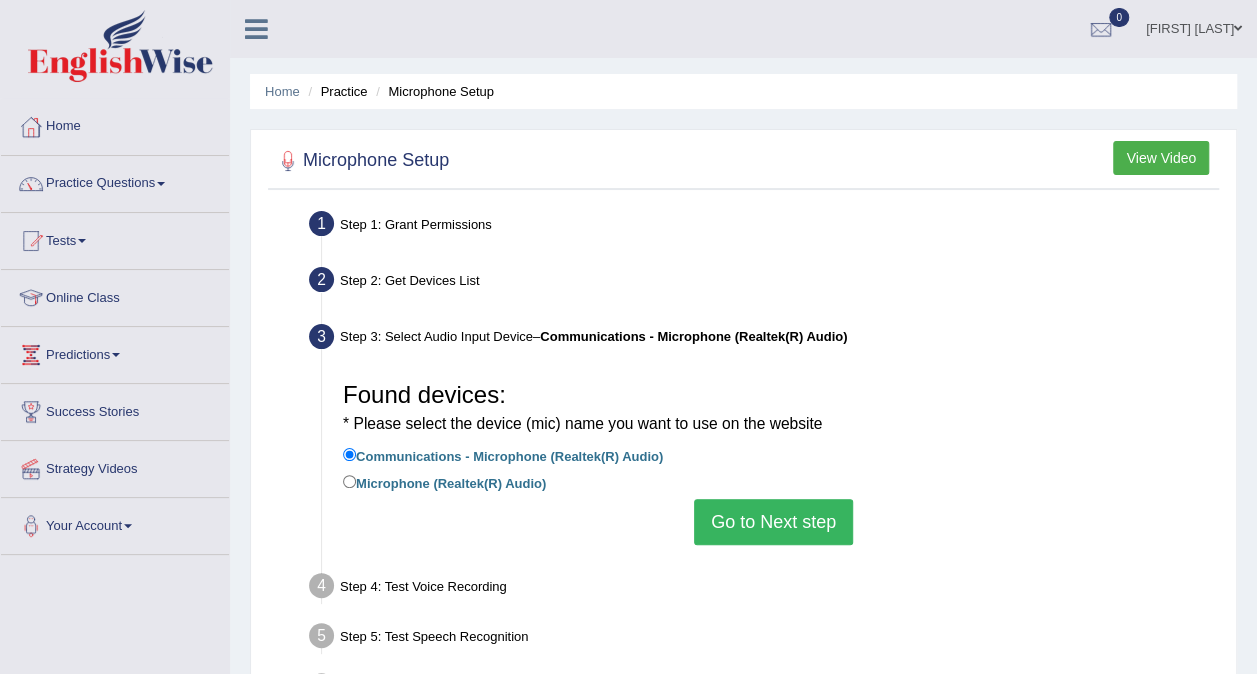 click on "Go to Next step" at bounding box center (773, 522) 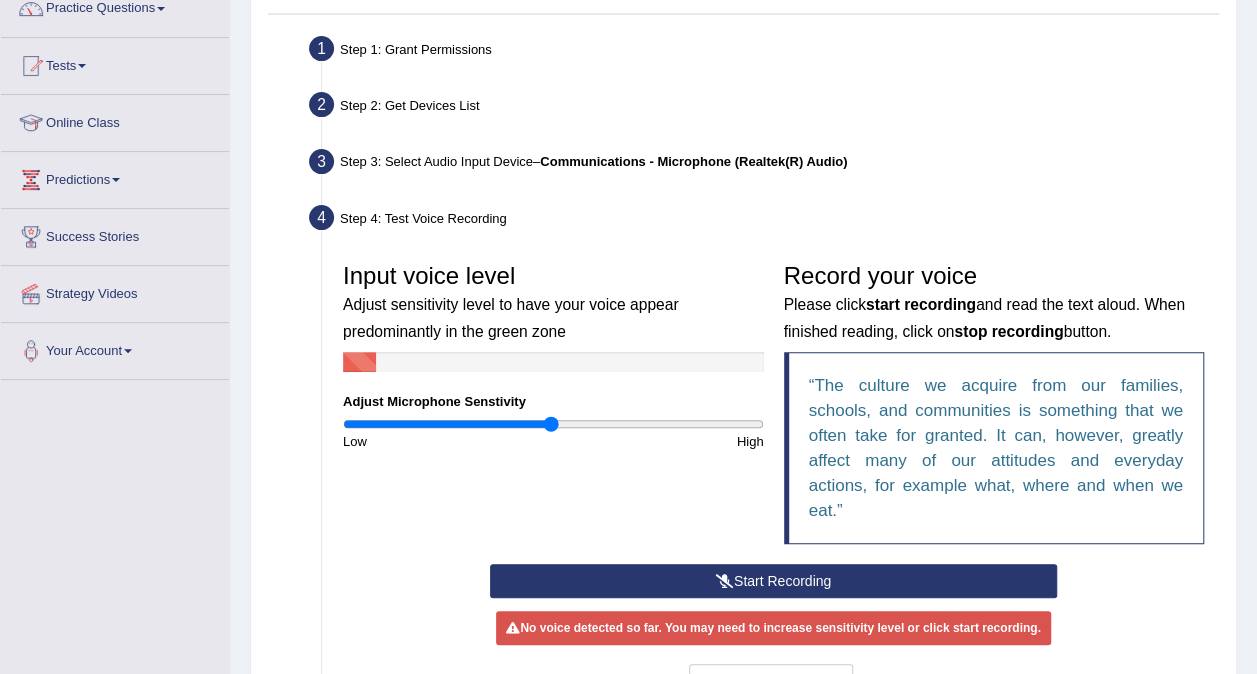 scroll, scrollTop: 263, scrollLeft: 0, axis: vertical 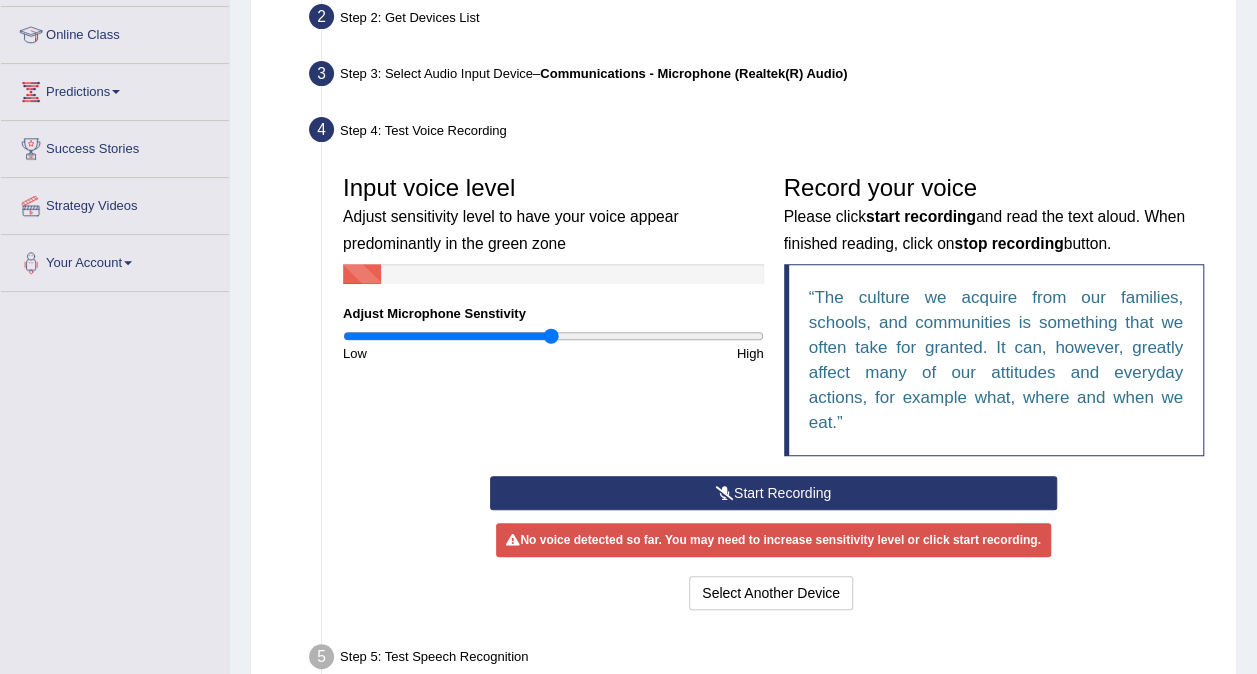 click on "Start Recording" at bounding box center [773, 493] 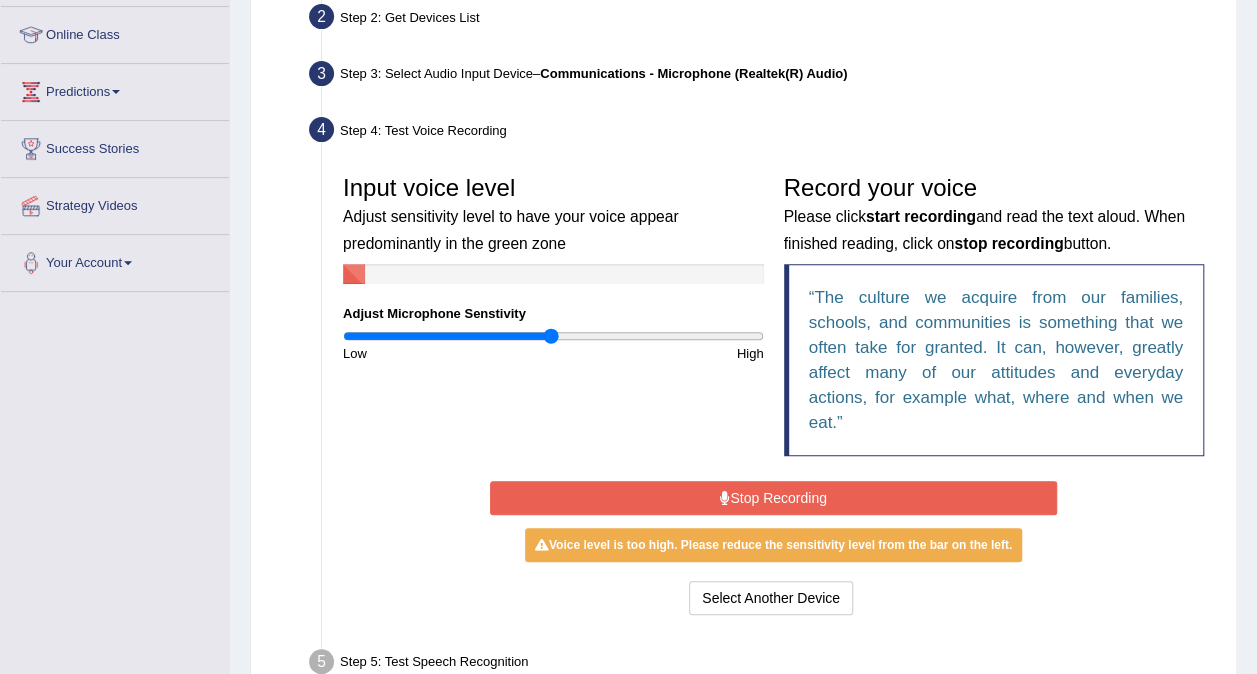click on "Voice level is too high. Please reduce the sensitivity level from the bar on the left." at bounding box center (773, 545) 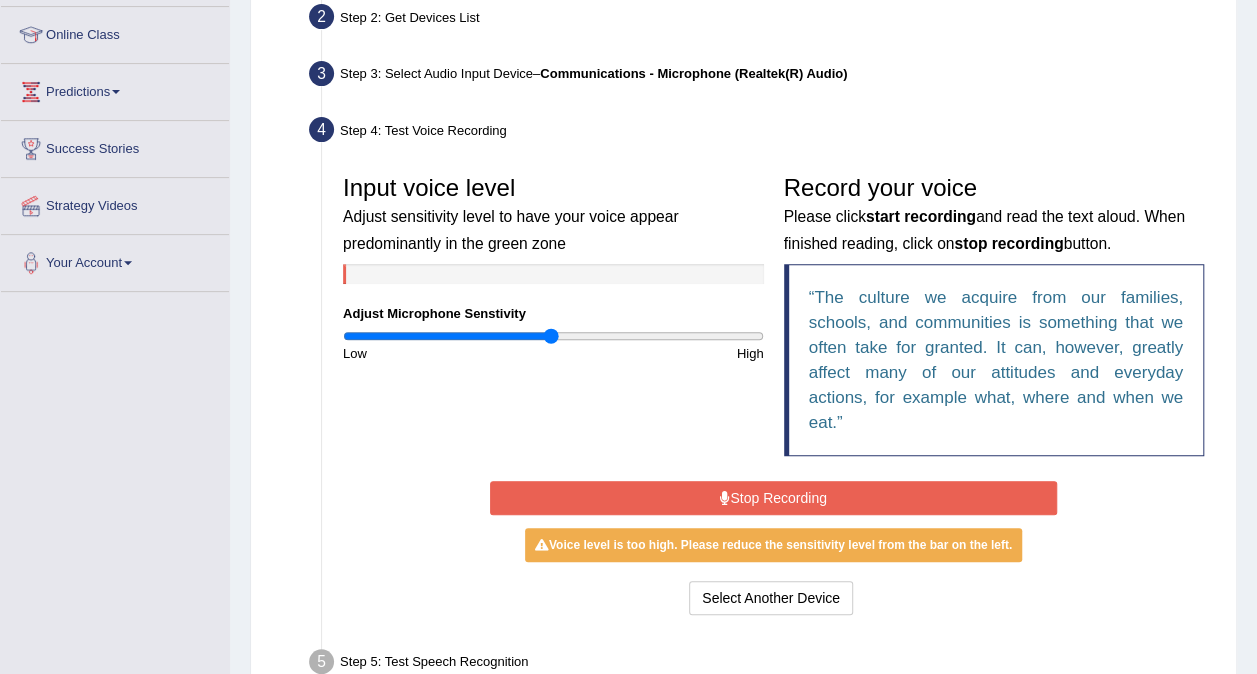 click on "Stop Recording" at bounding box center [773, 498] 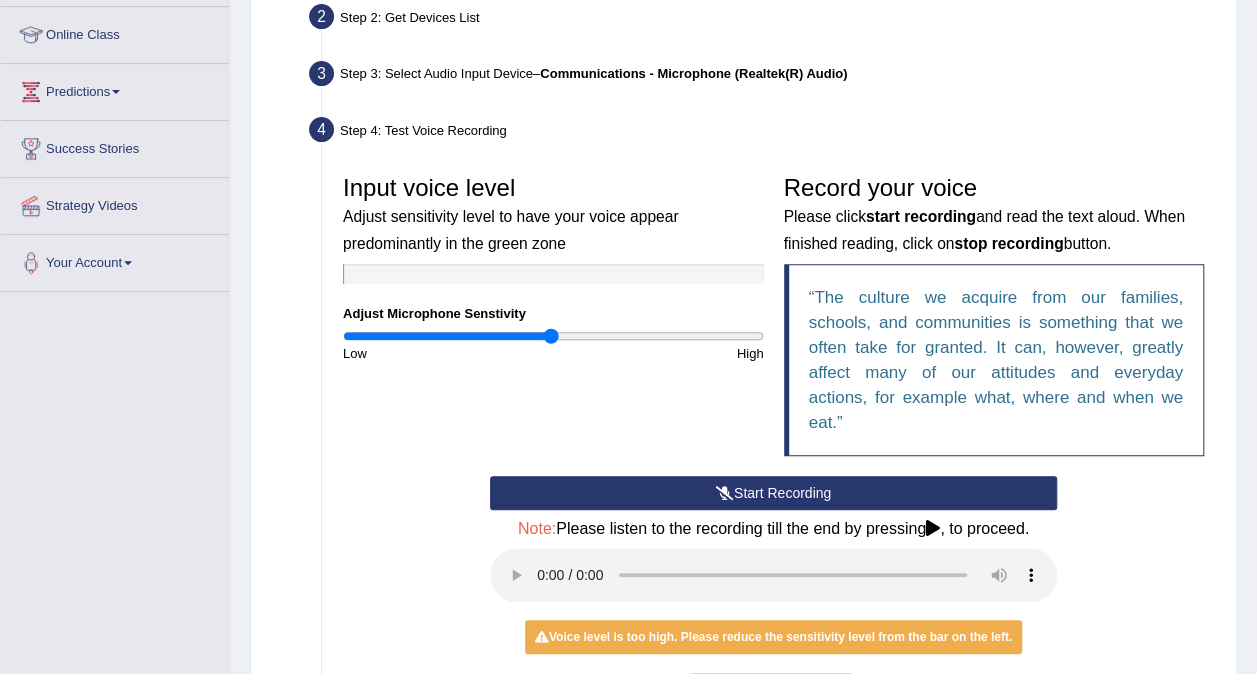 type 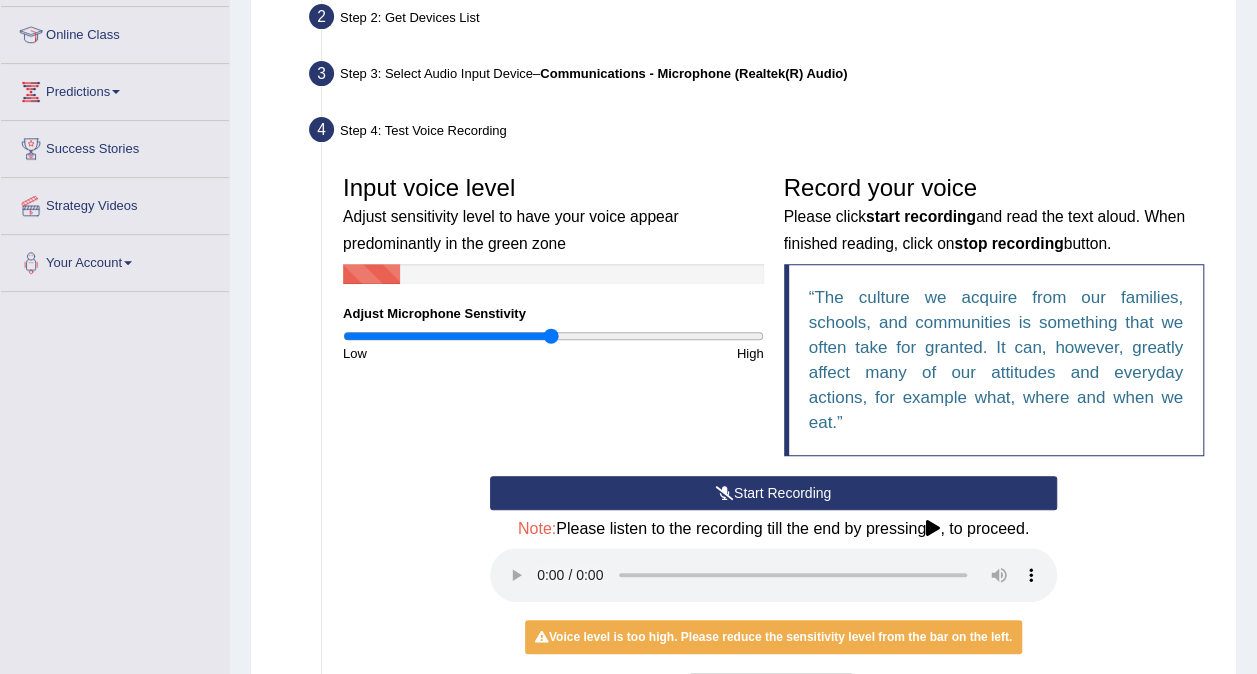 click on "Start Recording" at bounding box center [773, 493] 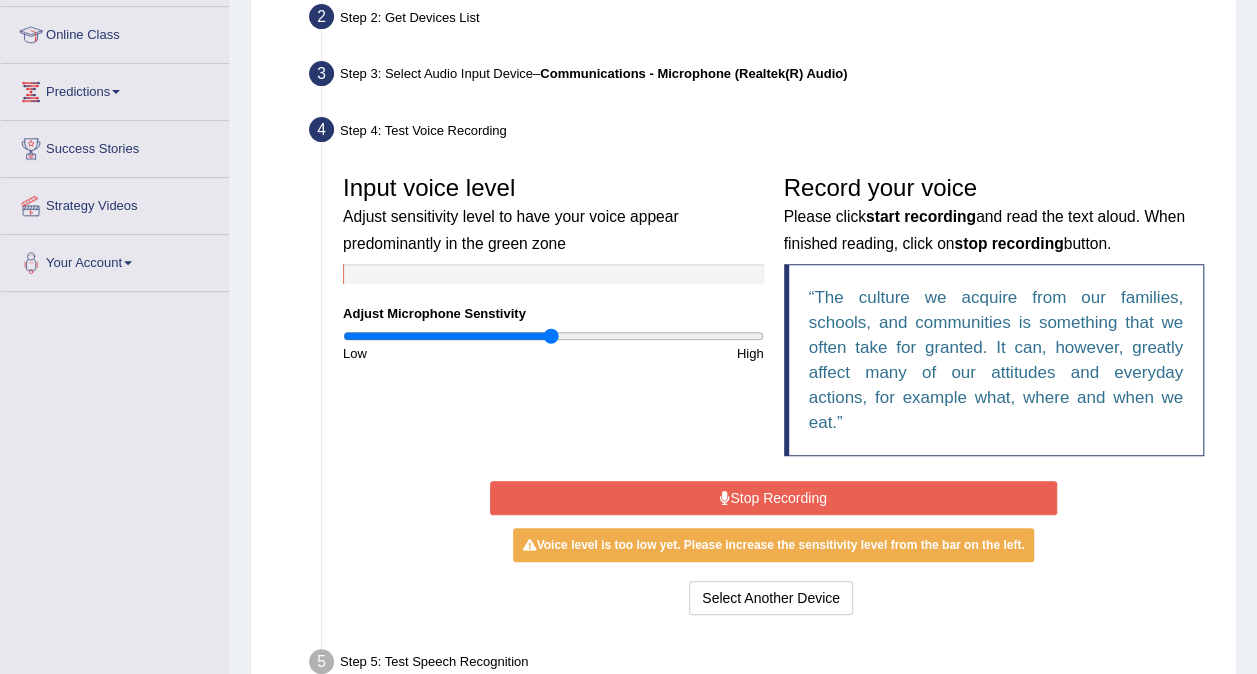 click on "Stop Recording" at bounding box center (773, 498) 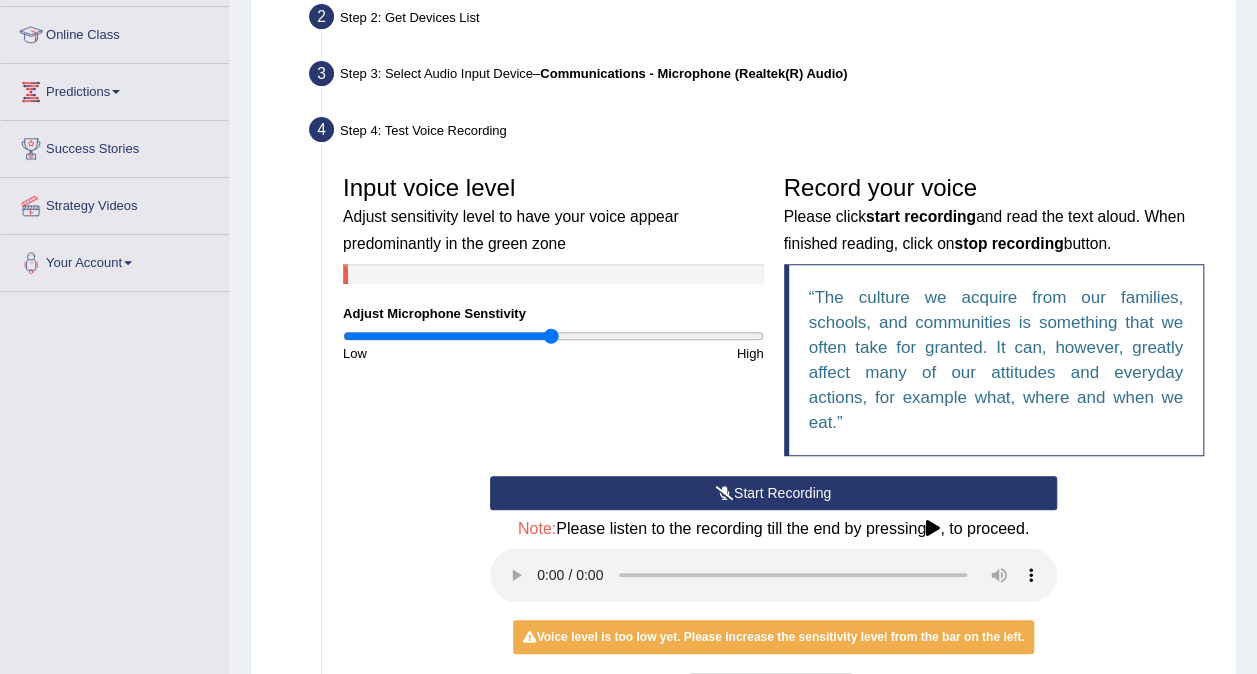 click on "Start Recording" at bounding box center (773, 493) 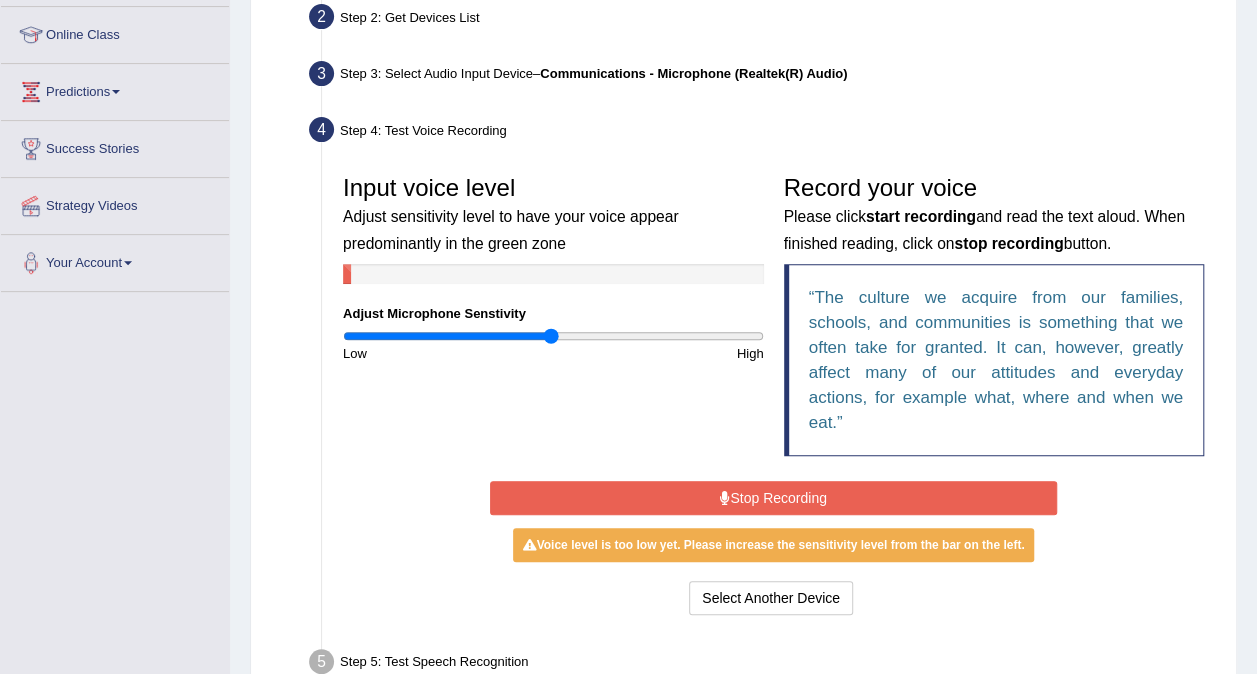 click on "Stop Recording" at bounding box center (773, 498) 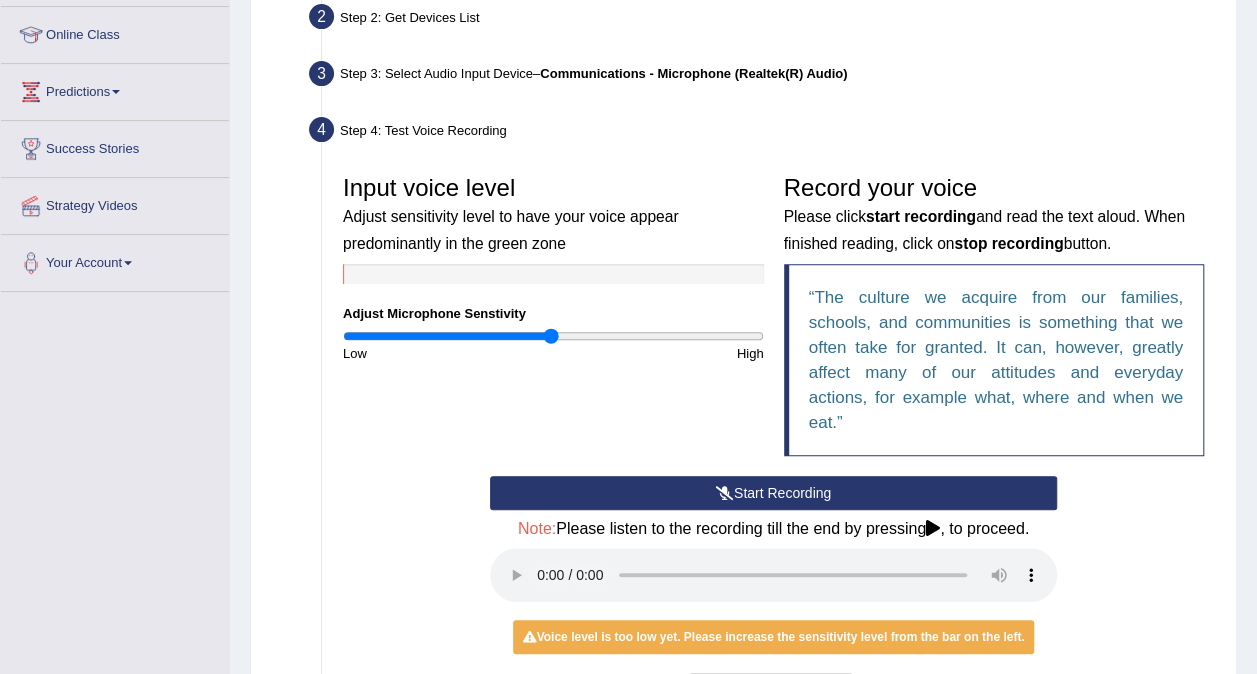 click on "Start Recording" at bounding box center (773, 493) 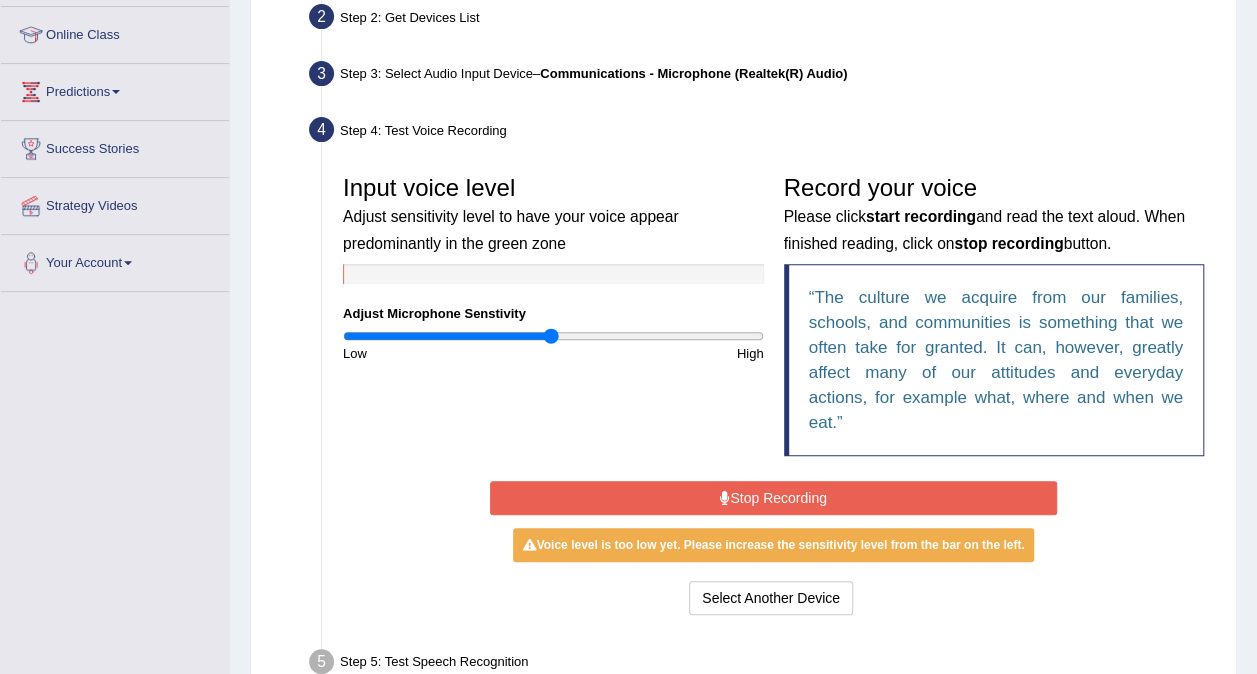click on "Stop Recording" at bounding box center (773, 498) 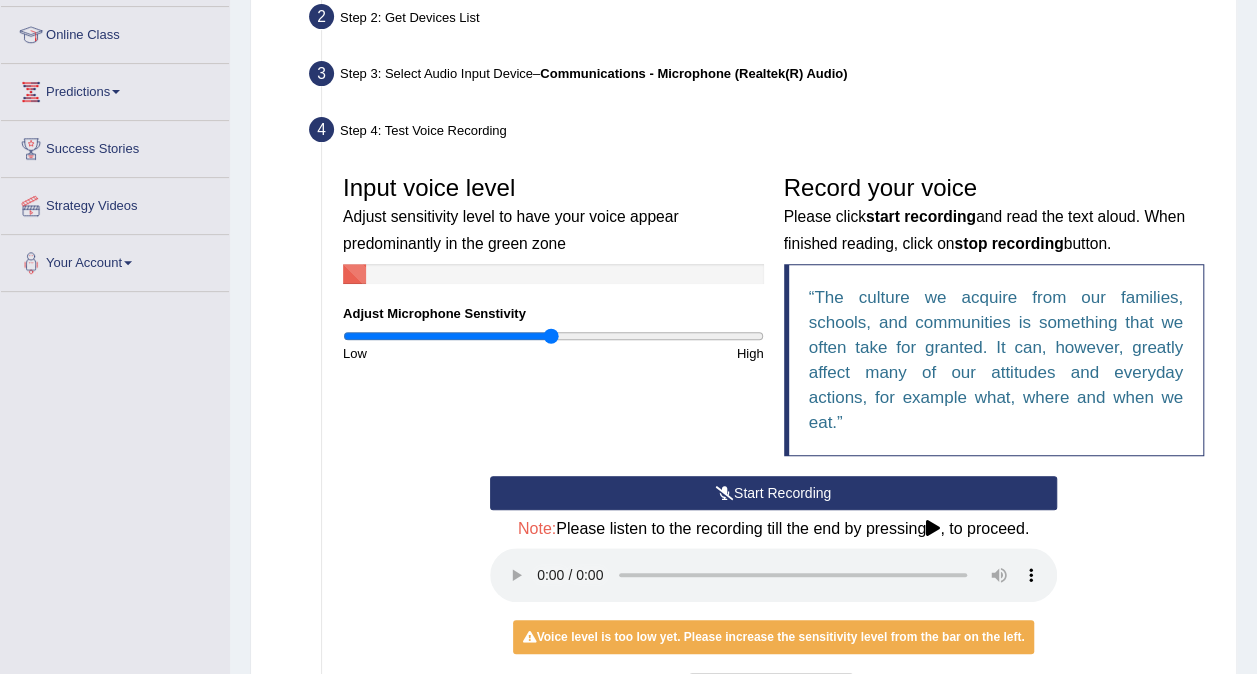 click on "Start Recording" at bounding box center [773, 493] 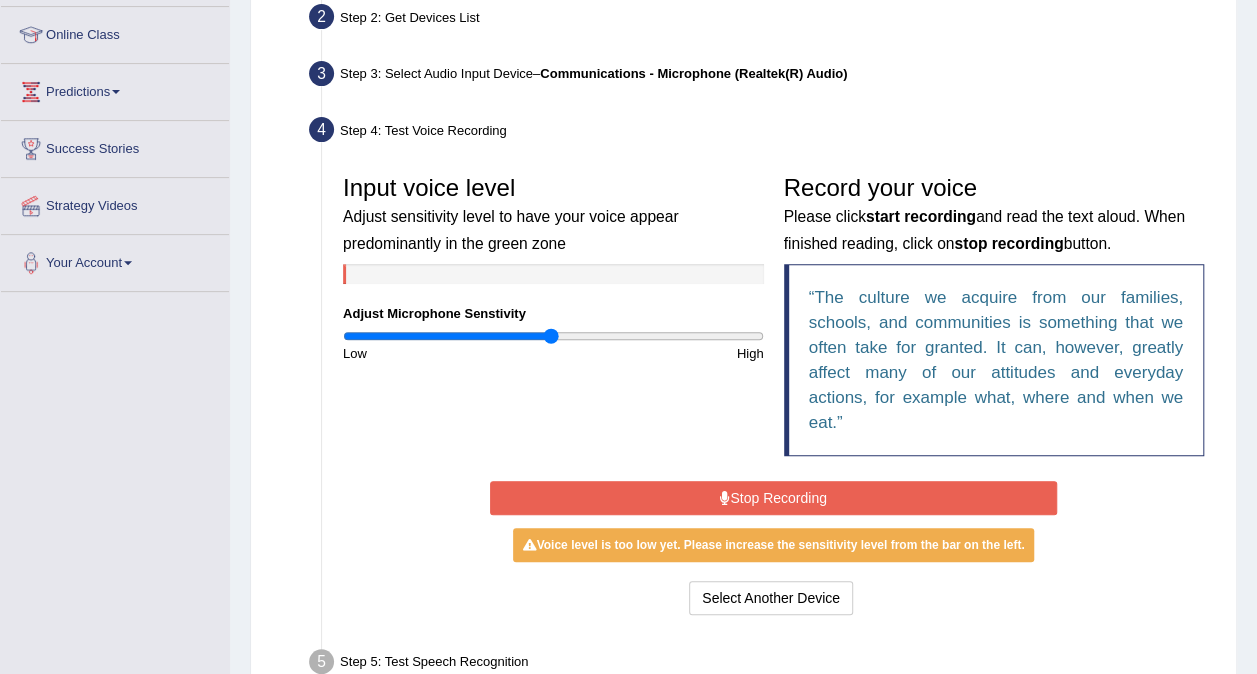 click on "Start Recording    Stop Recording   Note:  Please listen to the recording till the end by pressing  , to proceed.       No voice detected so far. You may need to increase sensitivity level or click start recording.     Voice level is too low yet. Please increase the sensitivity level from the bar on the left.     Your voice is strong enough for our A.I. to detect    Voice level is too high. Please reduce the sensitivity level from the bar on the left.     Select Another Device   Voice is ok. Go to Next step" at bounding box center [773, 548] 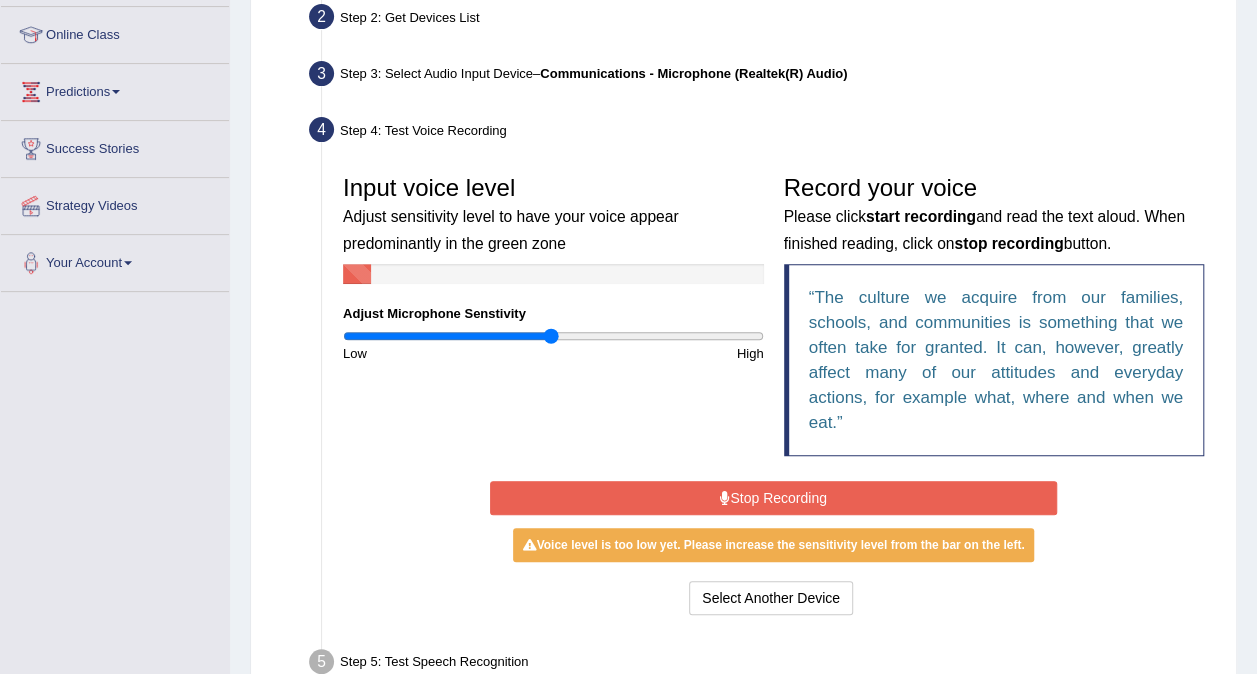 click on "Stop Recording" at bounding box center (773, 498) 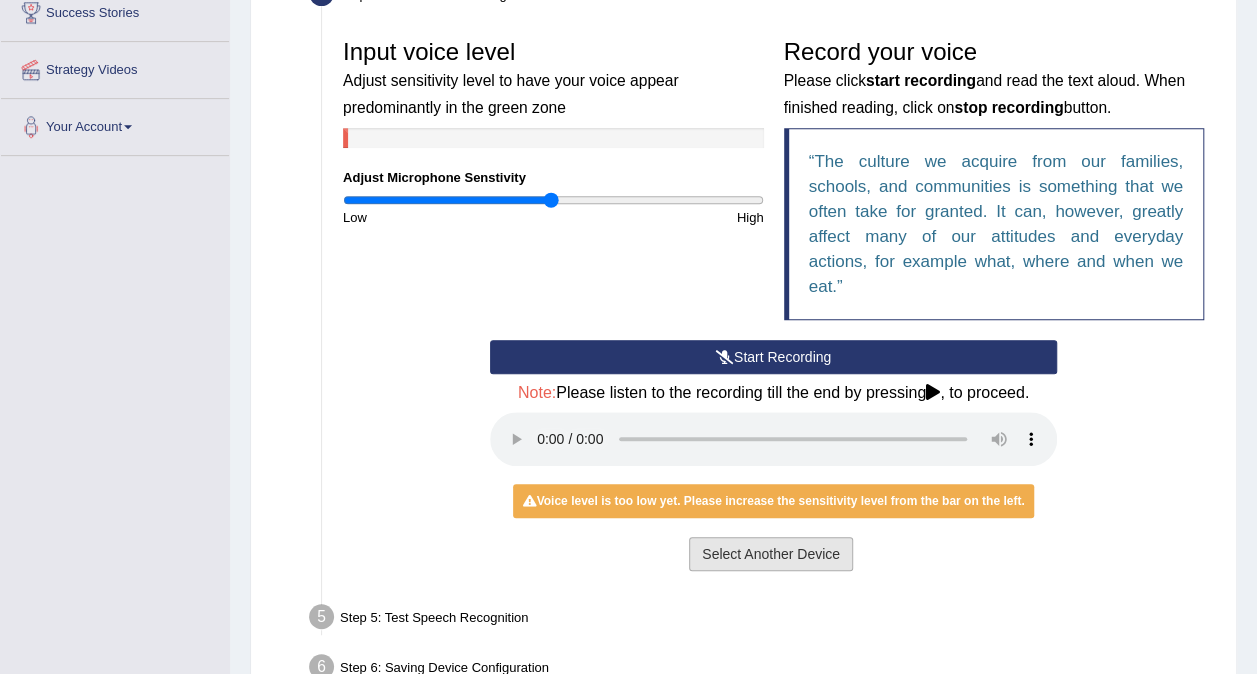 scroll, scrollTop: 416, scrollLeft: 0, axis: vertical 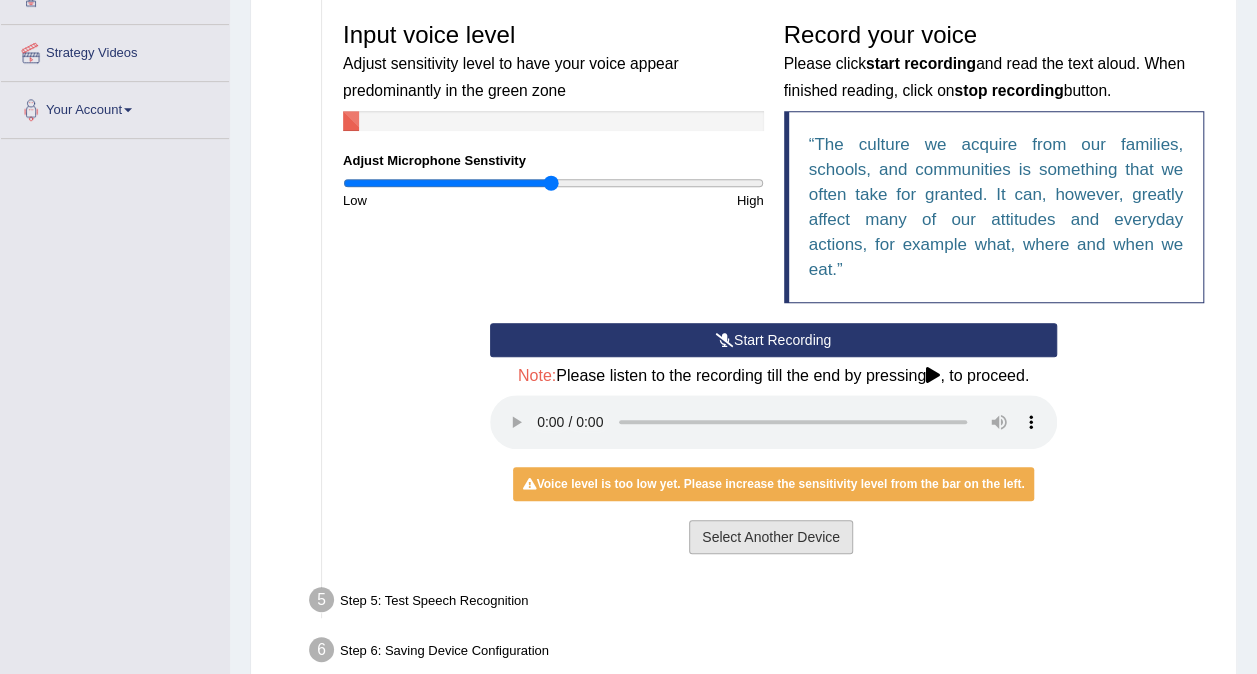 click on "Select Another Device" at bounding box center [771, 537] 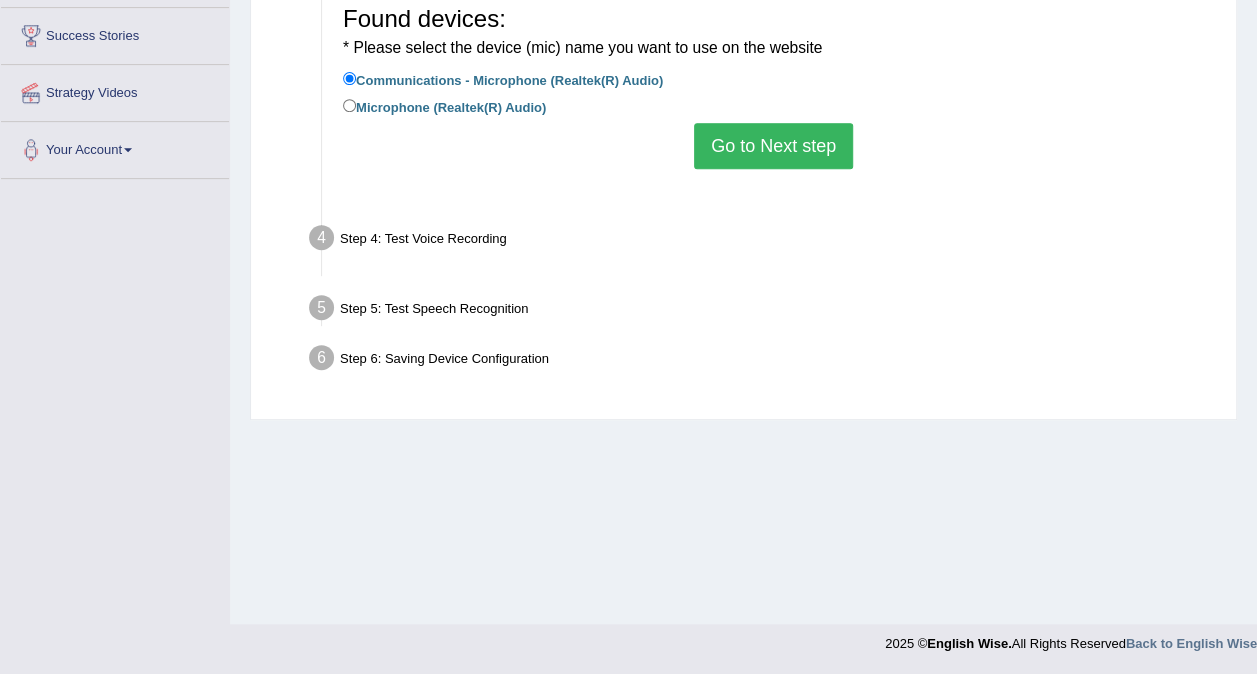 scroll, scrollTop: 376, scrollLeft: 0, axis: vertical 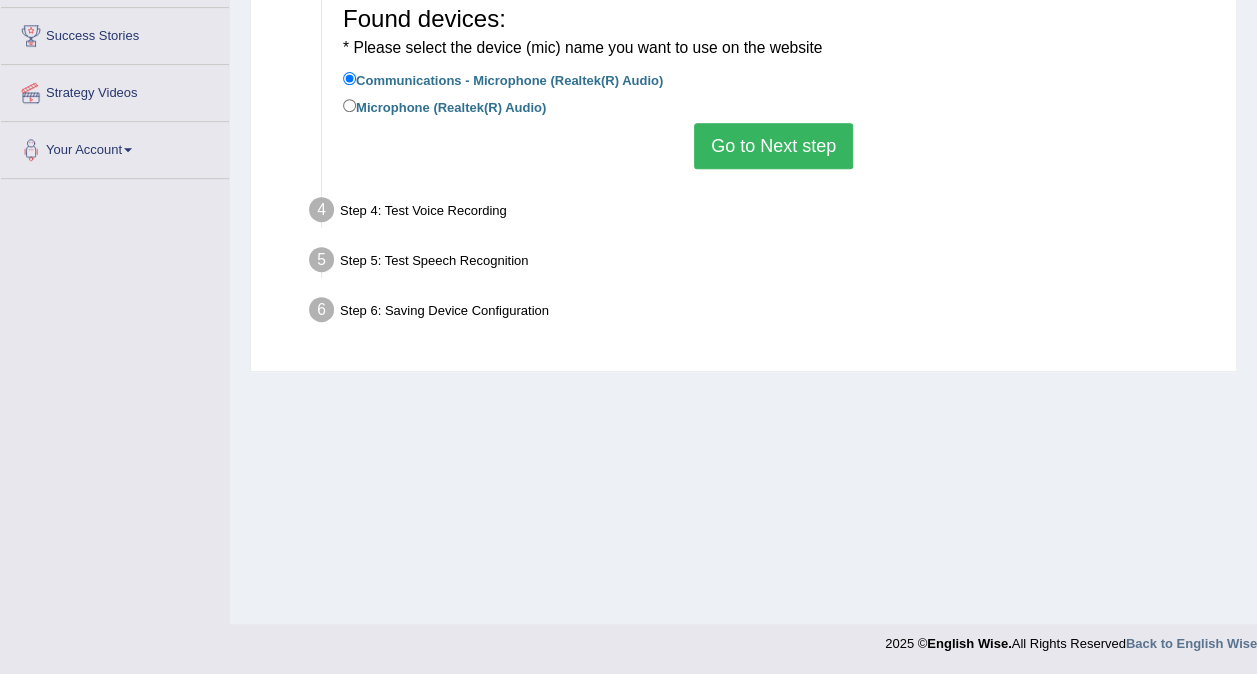 click on "Step 1: Grant Permissions   To access your microphone(s), we need permission to access the audio (mic) devices attached to your computer   Please click the button on the right and if prompted select  Allow  microphone from the dropdown list     Grant Permissions   Step 2: Get Devices List   In this step will be enumerate all available microphones on your computer   Please make sure your microphone is attached to your computer and click the button on the right     Get Device List   Step 3: Select Audio Input Device  –  Communications - Microphone (Realtek(R) Audio)   Found devices:
* Please select the device (mic) name you want to use on the website    Communications - Microphone (Realtek(R) Audio)  Microphone (Realtek(R) Audio)   Go to Next step   Step 4: Test Voice Recording   Input voice level   Adjust sensitivity level to have your voice appear predominantly in the green zone     Adjust Microphone Senstivity     Low   High   Record your voice Please click" at bounding box center (743, 95) 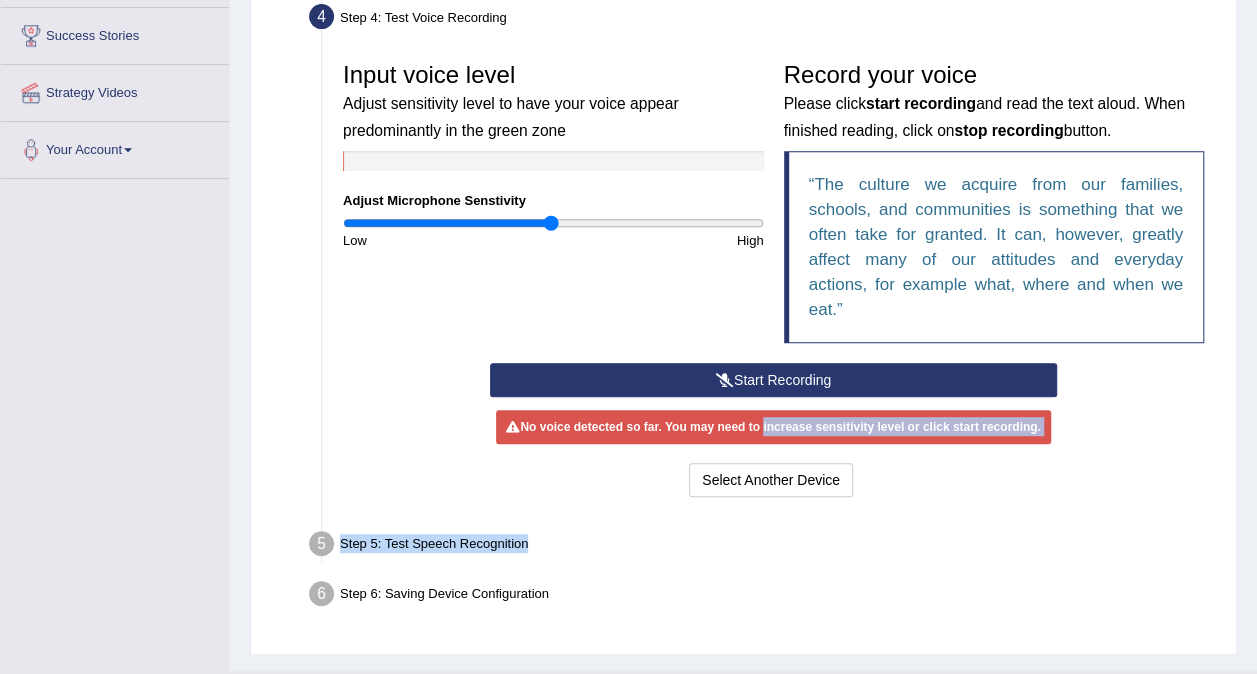 drag, startPoint x: 760, startPoint y: 438, endPoint x: 700, endPoint y: 530, distance: 109.83624 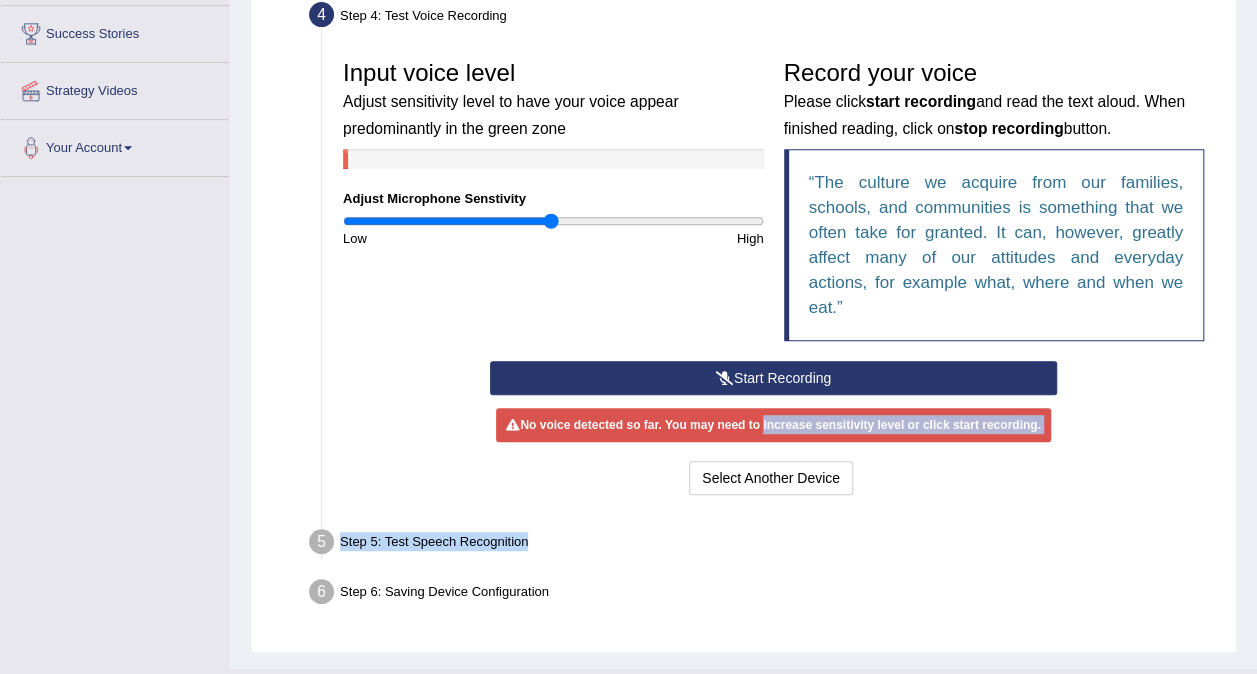 scroll, scrollTop: 420, scrollLeft: 0, axis: vertical 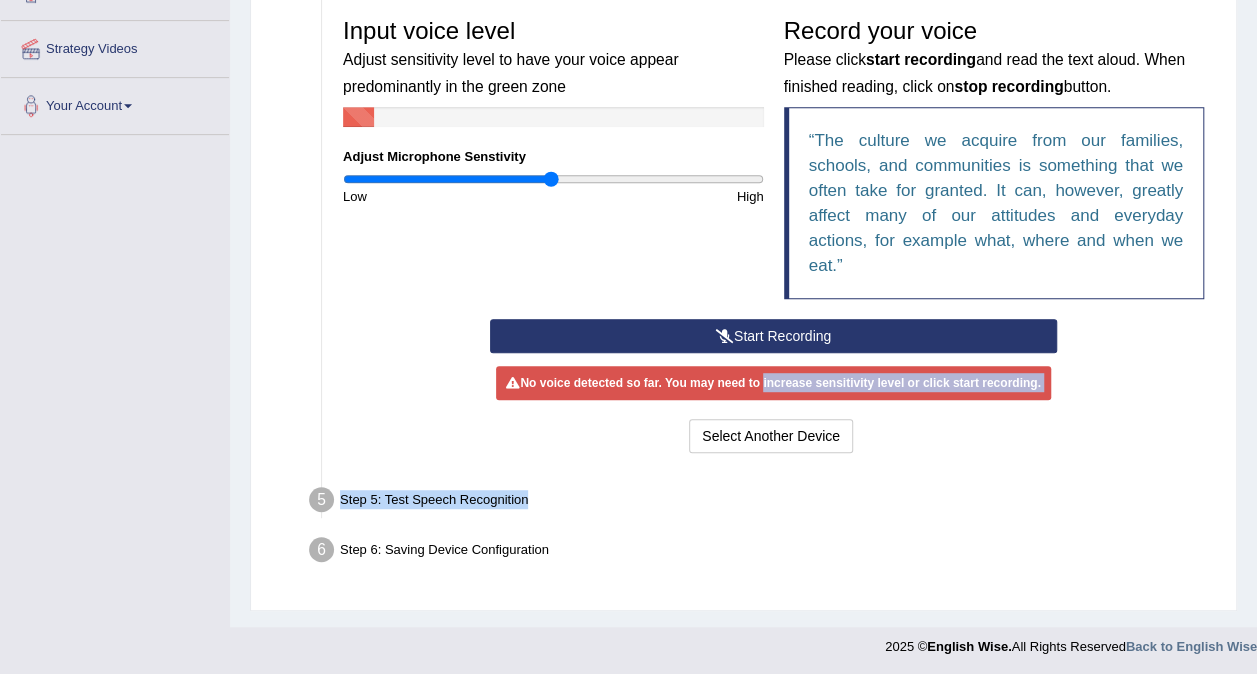 click on "Start Recording" at bounding box center [773, 336] 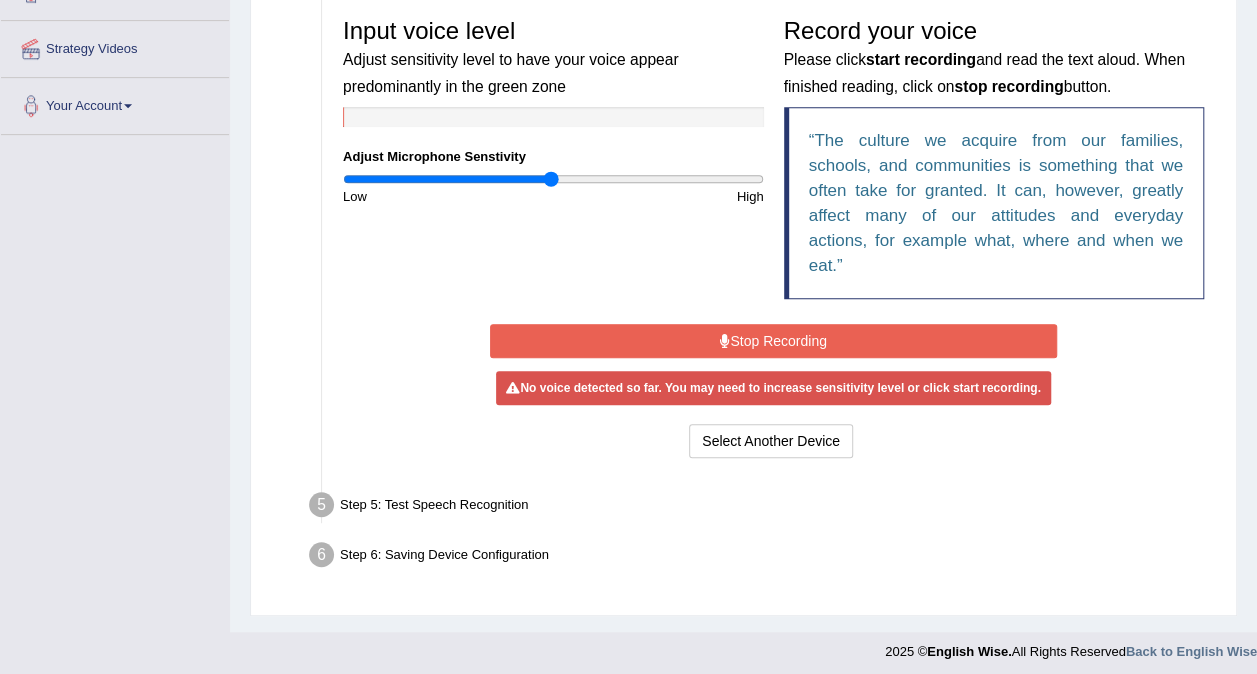 click on "No voice detected so far. You may need to increase sensitivity level or click start recording." at bounding box center (773, 388) 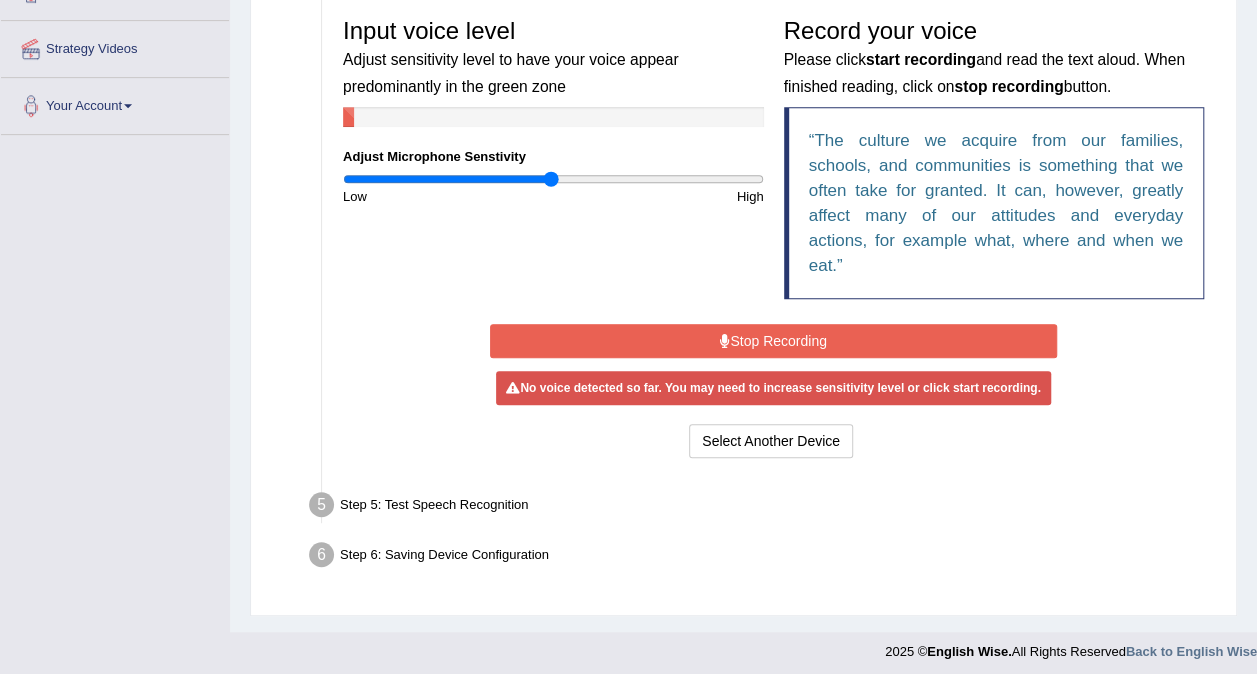 click on "Stop Recording" at bounding box center (773, 341) 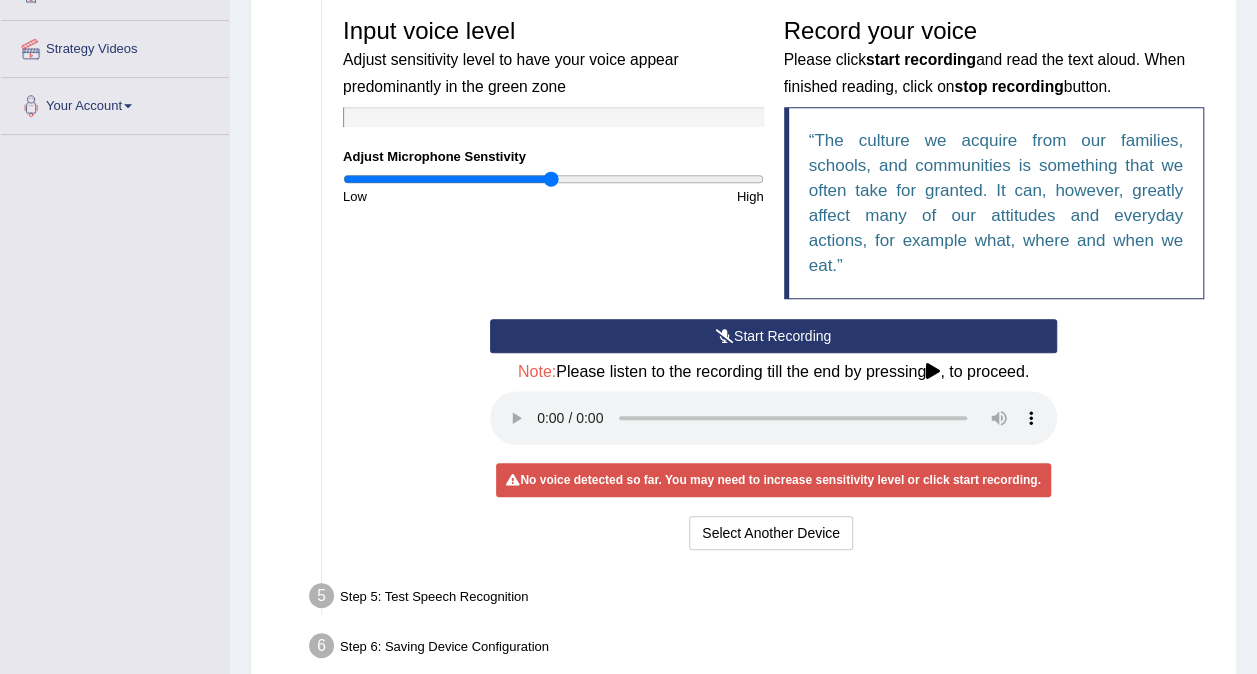 click on "Start Recording" at bounding box center [773, 336] 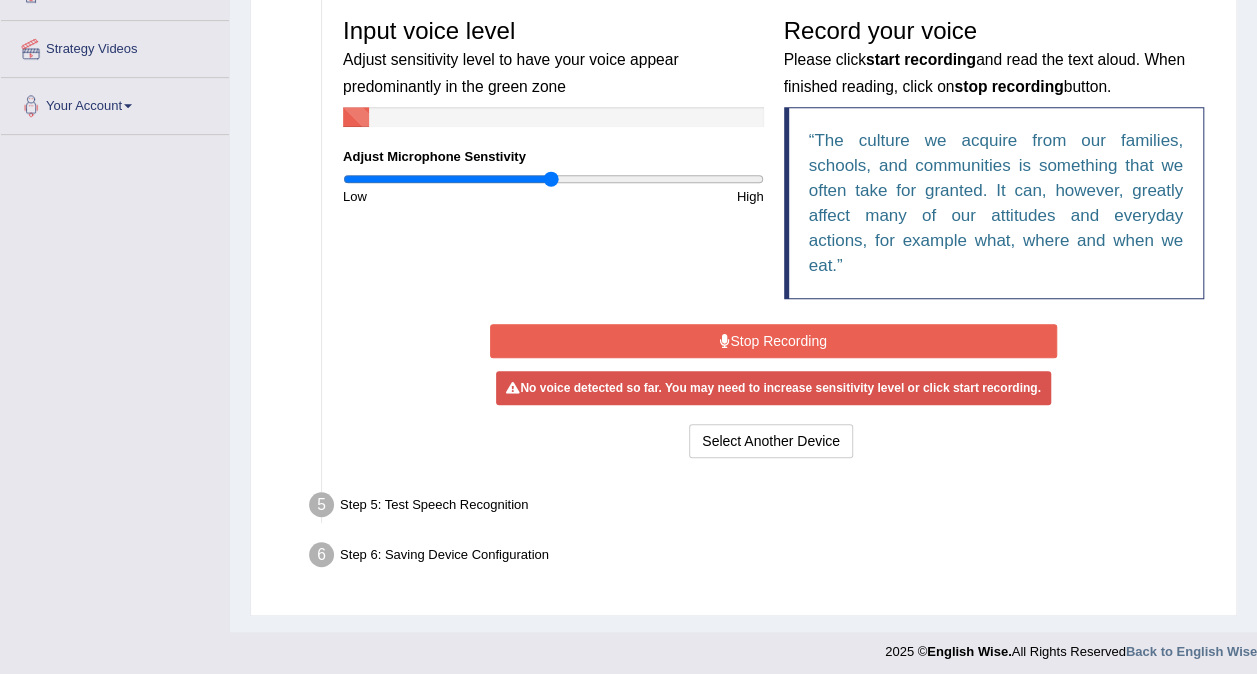 click on "Stop Recording" at bounding box center (773, 341) 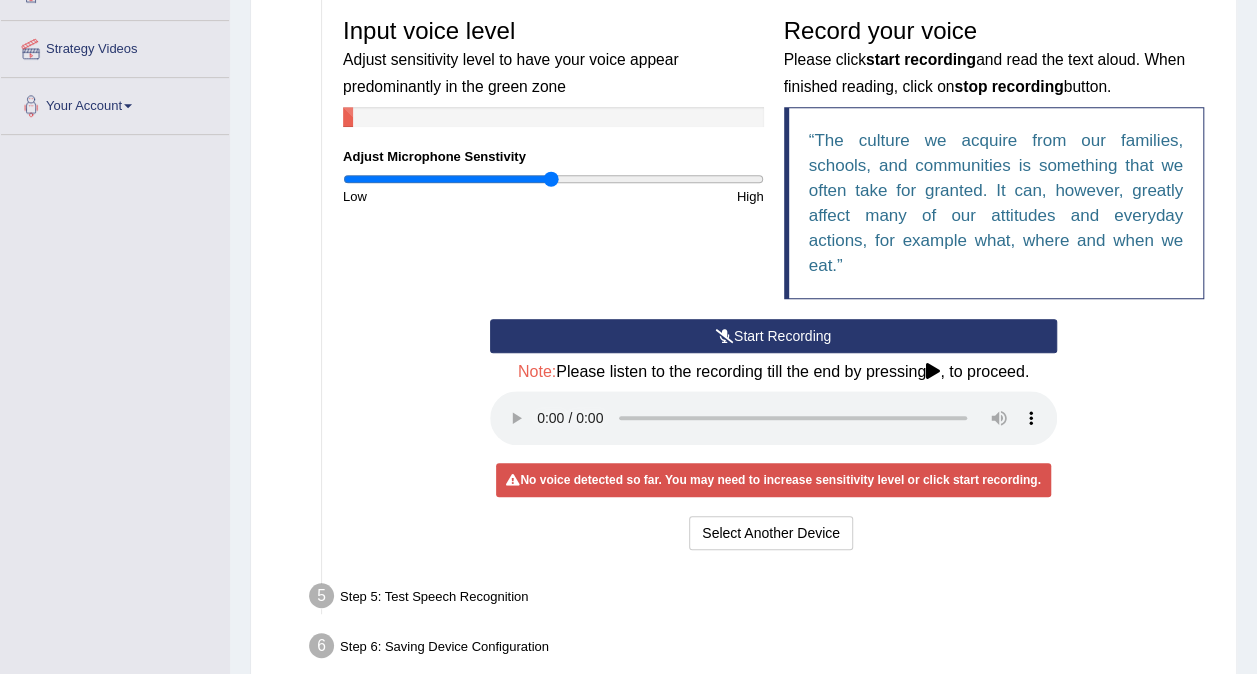 click on "Start Recording" at bounding box center (773, 336) 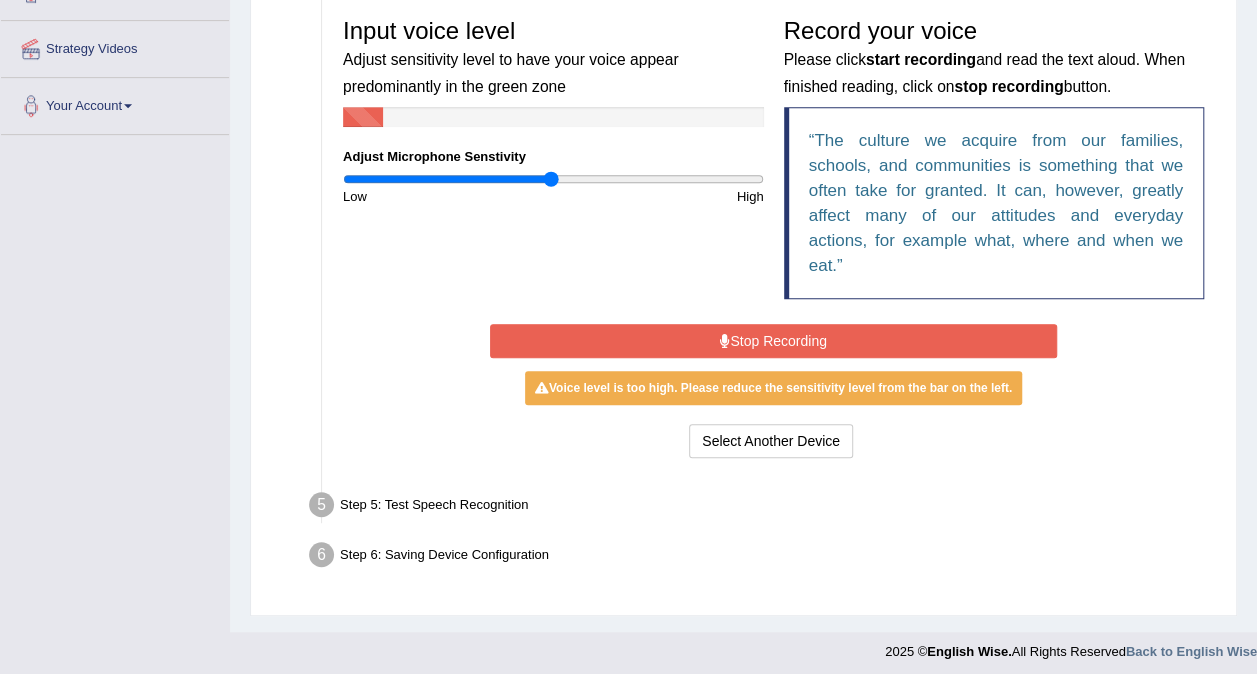 click on "Stop Recording" at bounding box center (773, 341) 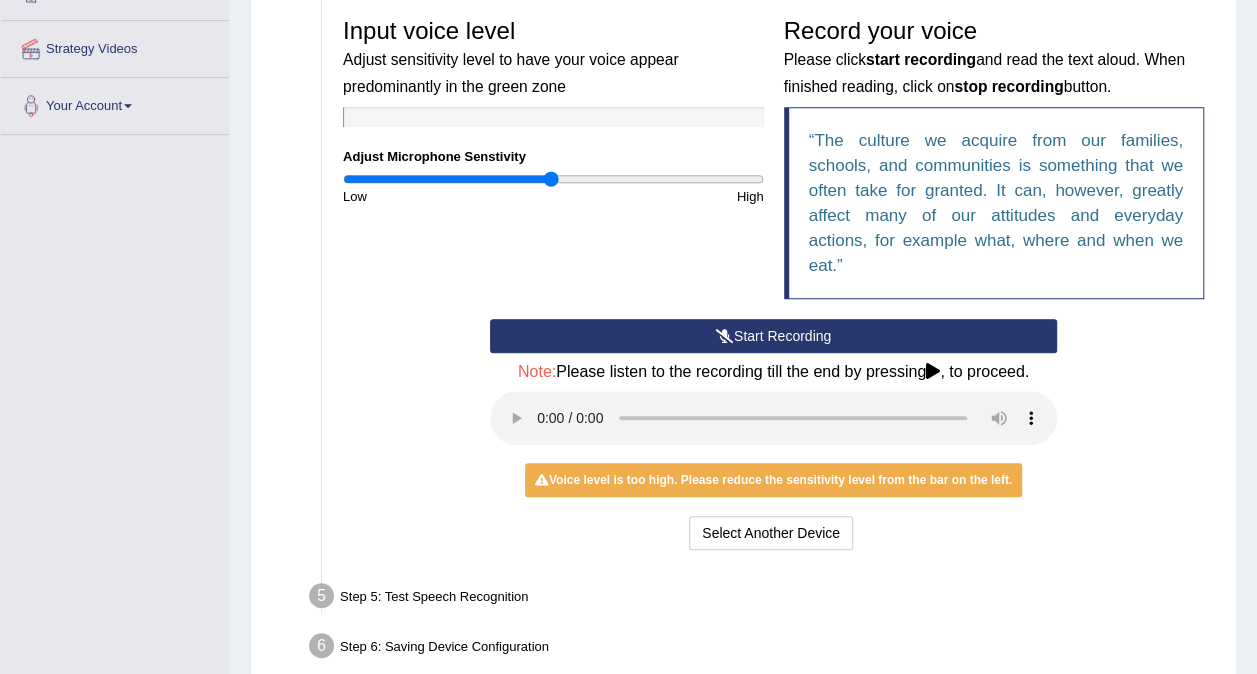 click on "Start Recording" at bounding box center (773, 336) 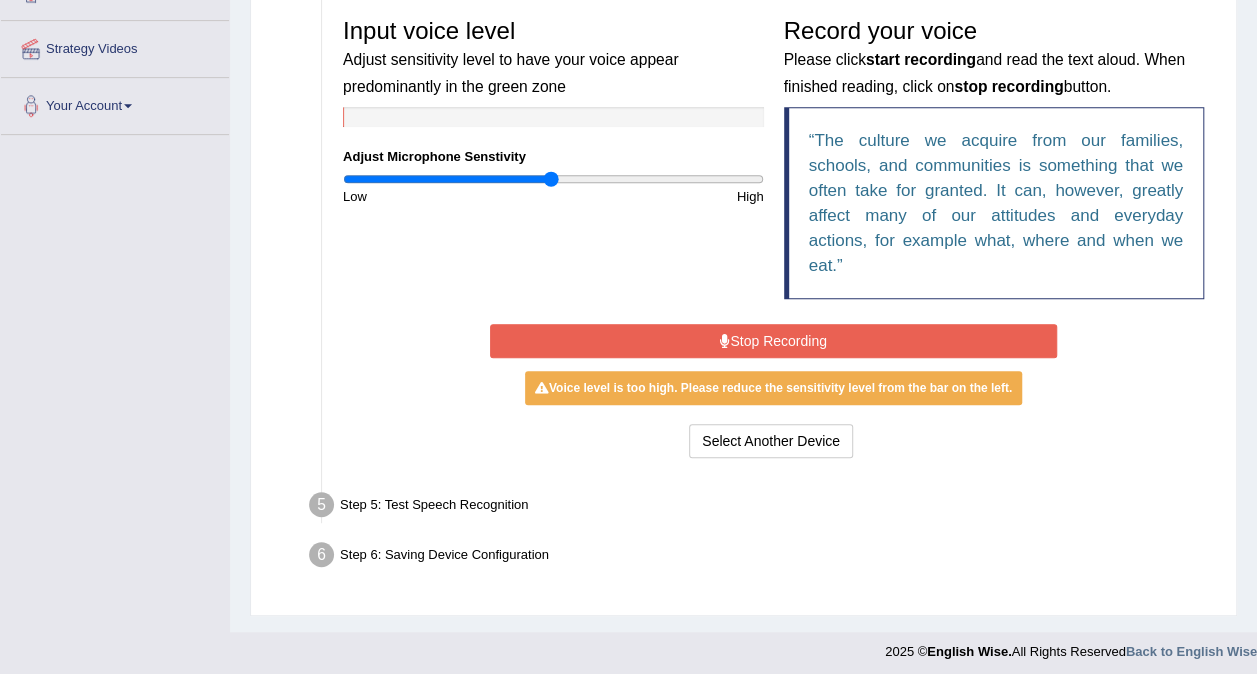 click on "Stop Recording" at bounding box center (773, 341) 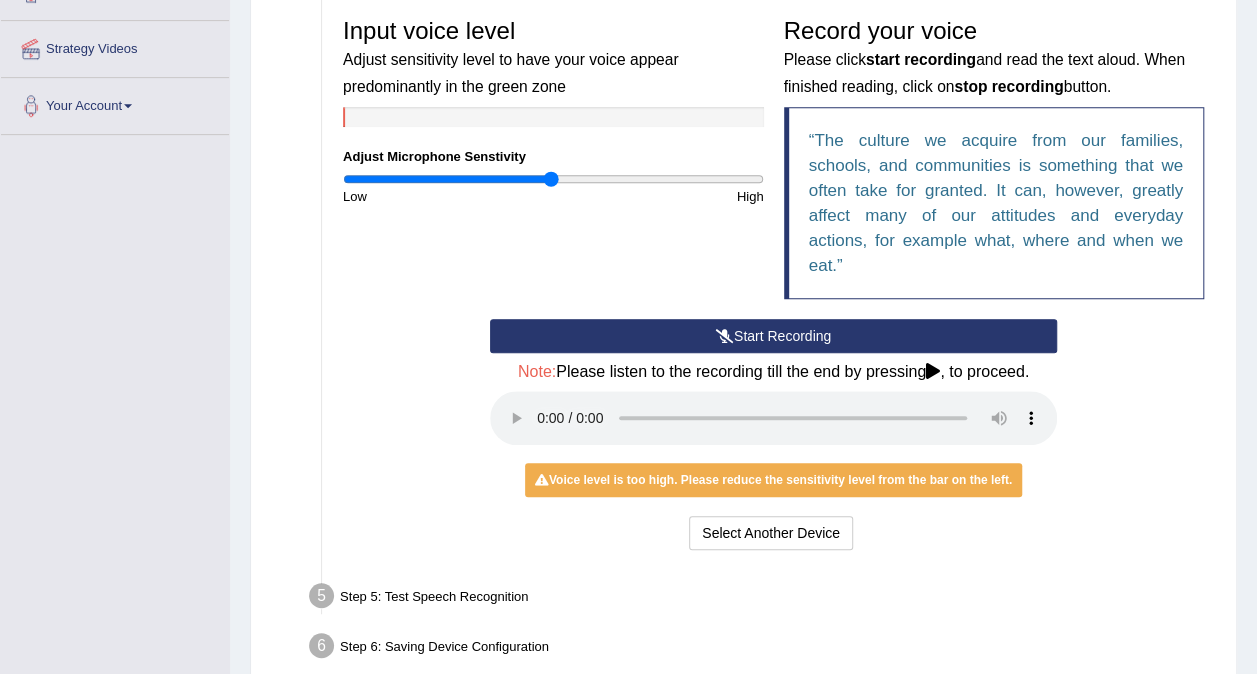 click on "Start Recording" at bounding box center [773, 336] 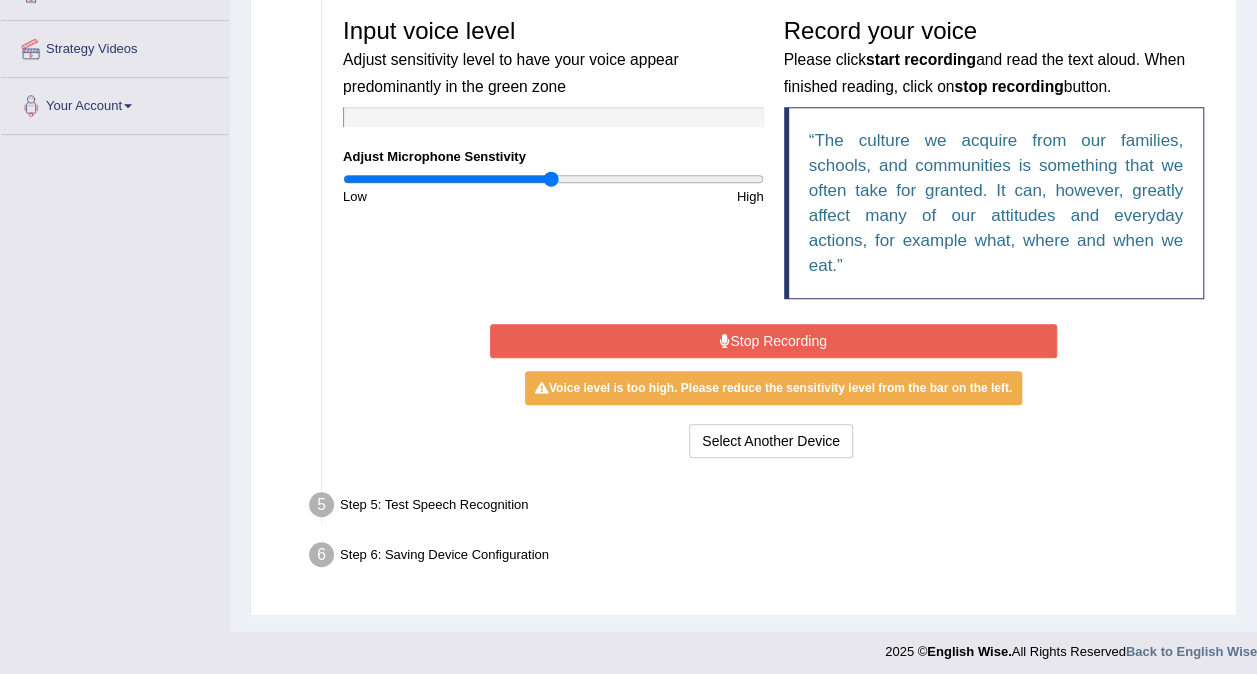 click on "Stop Recording" at bounding box center [773, 341] 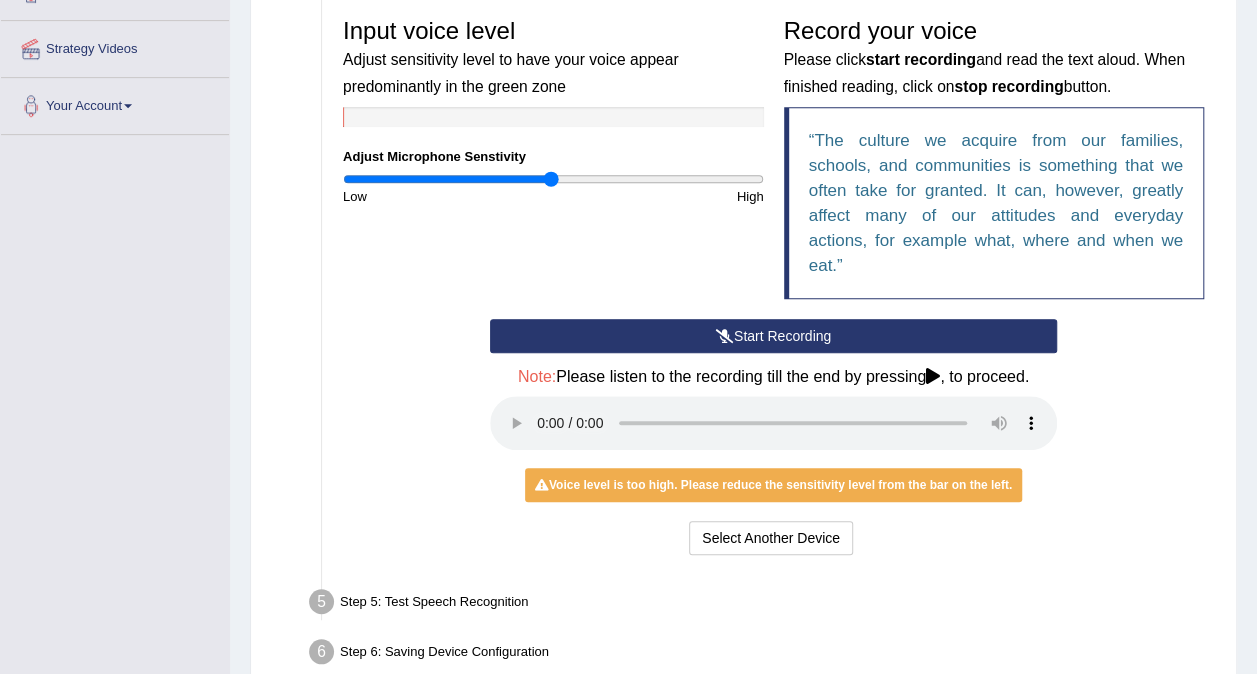 click on "Start Recording" at bounding box center (773, 336) 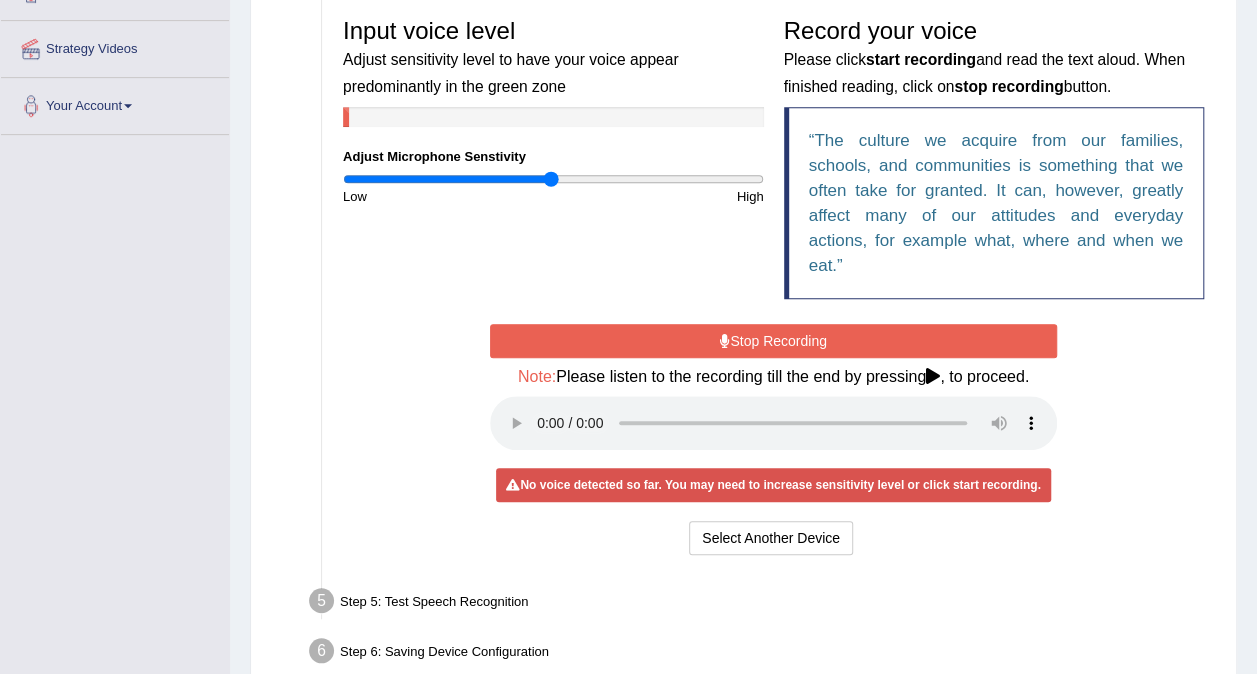 click on "Stop Recording" at bounding box center (773, 341) 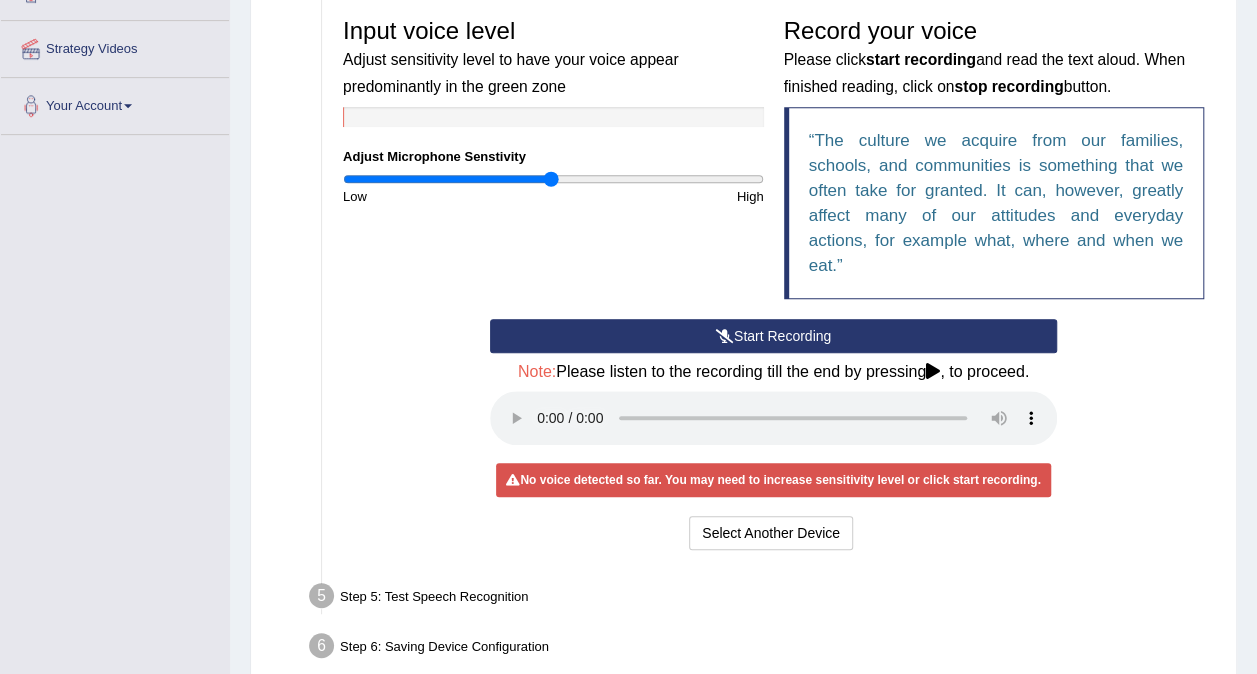 click on "Start Recording" at bounding box center (773, 336) 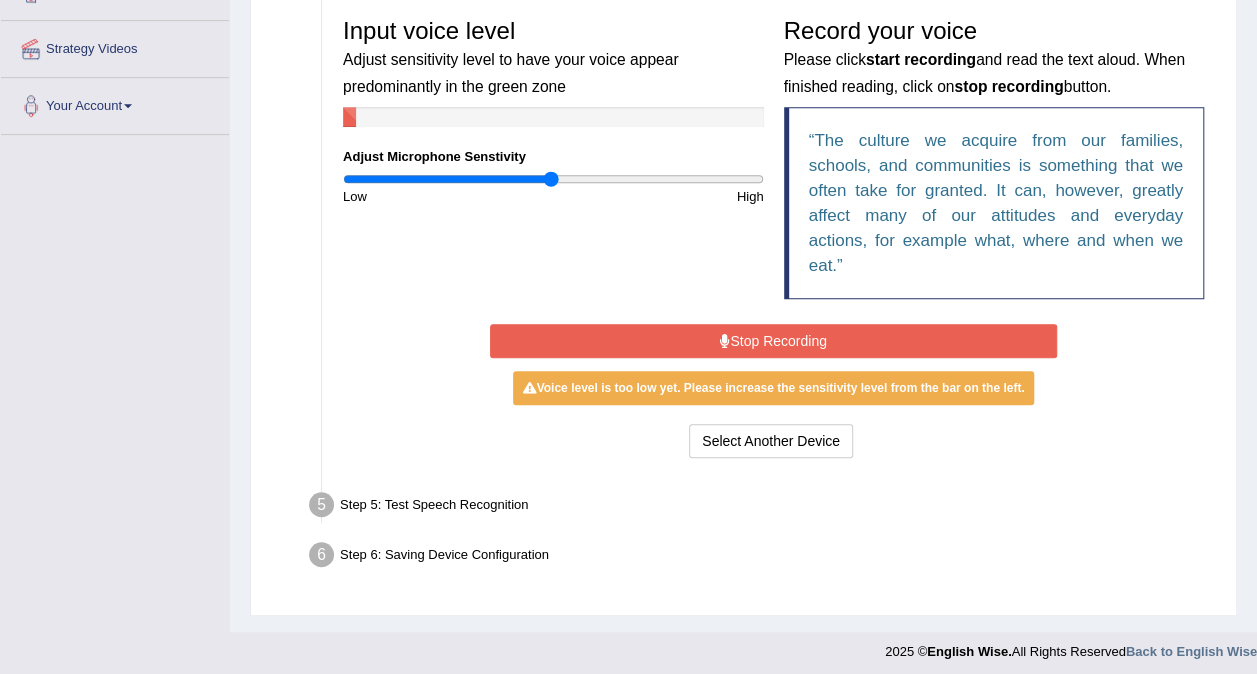 click on "Stop Recording" at bounding box center [773, 341] 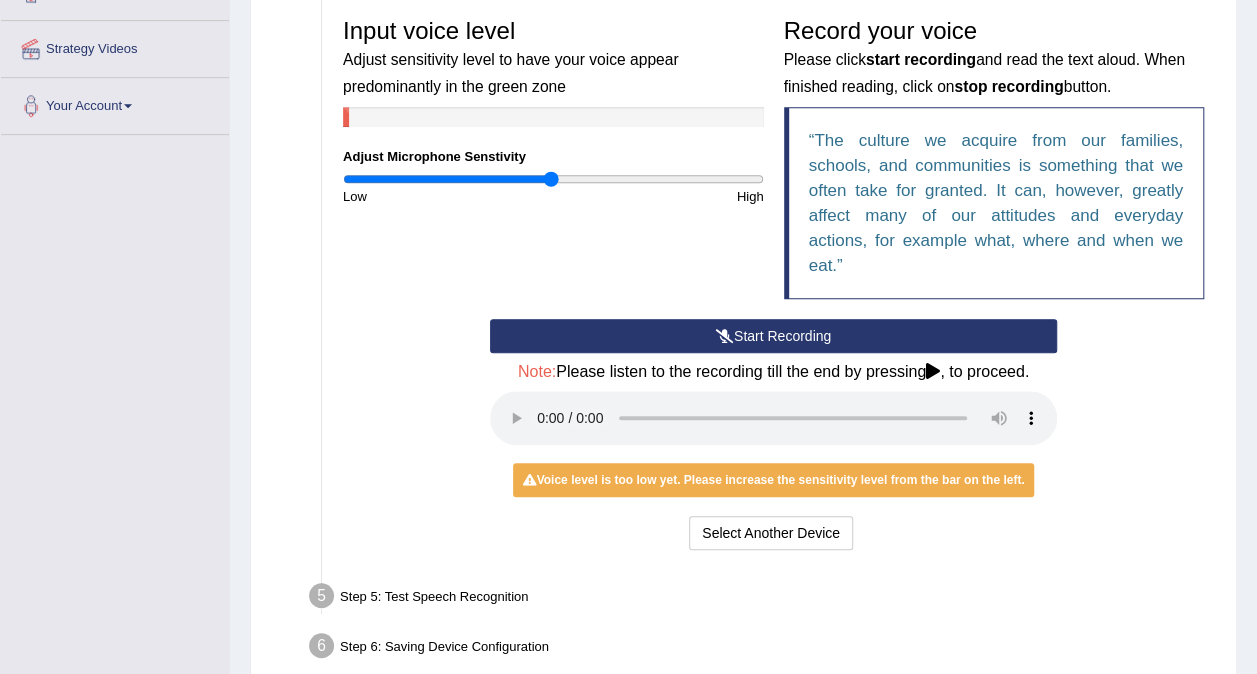 click on "Start Recording" at bounding box center [773, 336] 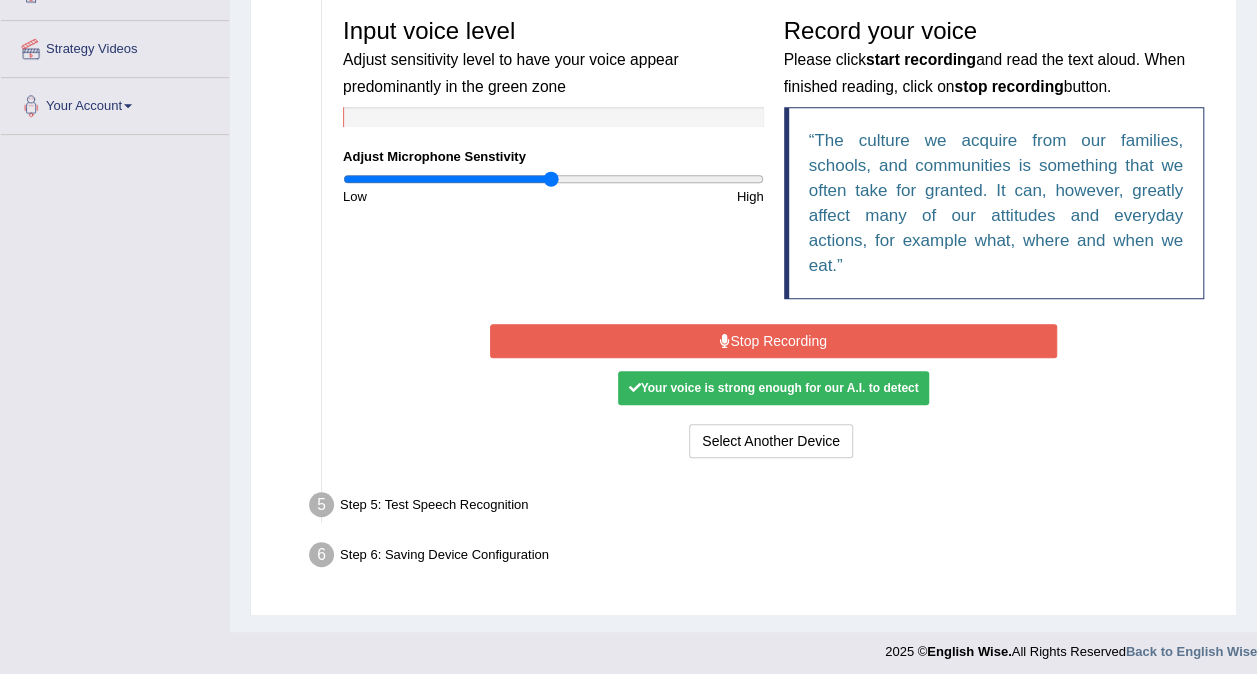 click on "Stop Recording" at bounding box center [773, 341] 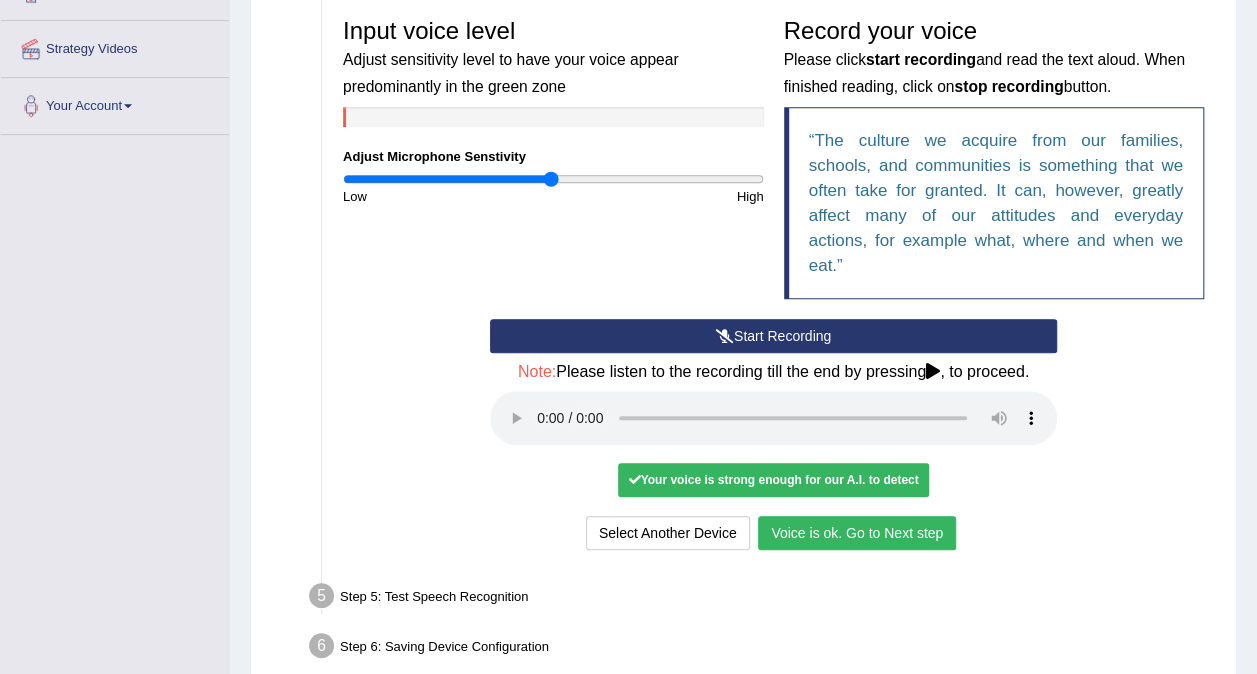 click on "Voice is ok. Go to Next step" at bounding box center [857, 533] 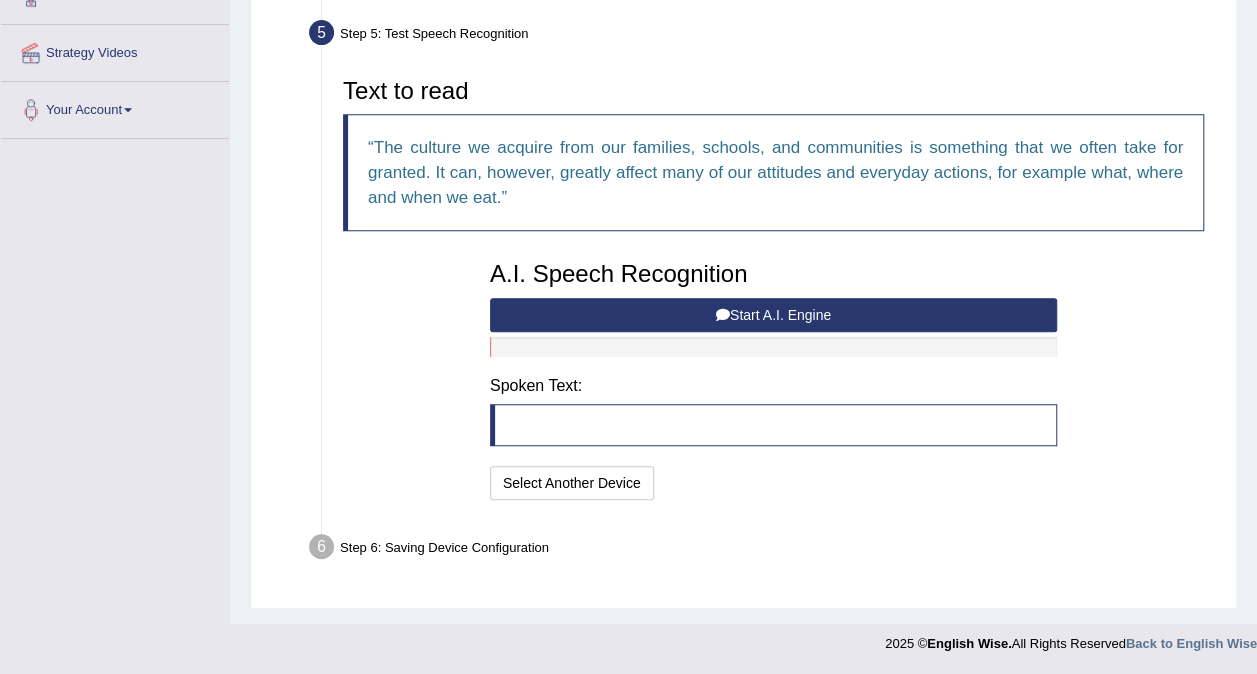scroll, scrollTop: 412, scrollLeft: 0, axis: vertical 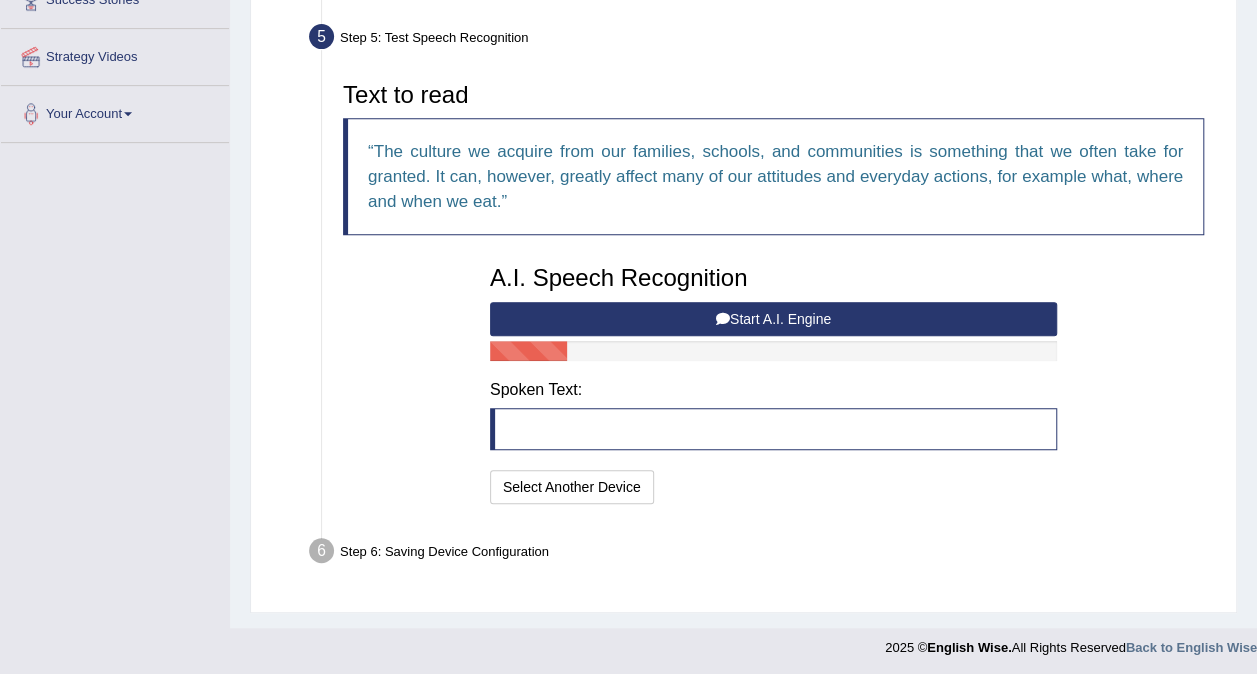 click on "Start A.I. Engine" at bounding box center [773, 319] 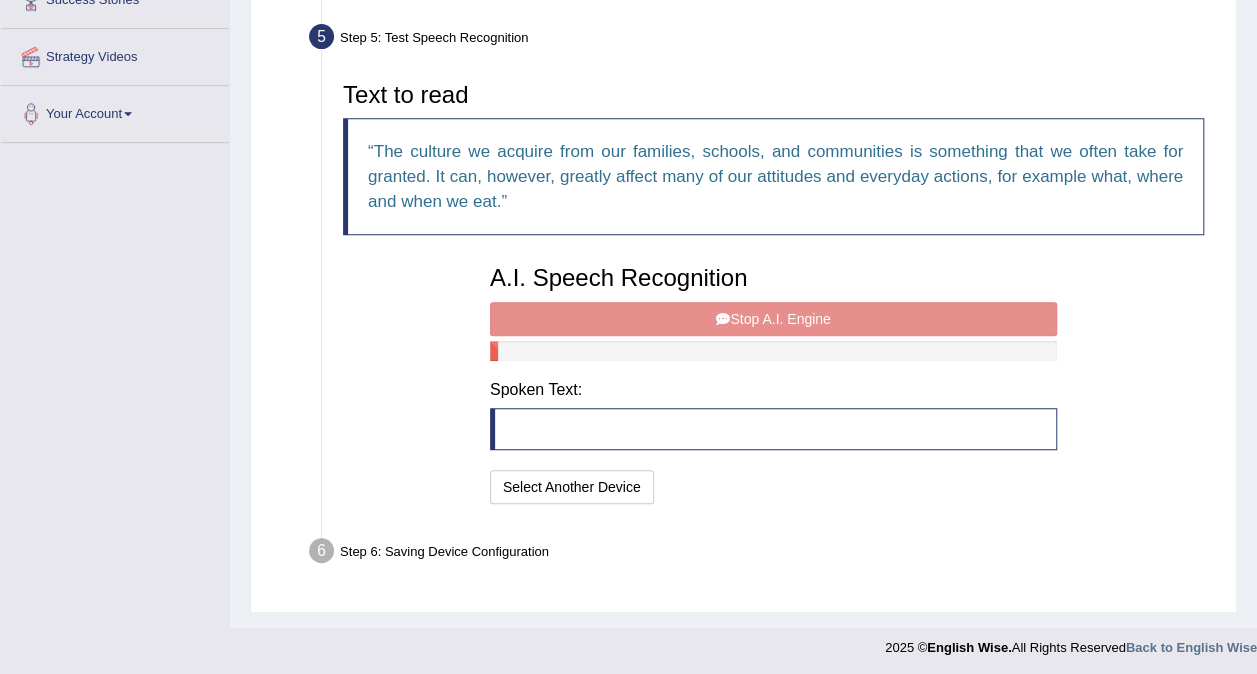 click on "A.I. Speech Recognition    Start A.I. Engine    Stop A.I. Engine     Note:  Please listen to the recording till the end by pressing  , to proceed.     Spoken Text:     I will practice without this feature   Select Another Device   Speech is ok. Go to Last step" at bounding box center [773, 382] 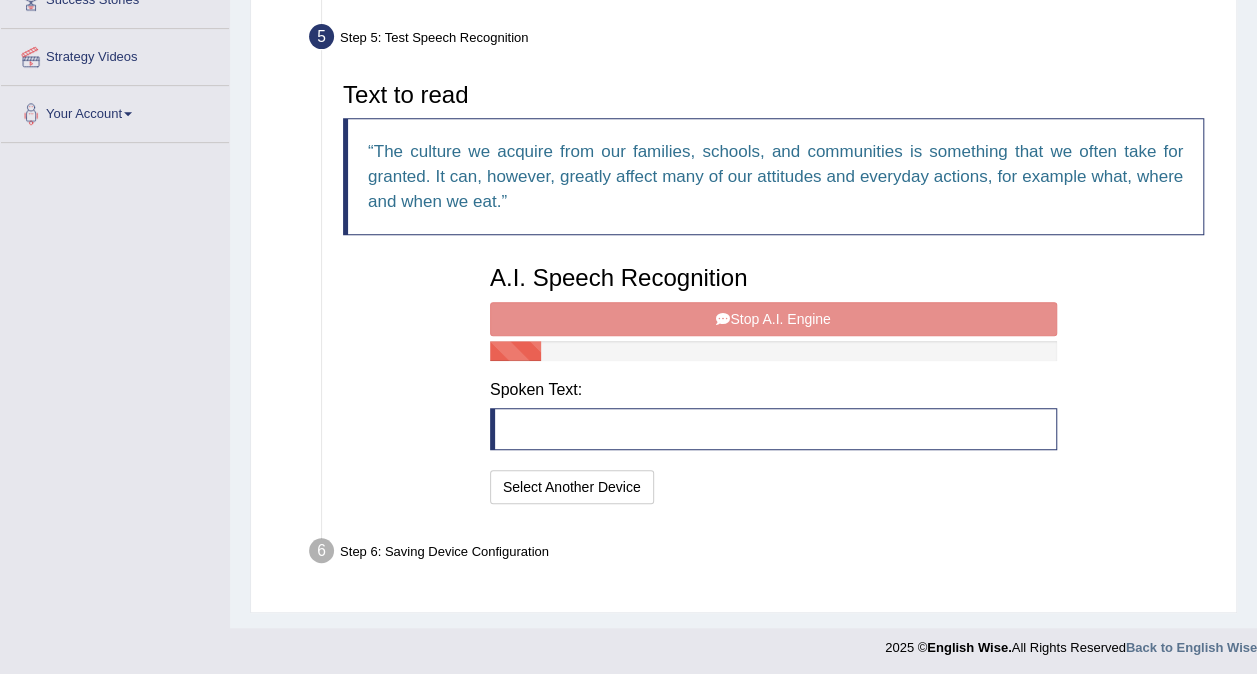 click on "A.I. Speech Recognition    Start A.I. Engine    Stop A.I. Engine     Note:  Please listen to the recording till the end by pressing  , to proceed.     Spoken Text:     I will practice without this feature   Select Another Device   Speech is ok. Go to Last step" at bounding box center [773, 382] 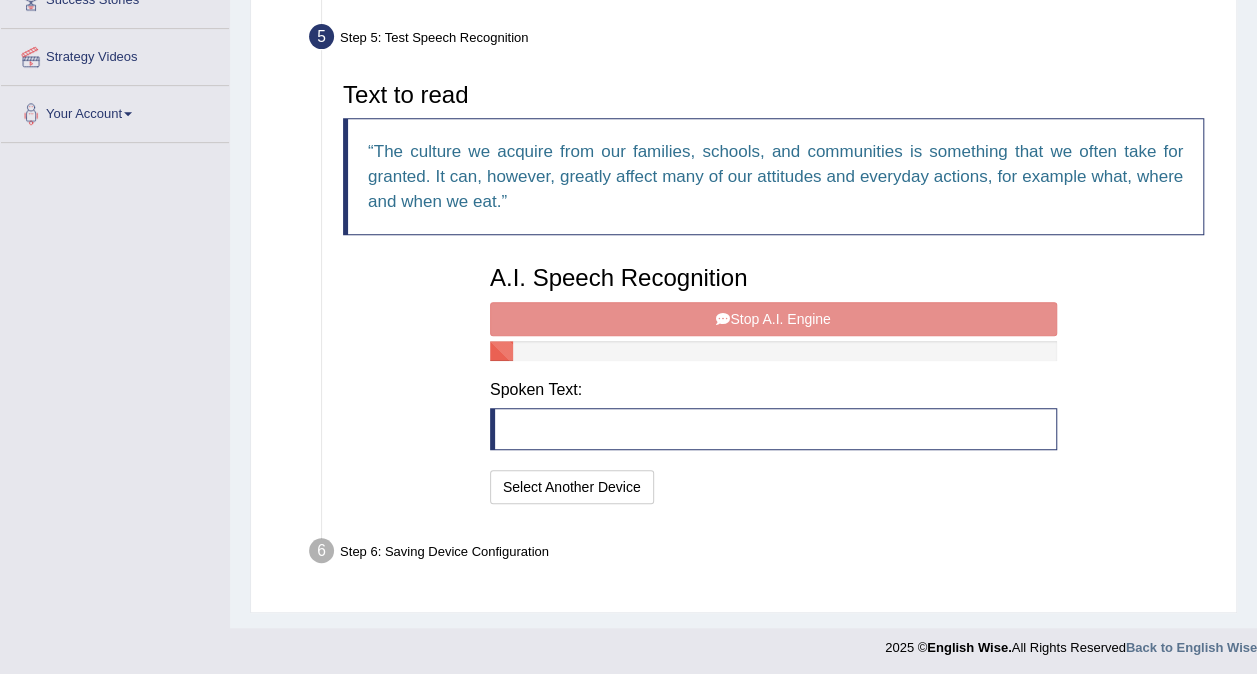 click on "A.I. Speech Recognition    Start A.I. Engine    Stop A.I. Engine     Note:  Please listen to the recording till the end by pressing  , to proceed.     Spoken Text:     I will practice without this feature   Select Another Device   Speech is ok. Go to Last step" at bounding box center [773, 382] 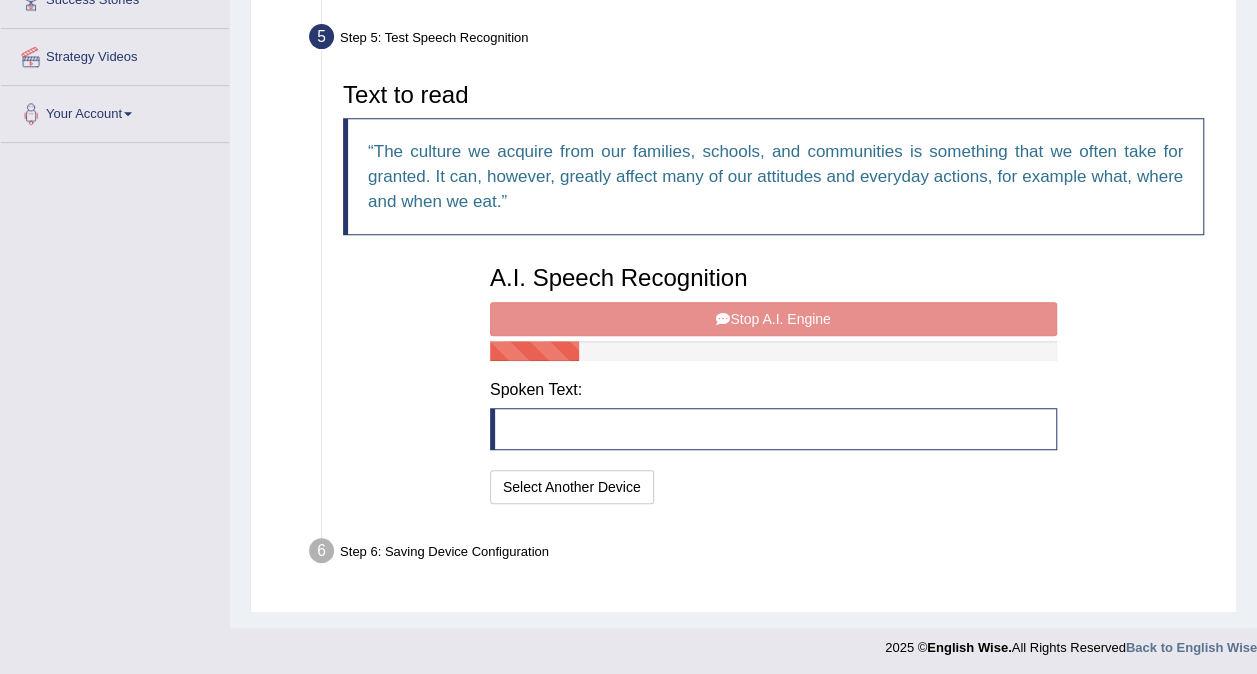 click on "A.I. Speech Recognition    Start A.I. Engine    Stop A.I. Engine     Note:  Please listen to the recording till the end by pressing  , to proceed.     Spoken Text:     I will practice without this feature   Select Another Device   Speech is ok. Go to Last step" at bounding box center (773, 382) 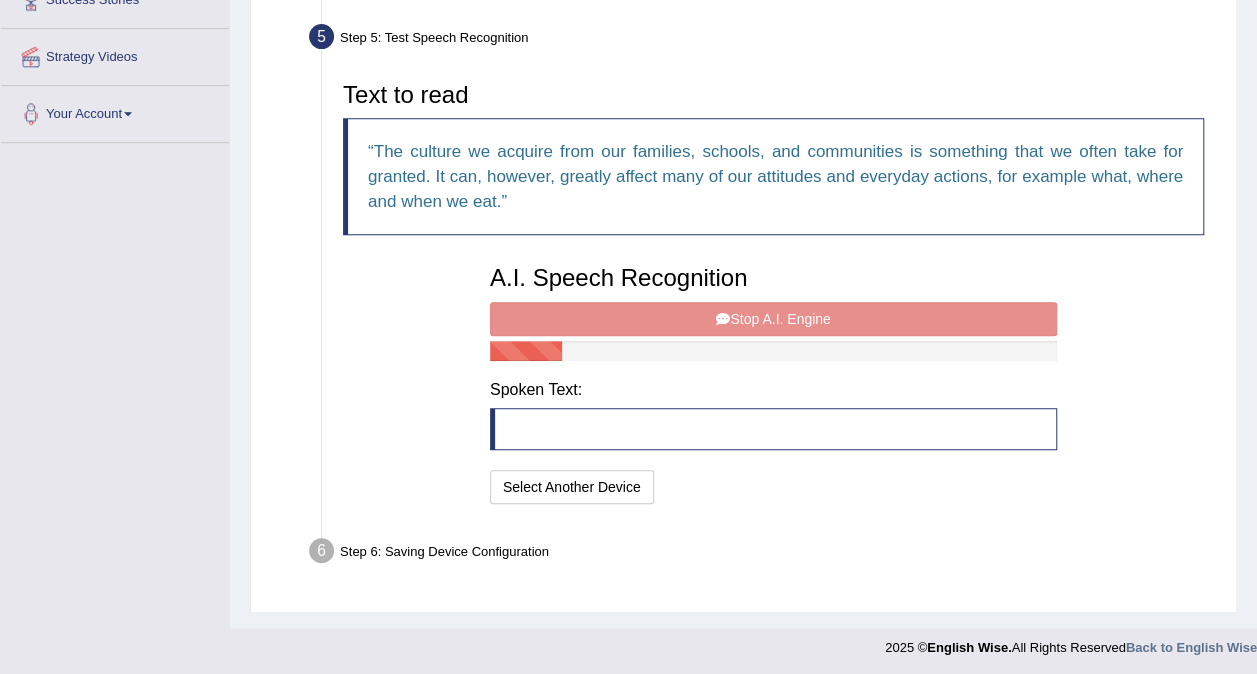 click on "A.I. Speech Recognition    Start A.I. Engine    Stop A.I. Engine     Note:  Please listen to the recording till the end by pressing  , to proceed.     Spoken Text:     I will practice without this feature   Select Another Device   Speech is ok. Go to Last step" at bounding box center [773, 382] 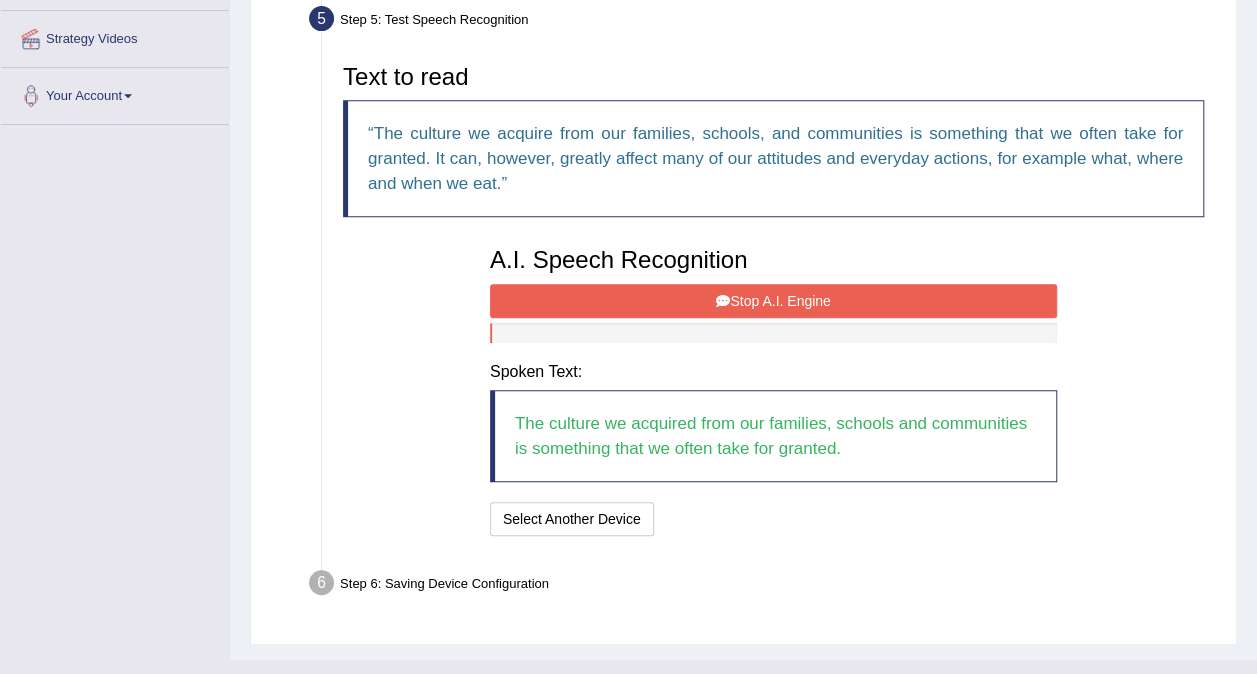 scroll, scrollTop: 458, scrollLeft: 0, axis: vertical 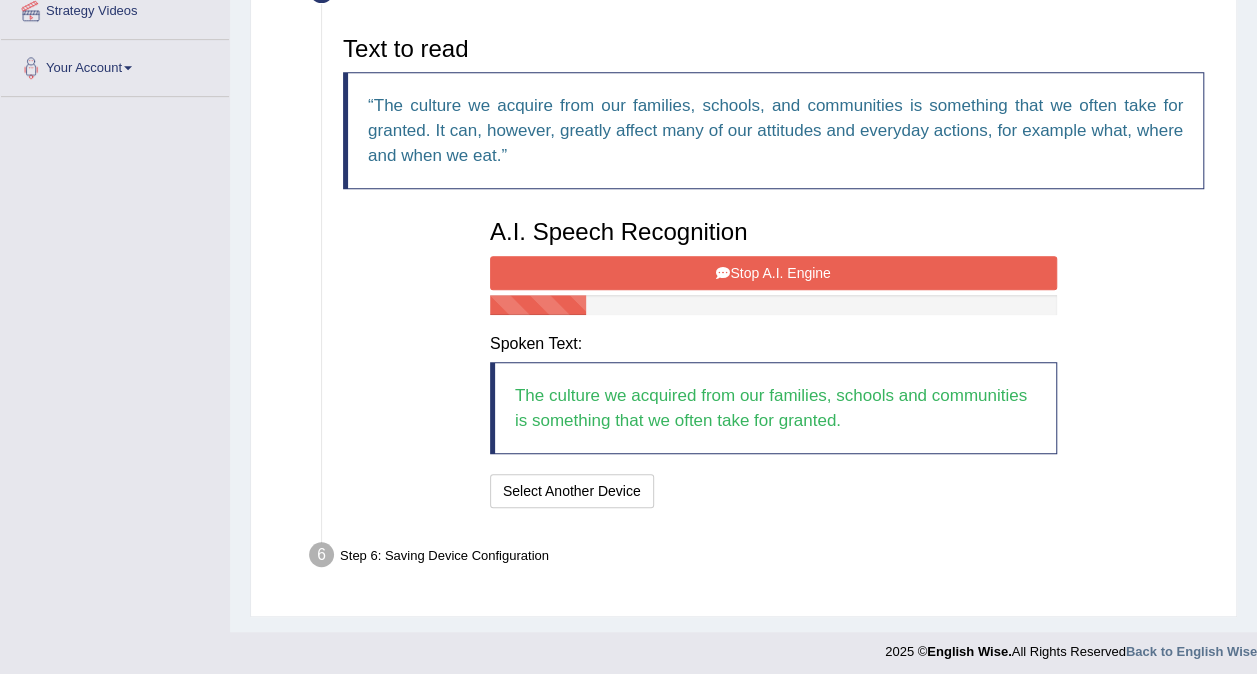 click on "Stop A.I. Engine" at bounding box center [773, 273] 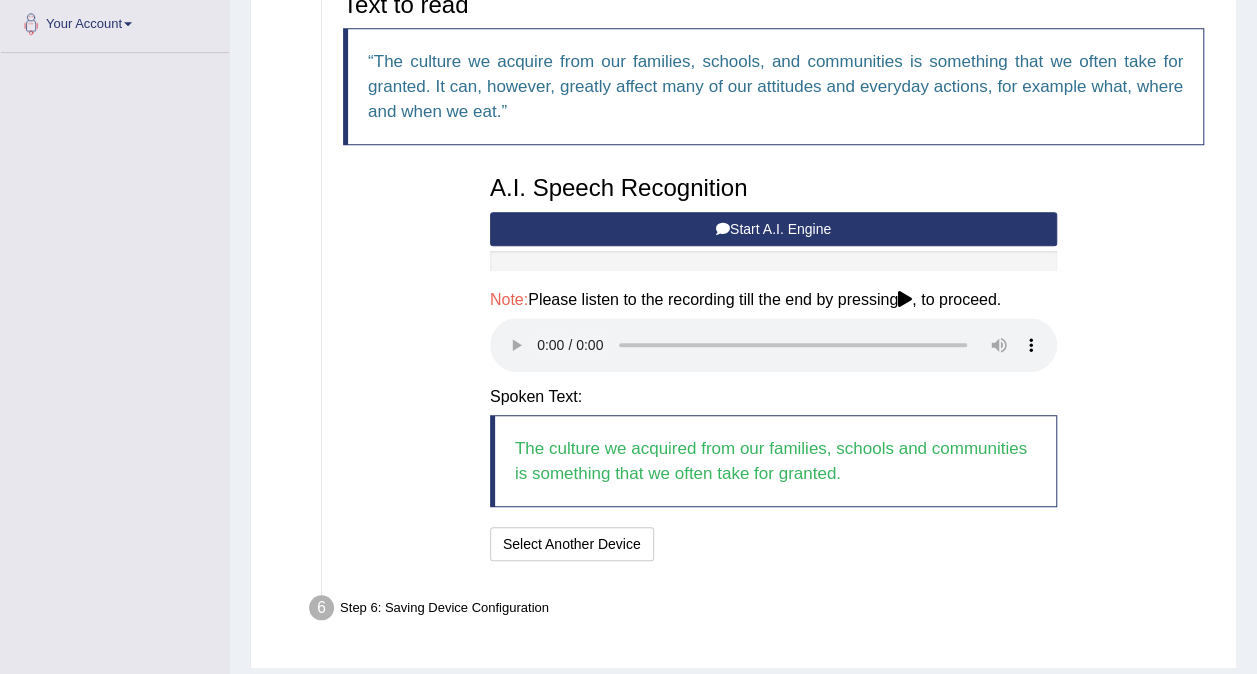 click on "Spoken Text:" at bounding box center (773, 397) 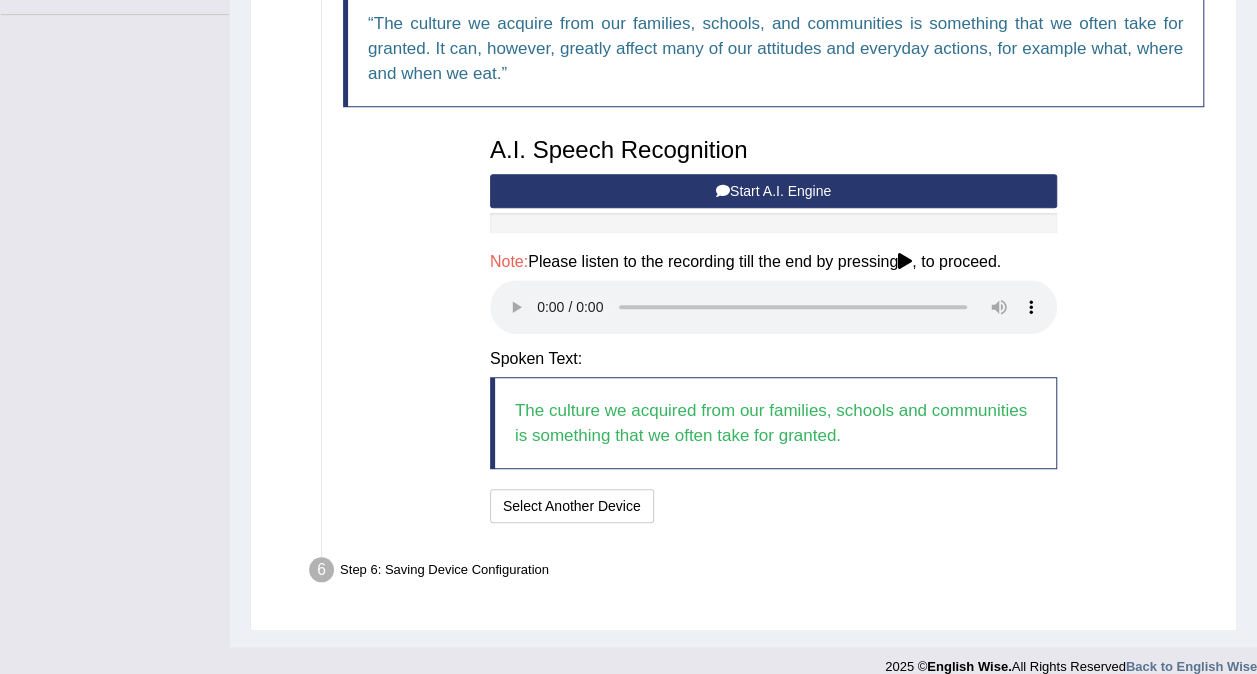 scroll, scrollTop: 542, scrollLeft: 0, axis: vertical 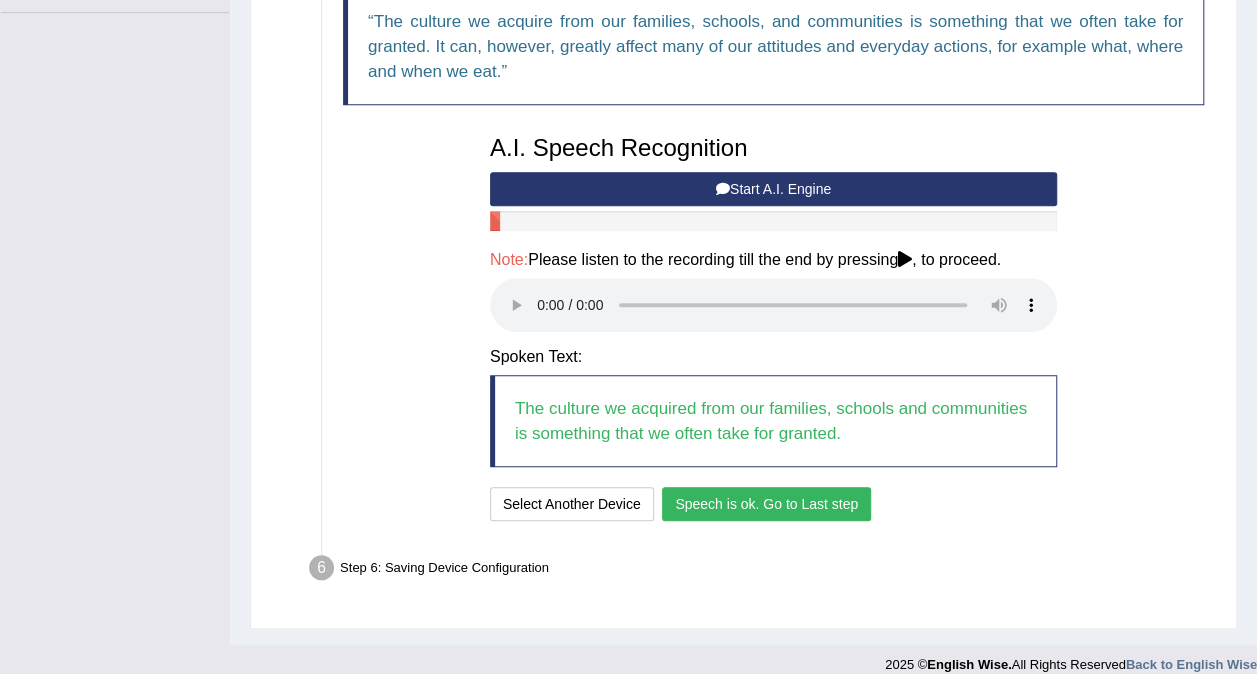 type 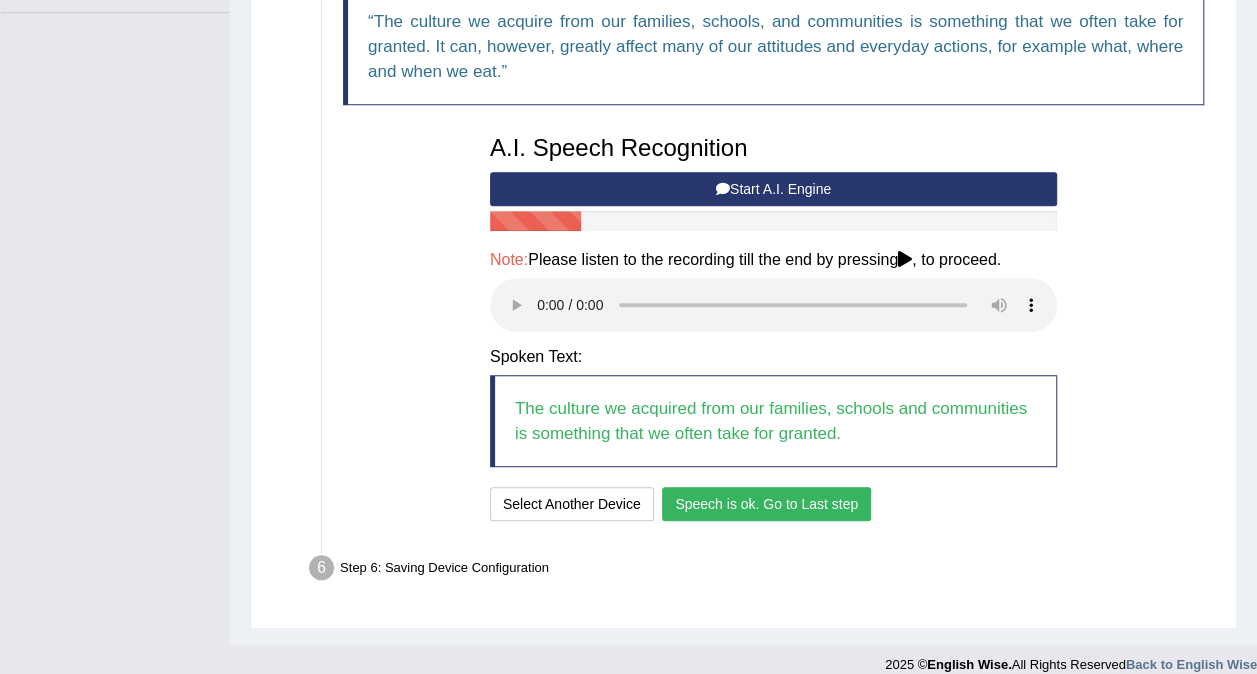 click on "Speech is ok. Go to Last step" at bounding box center [766, 504] 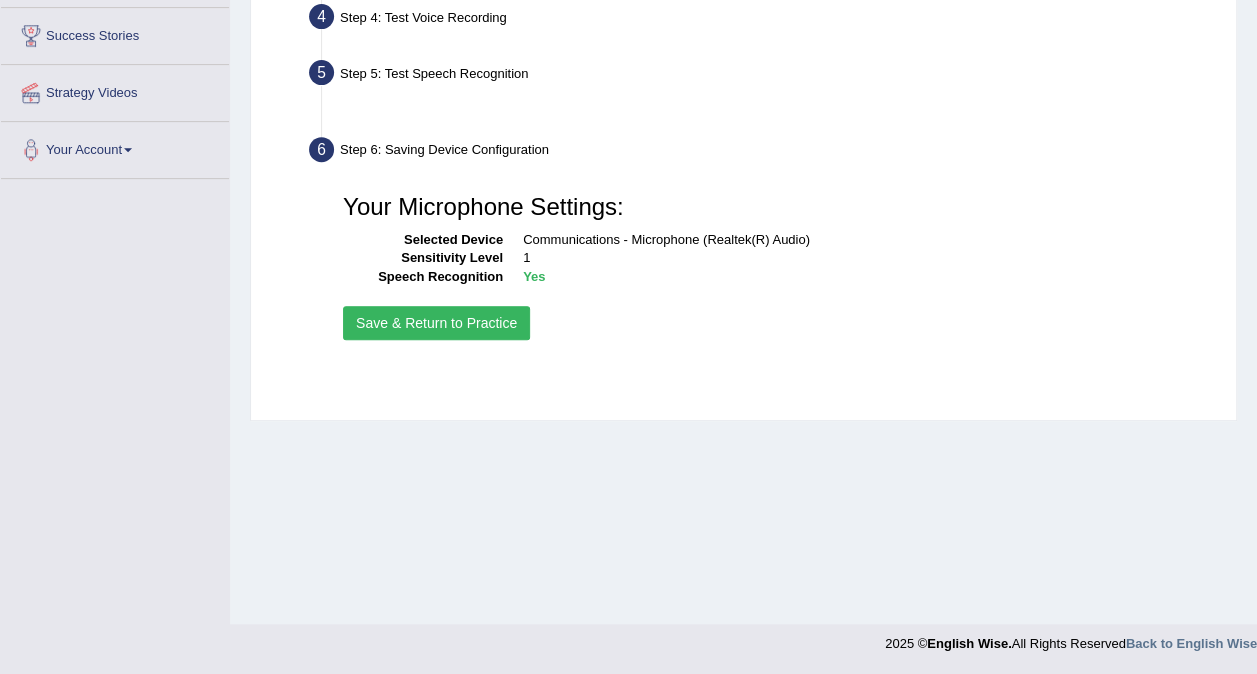 scroll, scrollTop: 376, scrollLeft: 0, axis: vertical 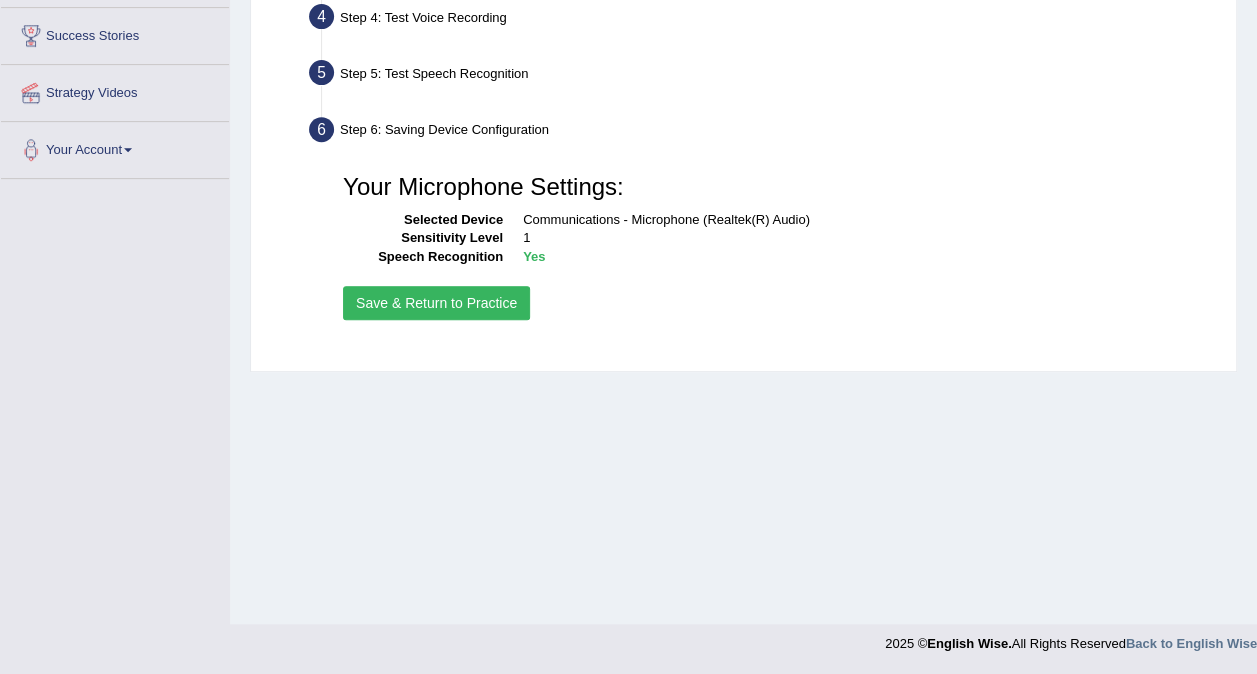 click on "Save & Return to Practice" at bounding box center (436, 303) 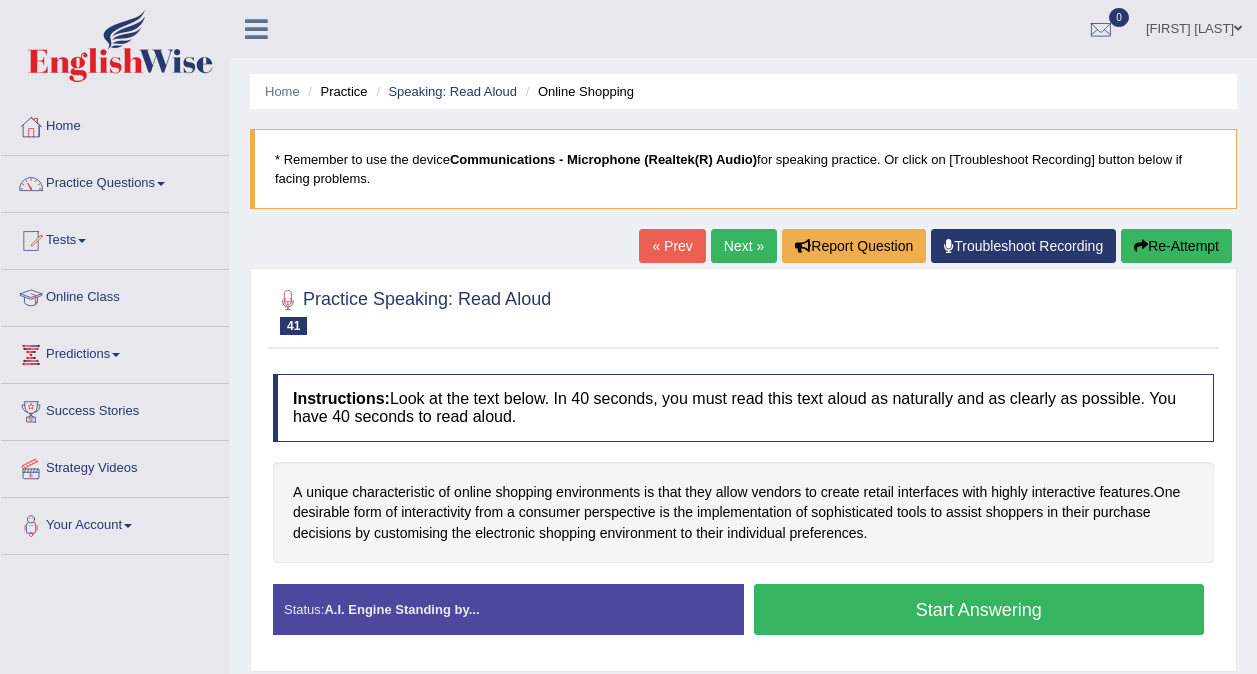 scroll, scrollTop: 0, scrollLeft: 0, axis: both 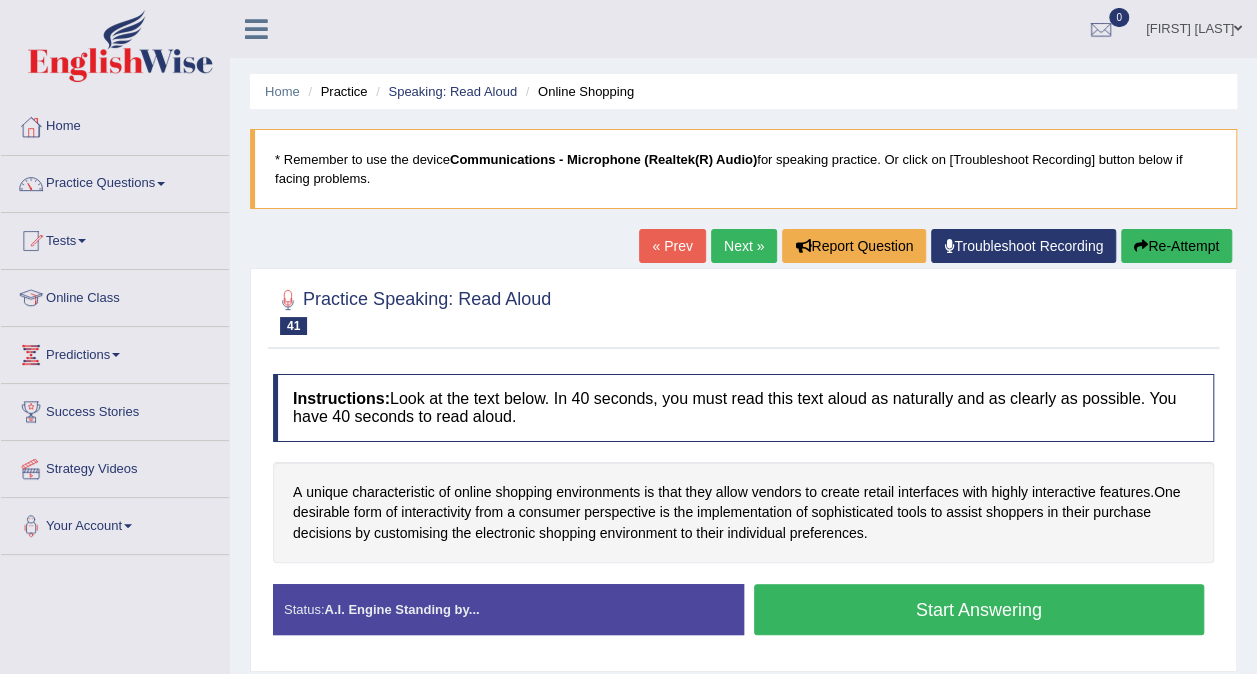 drag, startPoint x: 614, startPoint y: 410, endPoint x: 712, endPoint y: 461, distance: 110.47624 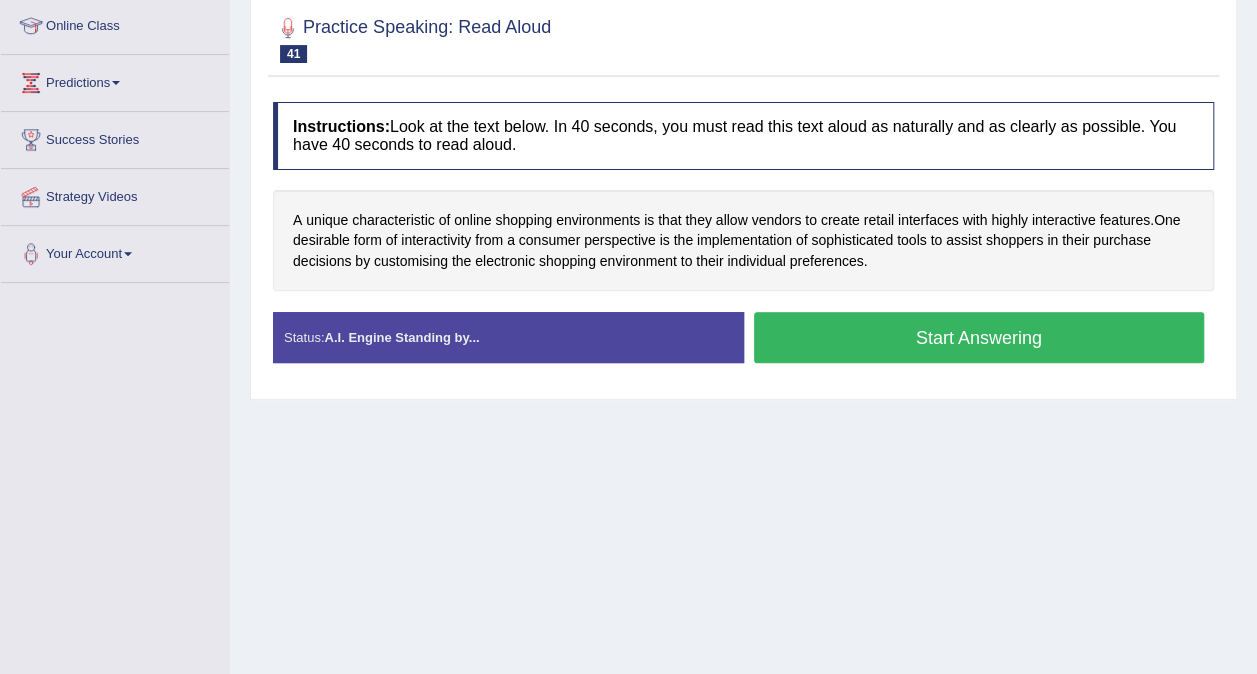 scroll, scrollTop: 274, scrollLeft: 0, axis: vertical 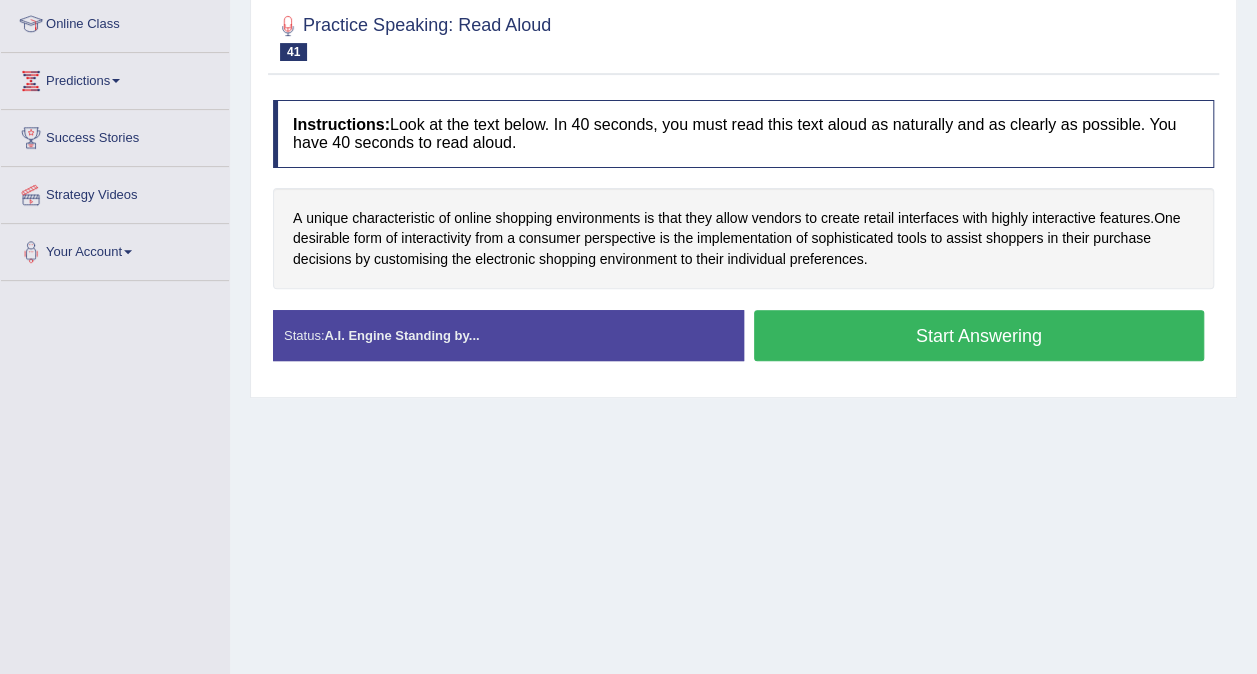 click on "Start Answering" at bounding box center (979, 335) 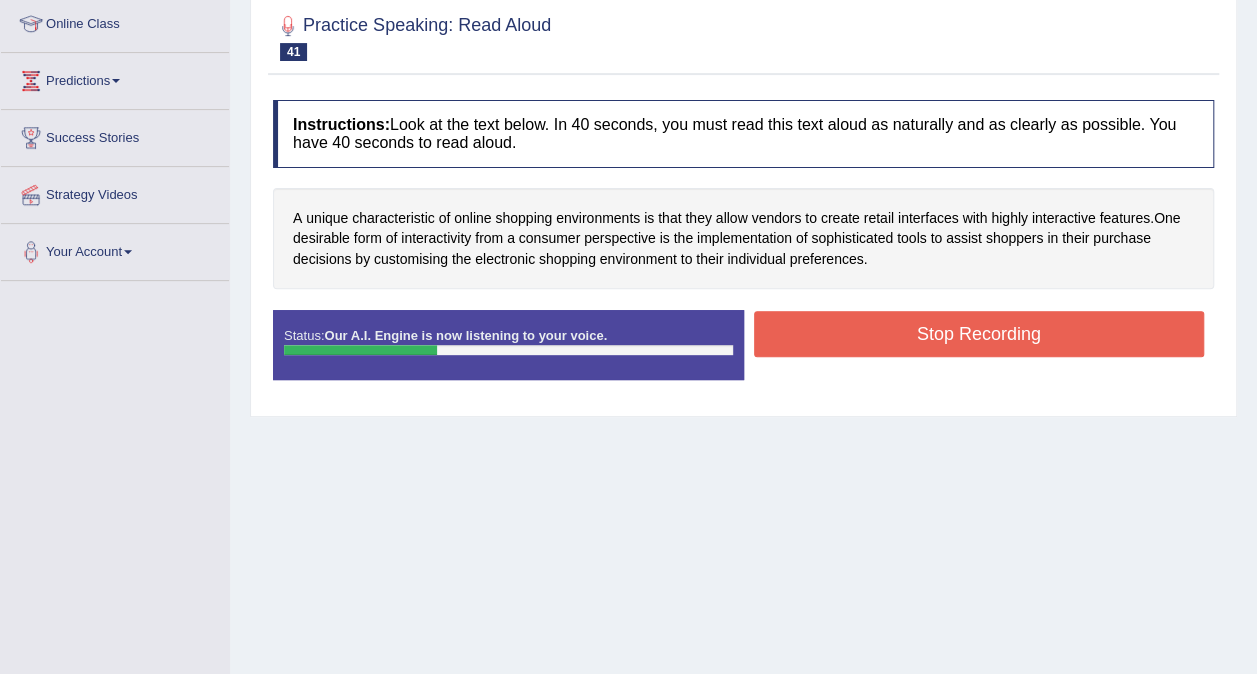 click on "Stop Recording" at bounding box center (979, 334) 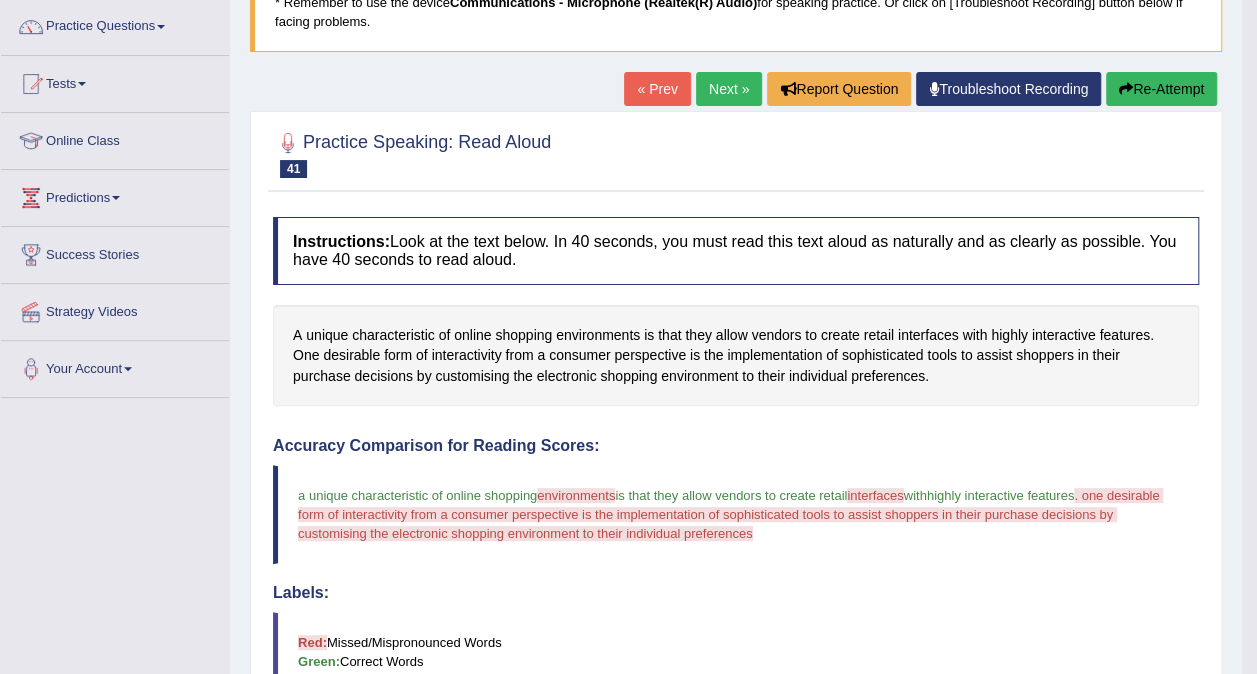 scroll, scrollTop: 156, scrollLeft: 0, axis: vertical 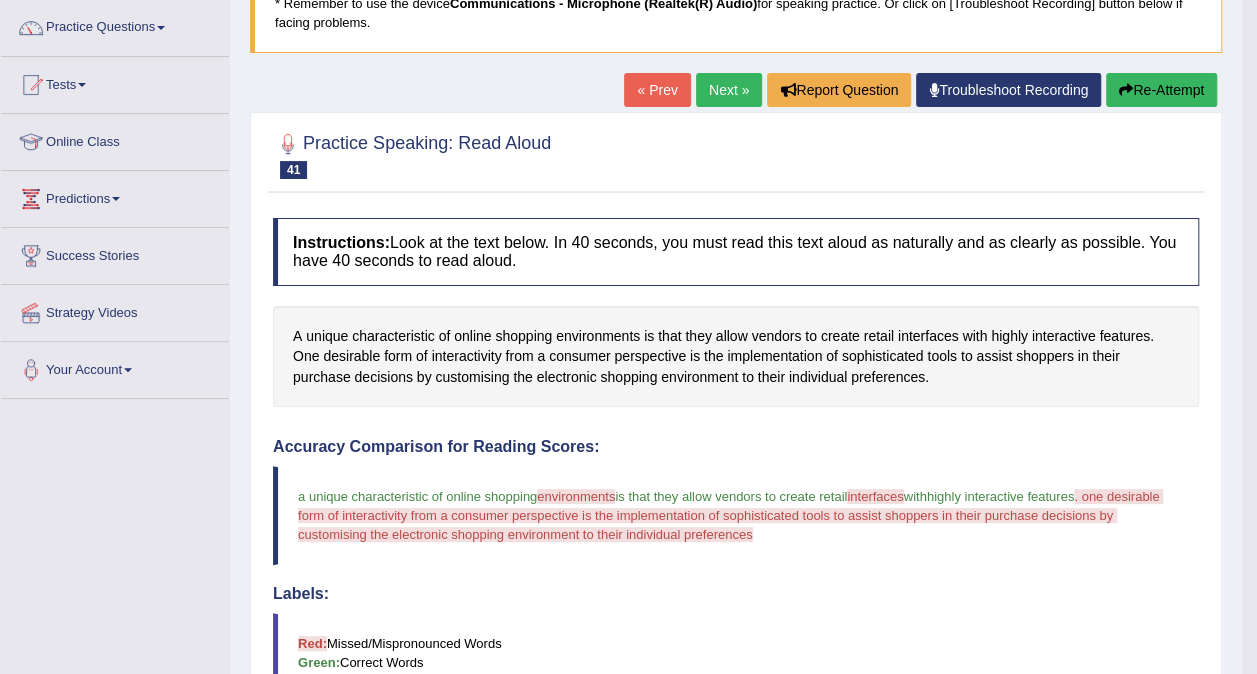 click on "Re-Attempt" at bounding box center [1161, 90] 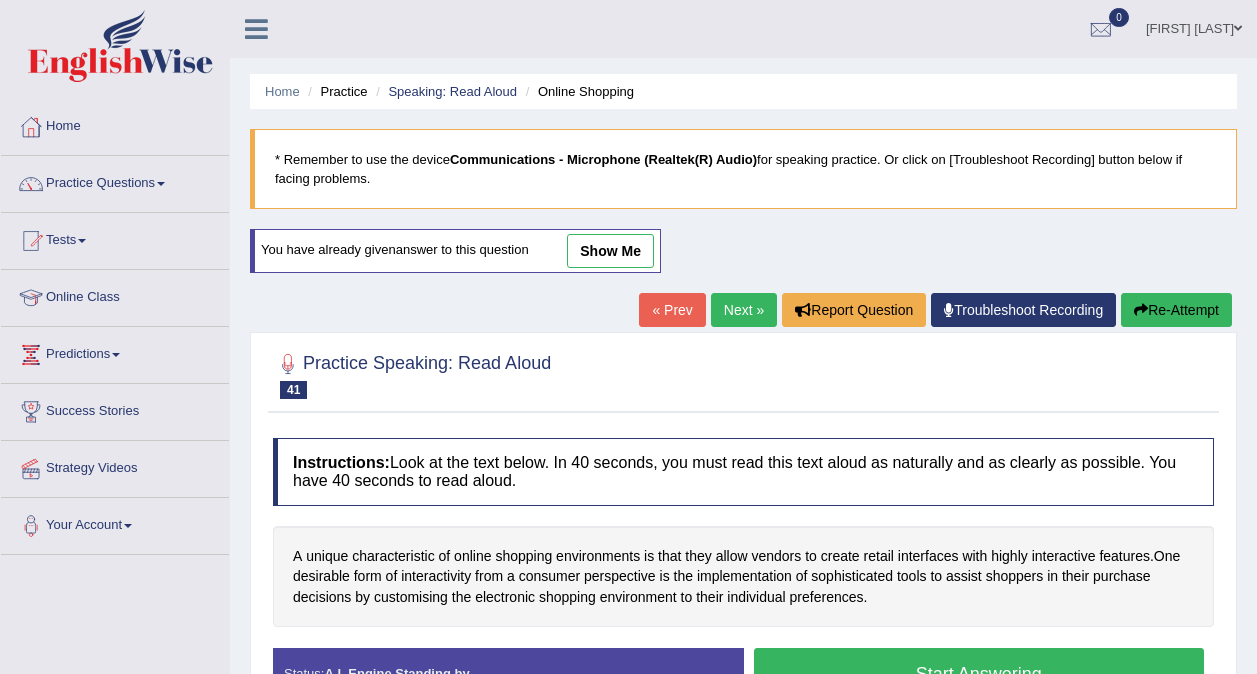 scroll, scrollTop: 161, scrollLeft: 0, axis: vertical 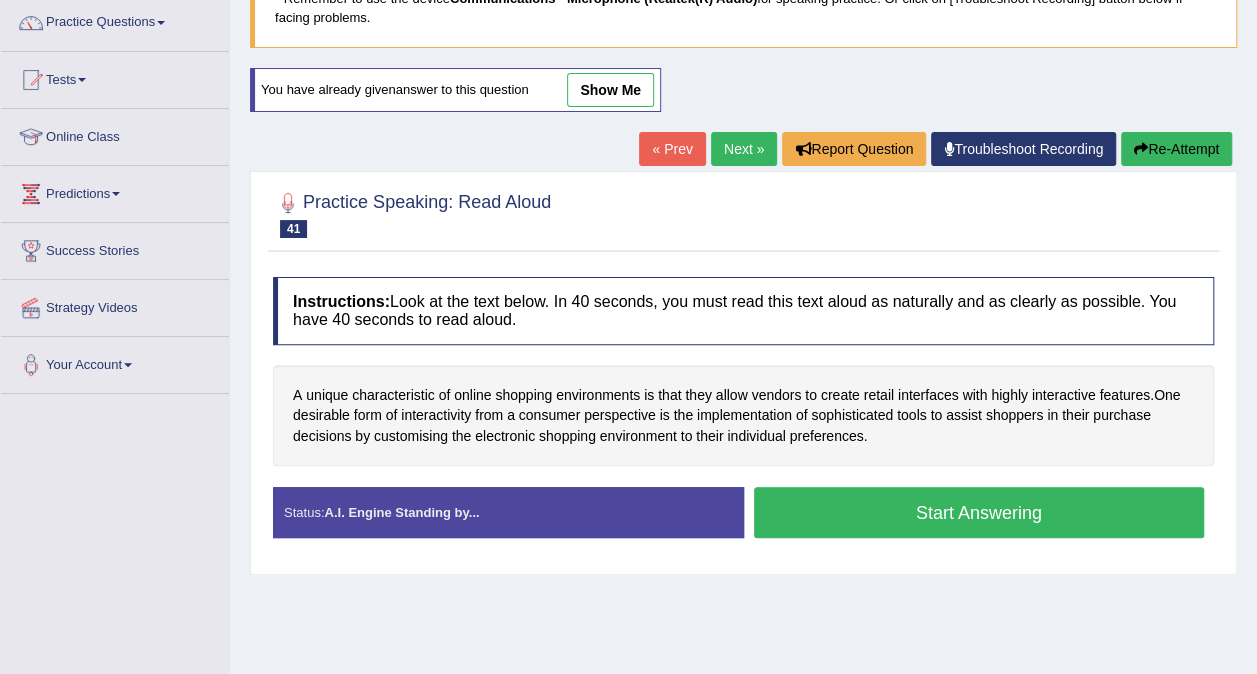 click on "Re-Attempt" at bounding box center (1176, 149) 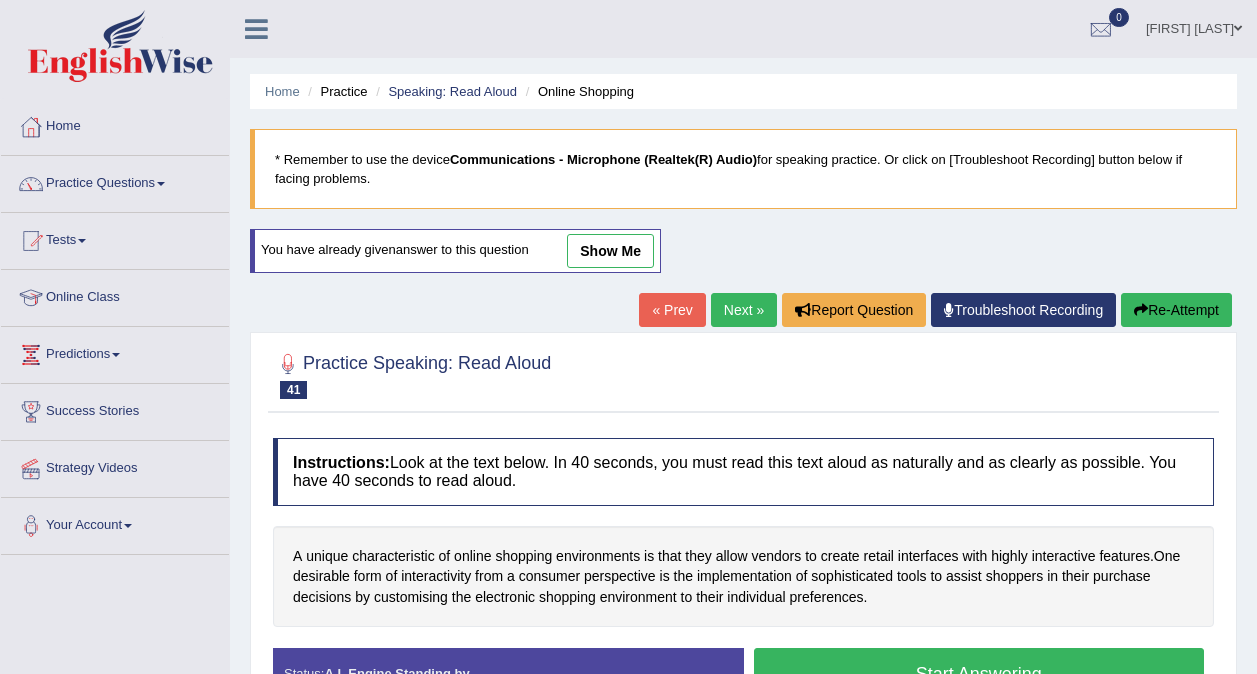 scroll, scrollTop: 166, scrollLeft: 0, axis: vertical 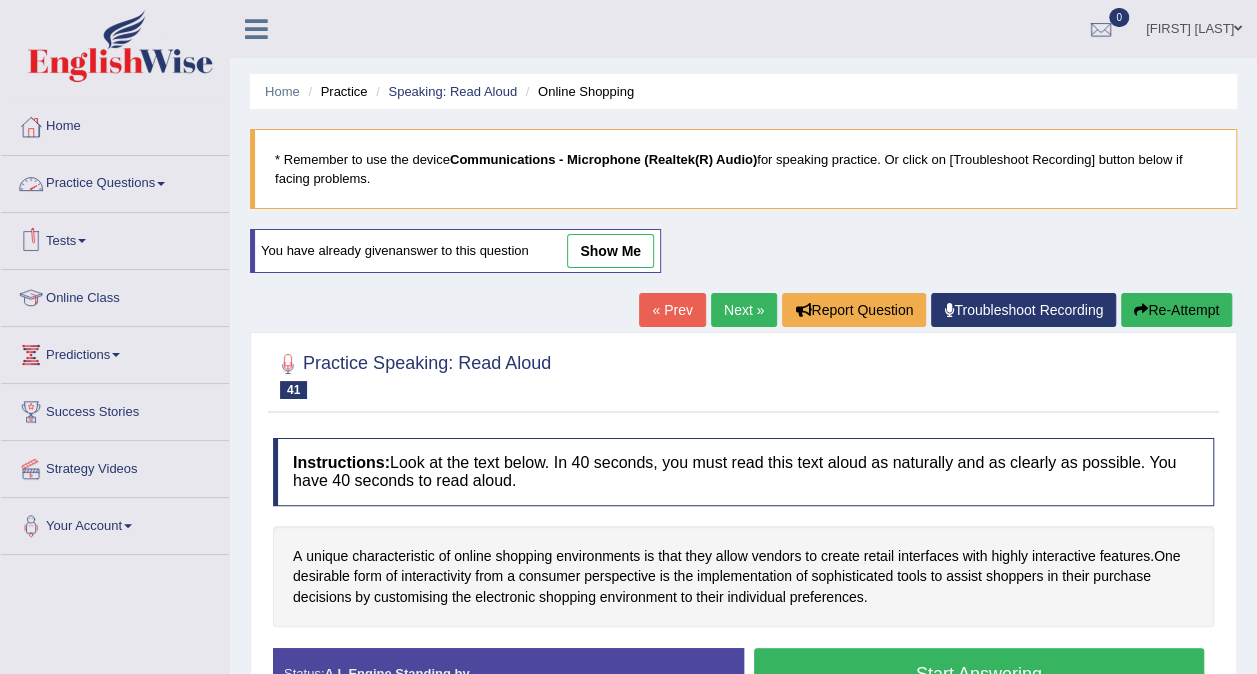 click on "Practice Questions" at bounding box center (115, 181) 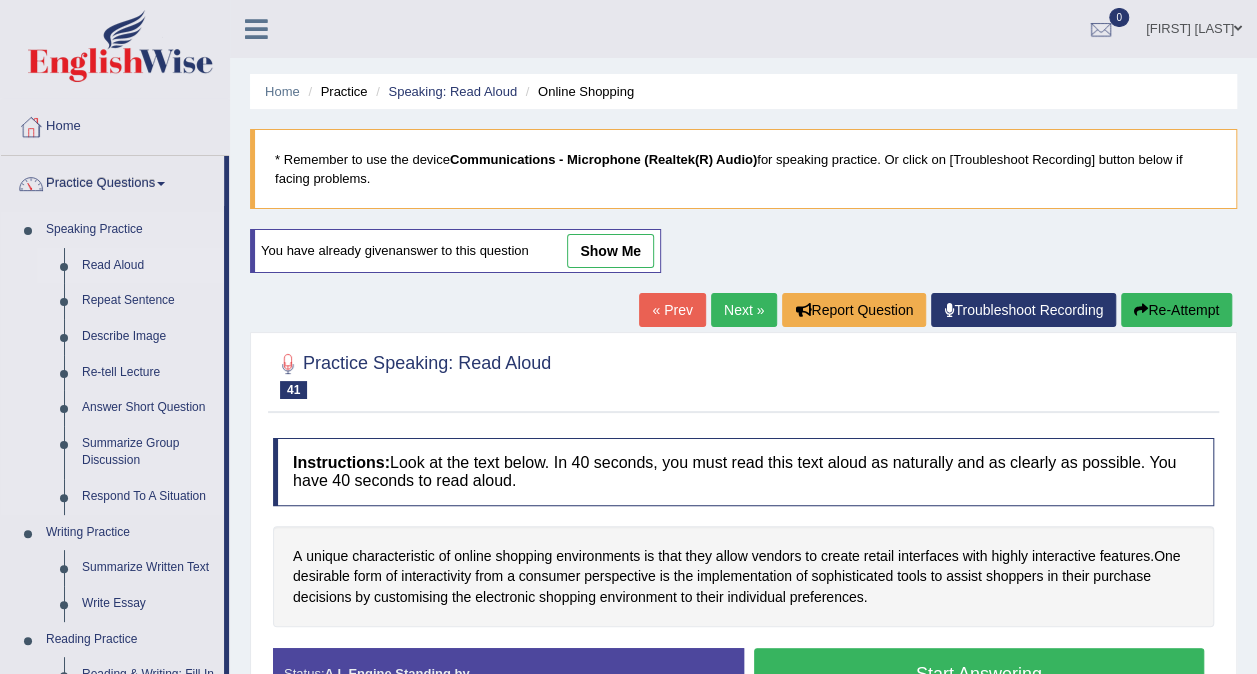 click on "Read Aloud" at bounding box center [148, 266] 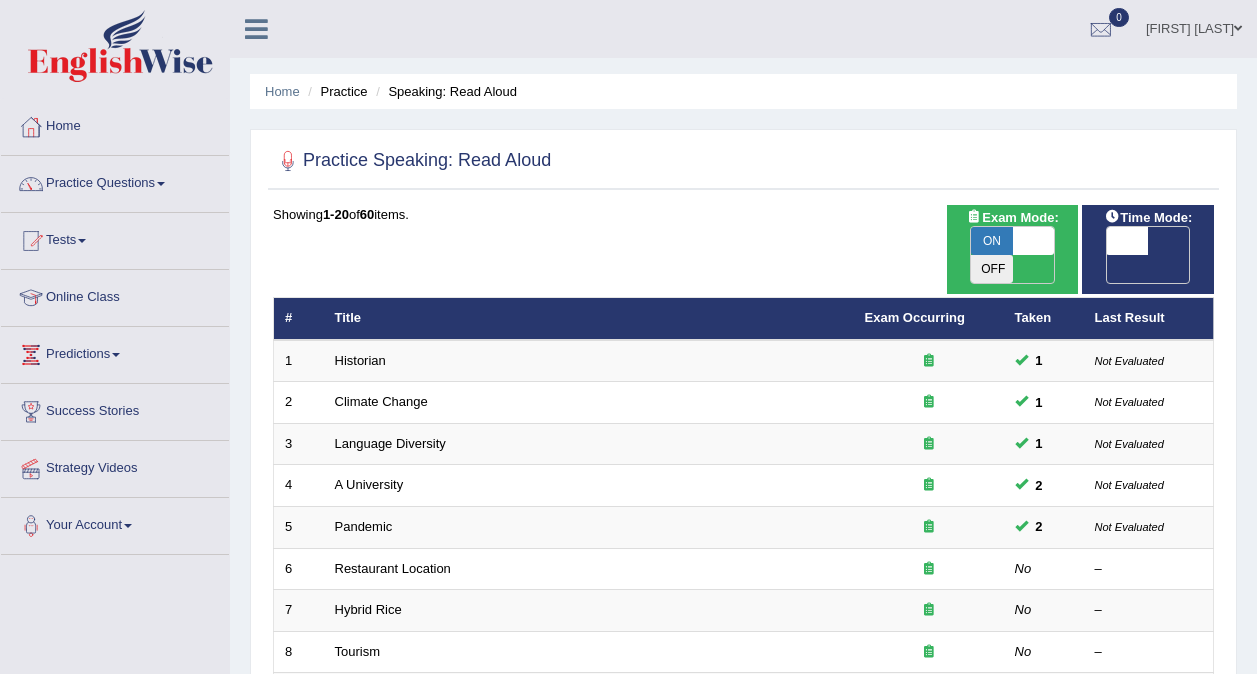 scroll, scrollTop: 0, scrollLeft: 0, axis: both 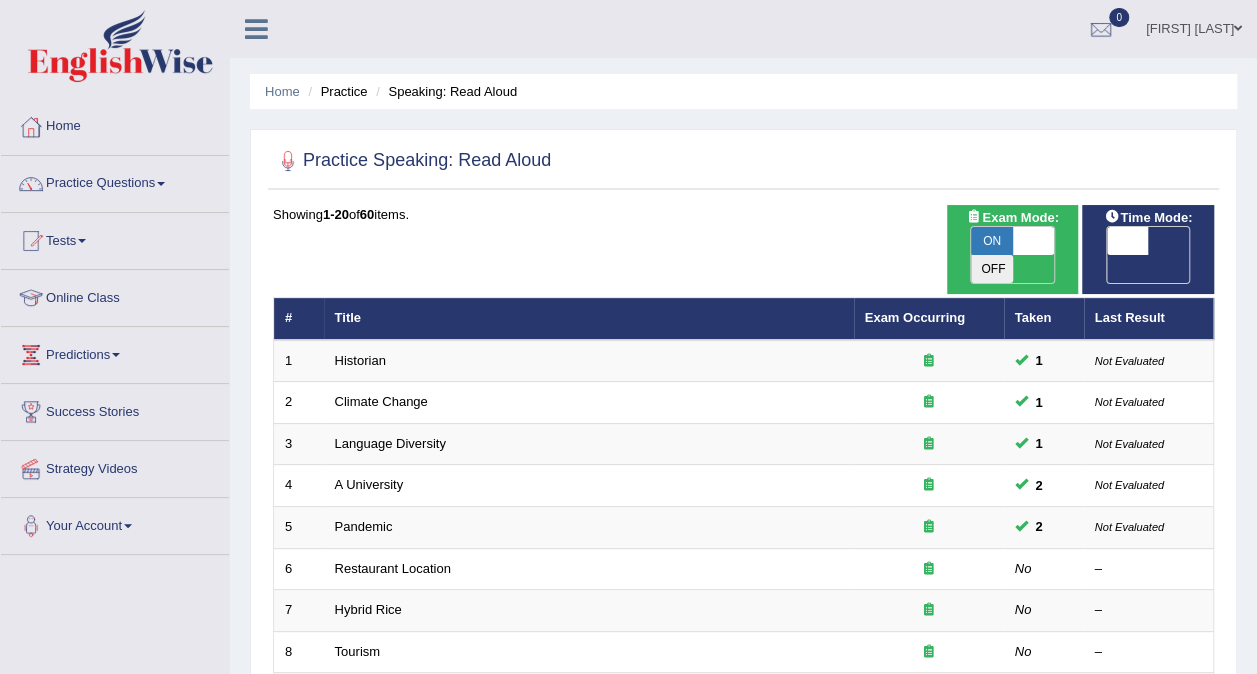 click on "OFF" at bounding box center [1086, 269] 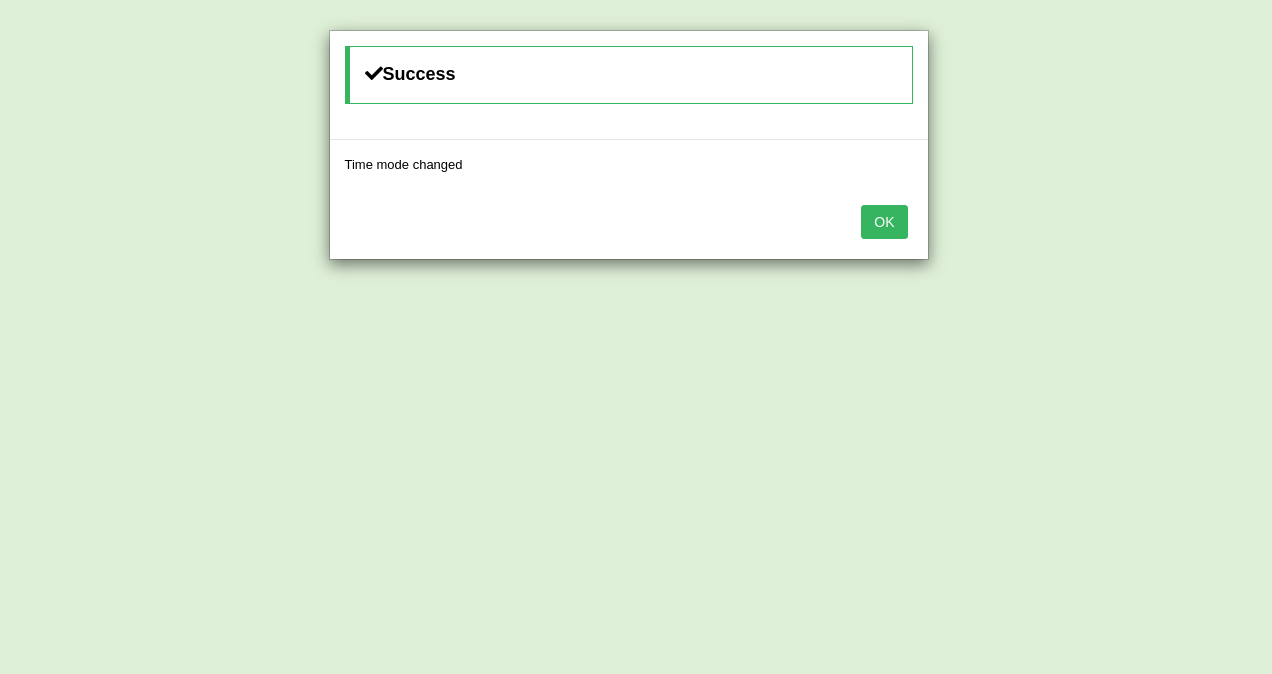 click on "OK" at bounding box center (884, 222) 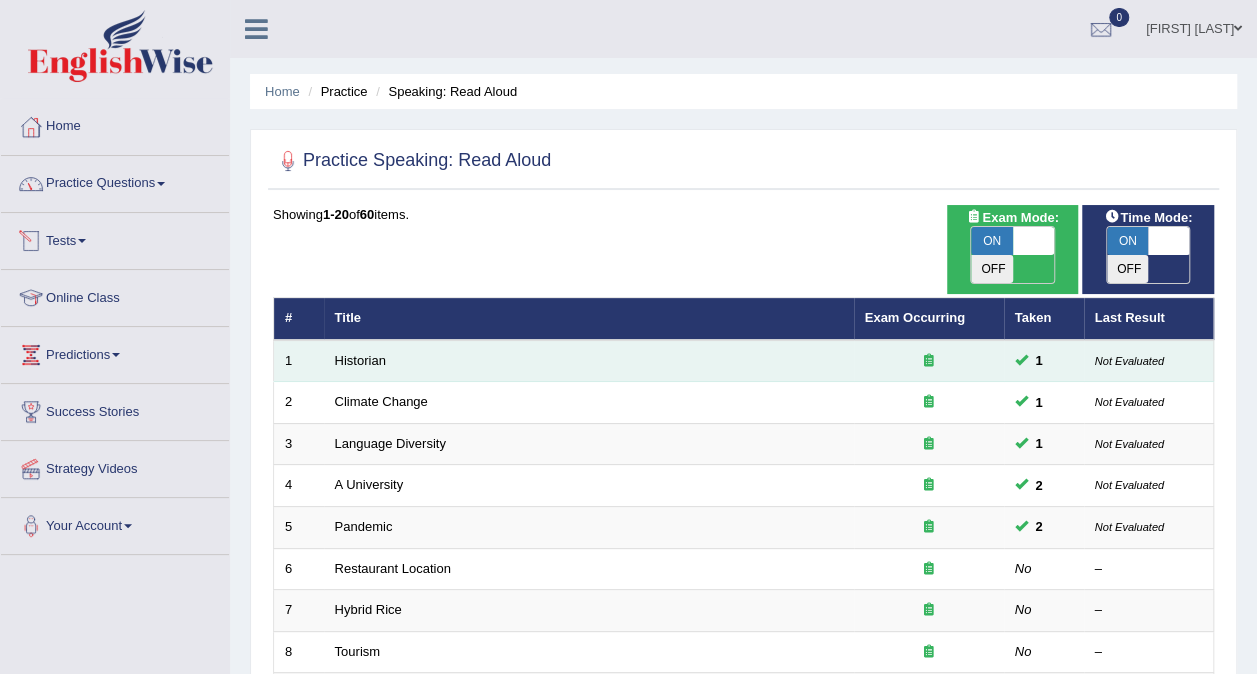 click on "Historian" at bounding box center [589, 361] 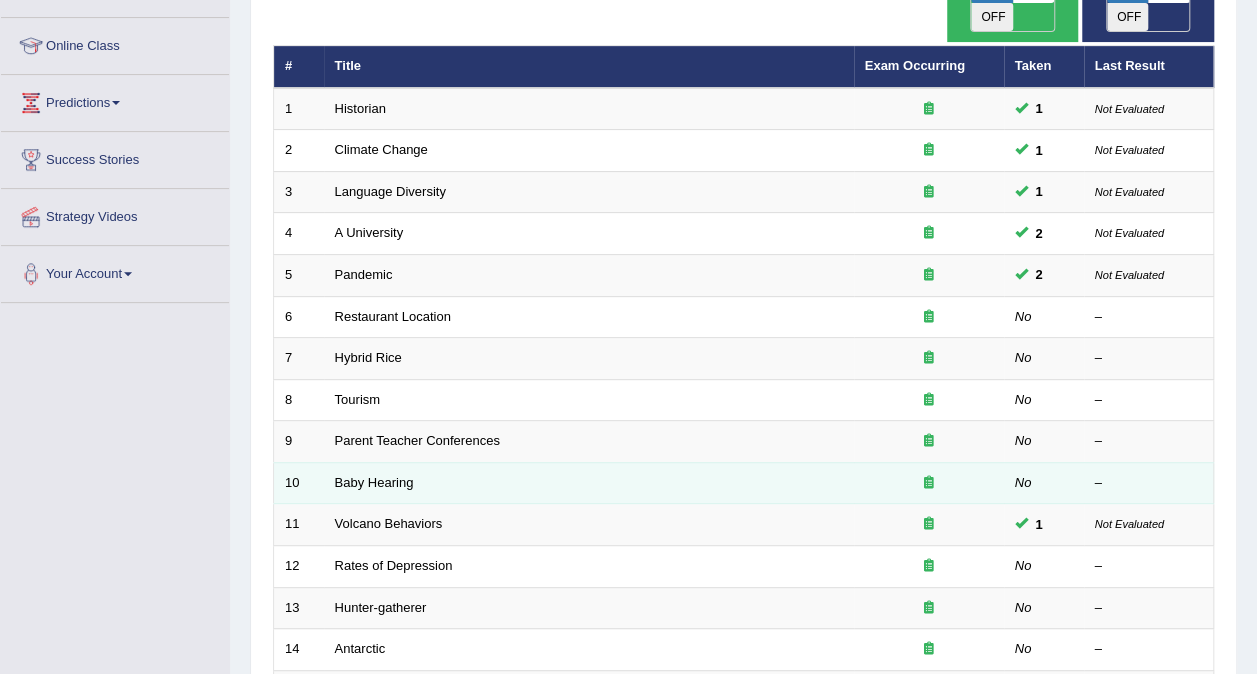 scroll, scrollTop: 640, scrollLeft: 0, axis: vertical 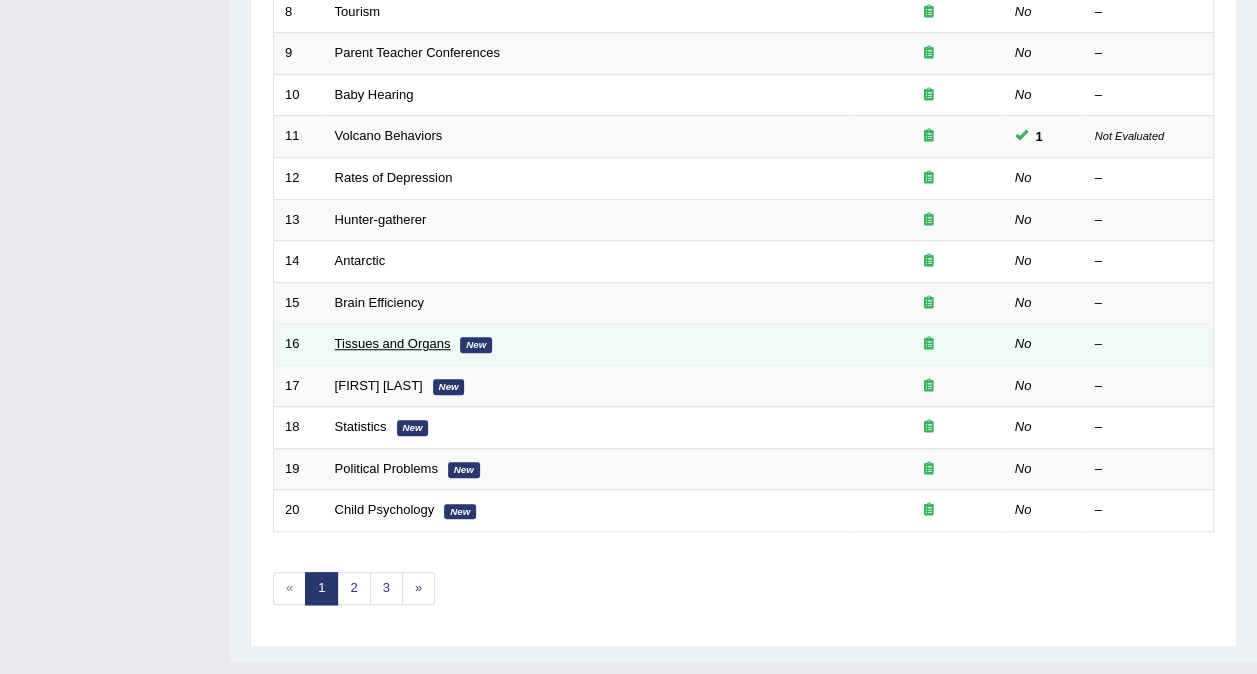 click on "Tissues and Organs" at bounding box center [393, 343] 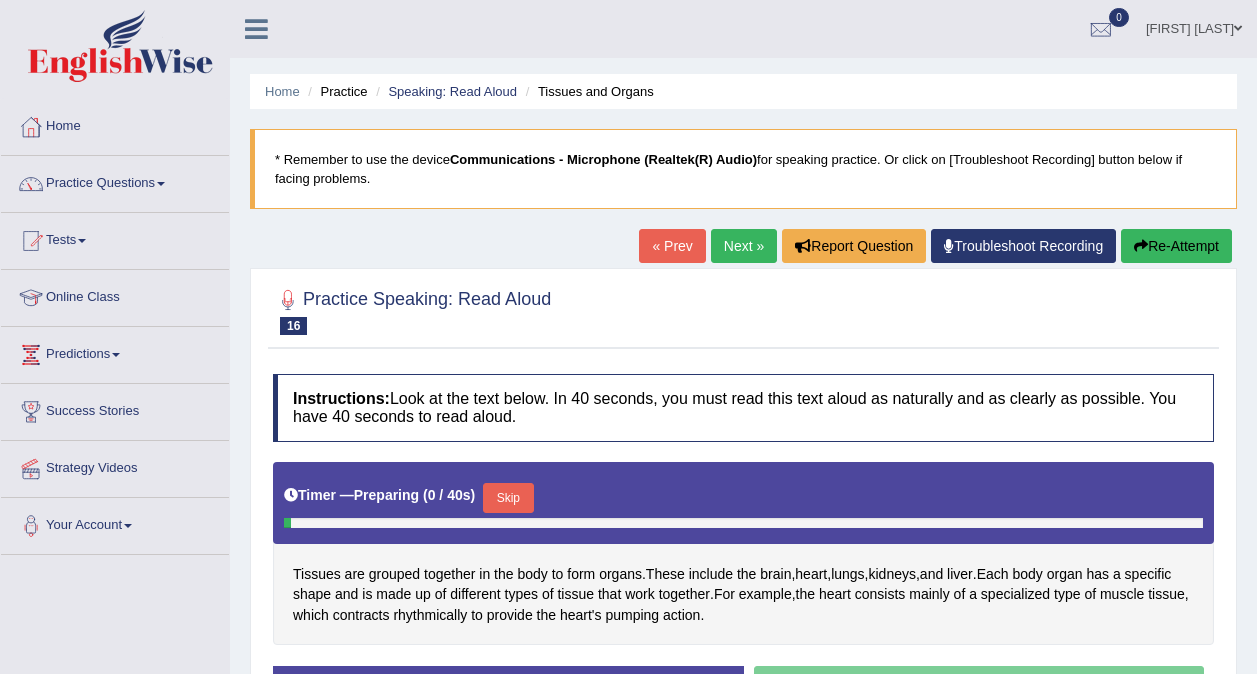 scroll, scrollTop: 0, scrollLeft: 0, axis: both 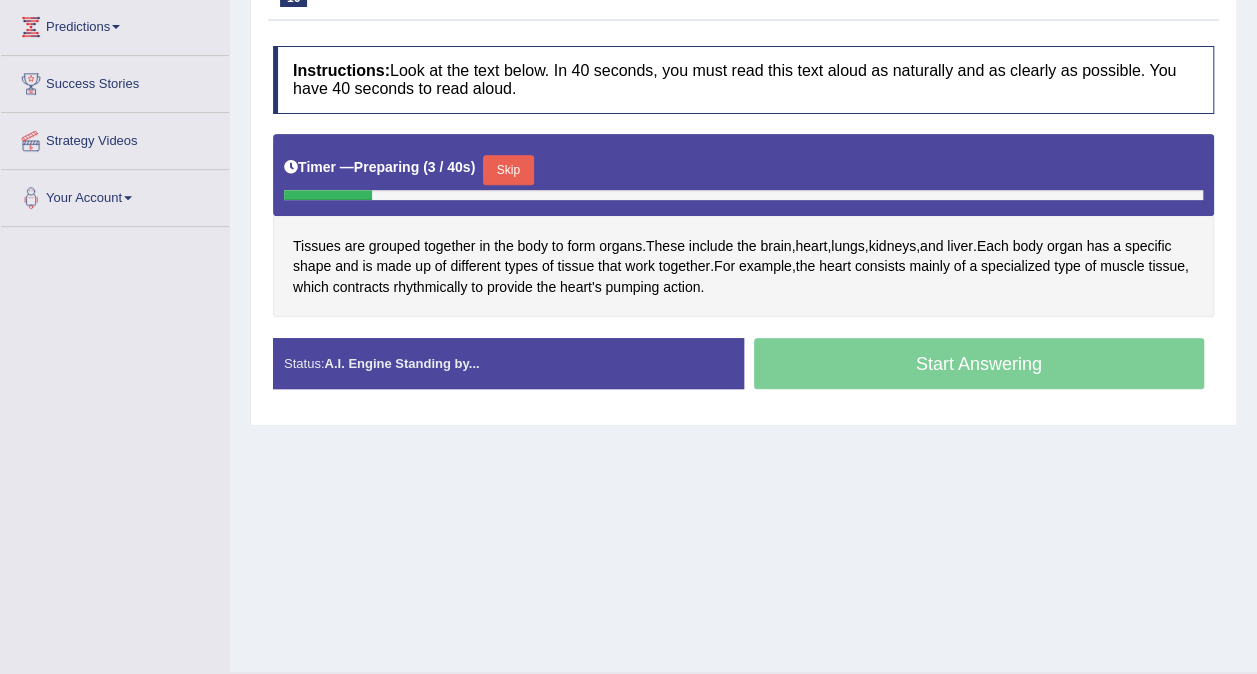 click on "Tissues   are   grouped   together   in   the   body   to   form   organs .  These   include   the   brain ,  heart ,  lungs ,  kidneys ,  and   liver .  Each   body   organ   has   a   specific   shape   and   is   made   up   of   different   types   of   tissue   that   work   together .  For   example ,  the   heart   consists   mainly   of   a   specialized   type   of   muscle   tissue ,  which   contracts   rhythmically   to   provide   the   heart's   pumping   action ." at bounding box center (743, 226) 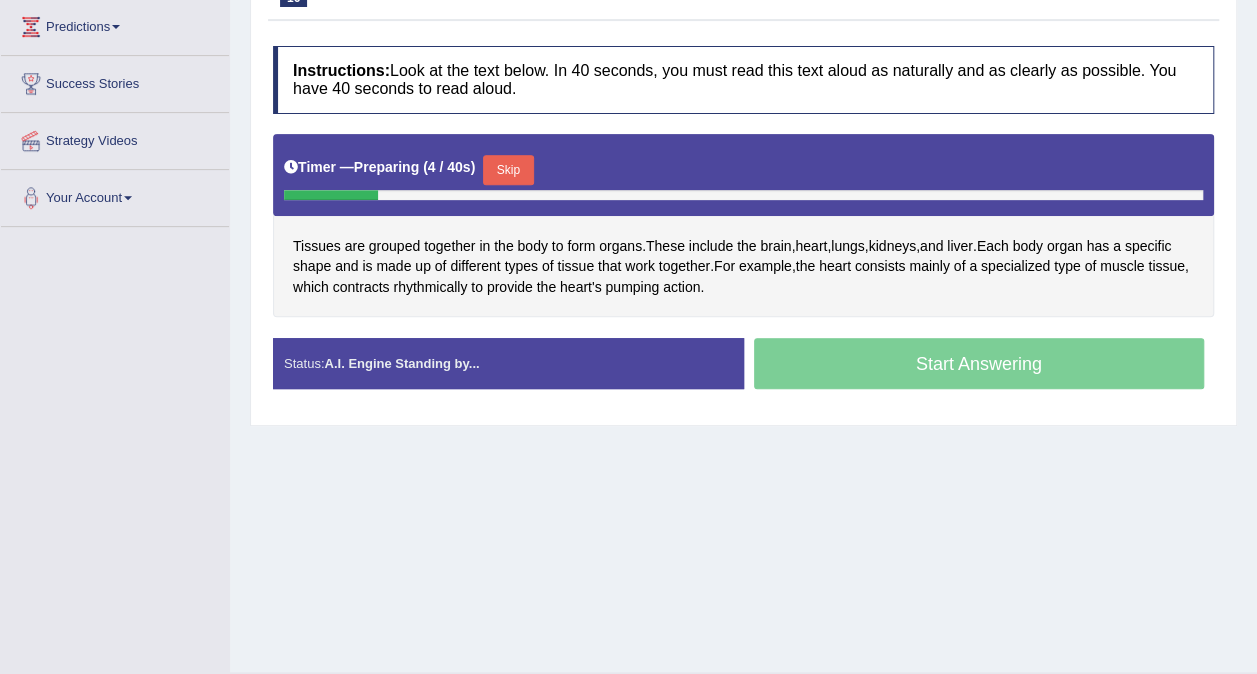 click on "Tissues   are   grouped   together   in   the   body   to   form   organs .  These   include   the   brain ,  heart ,  lungs ,  kidneys ,  and   liver .  Each   body   organ   has   a   specific   shape   and   is   made   up   of   different   types   of   tissue   that   work   together .  For   example ,  the   heart   consists   mainly   of   a   specialized   type   of   muscle   tissue ,  which   contracts   rhythmically   to   provide   the   heart's   pumping   action ." at bounding box center (743, 226) 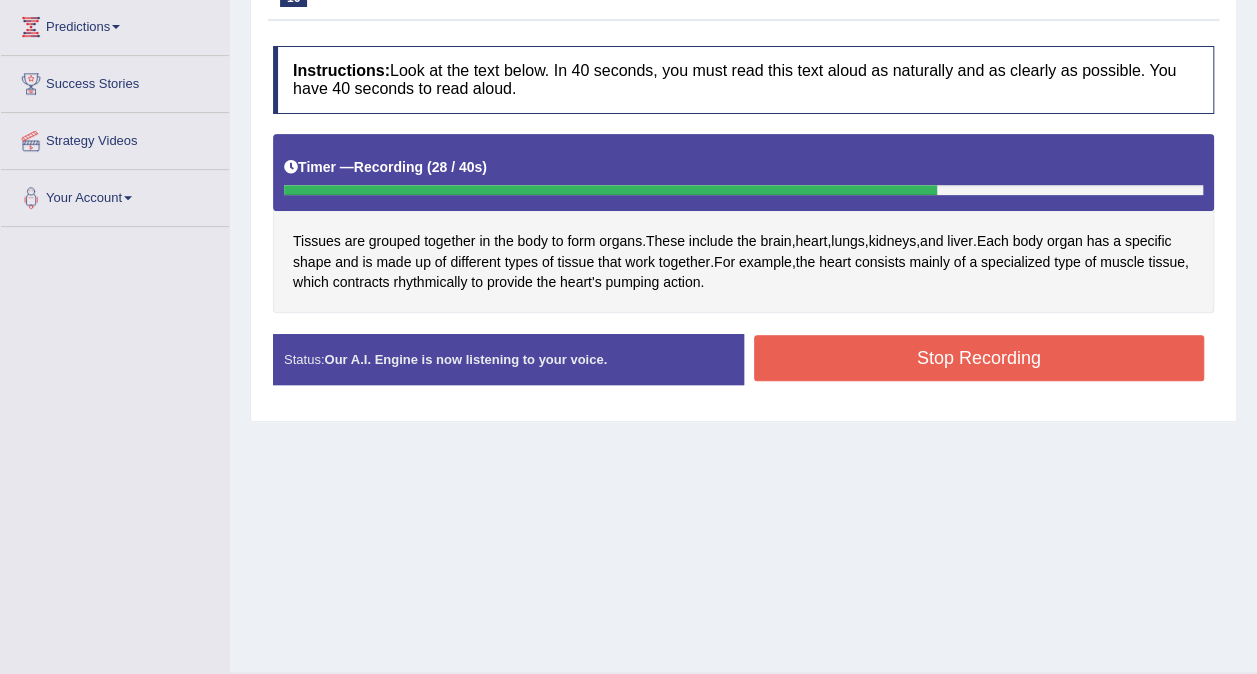 click on "Stop Recording" at bounding box center [979, 358] 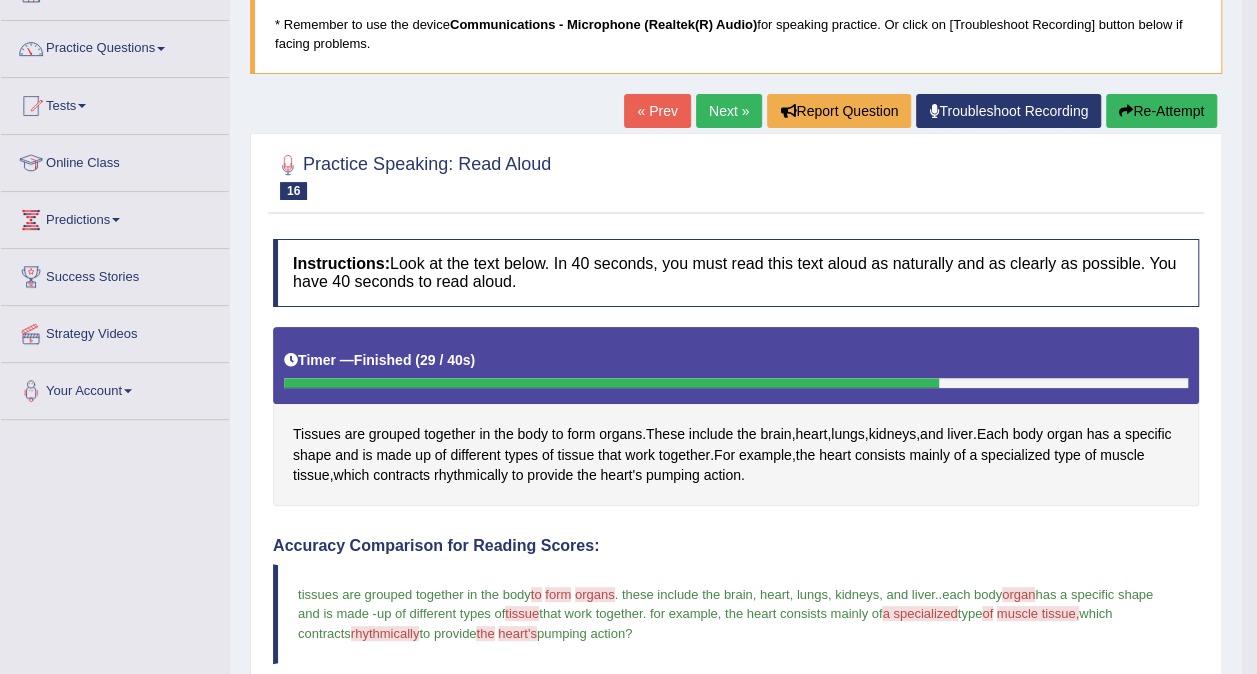 scroll, scrollTop: 134, scrollLeft: 0, axis: vertical 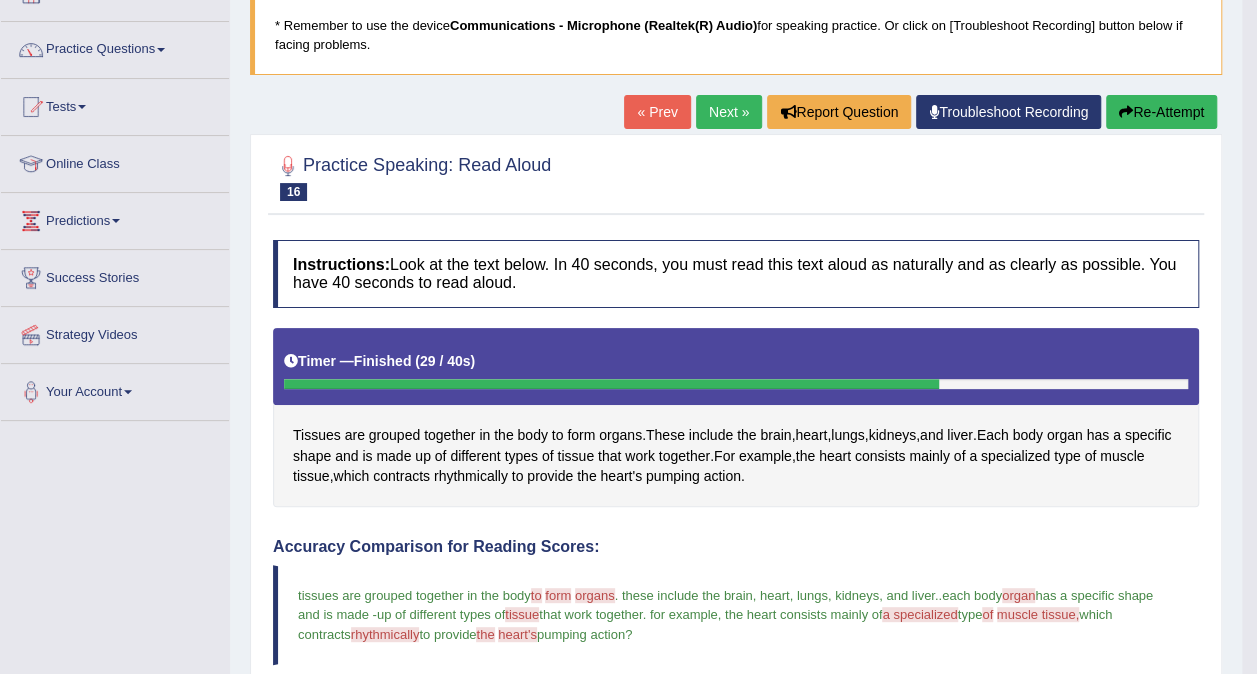 click on "Re-Attempt" at bounding box center [1161, 112] 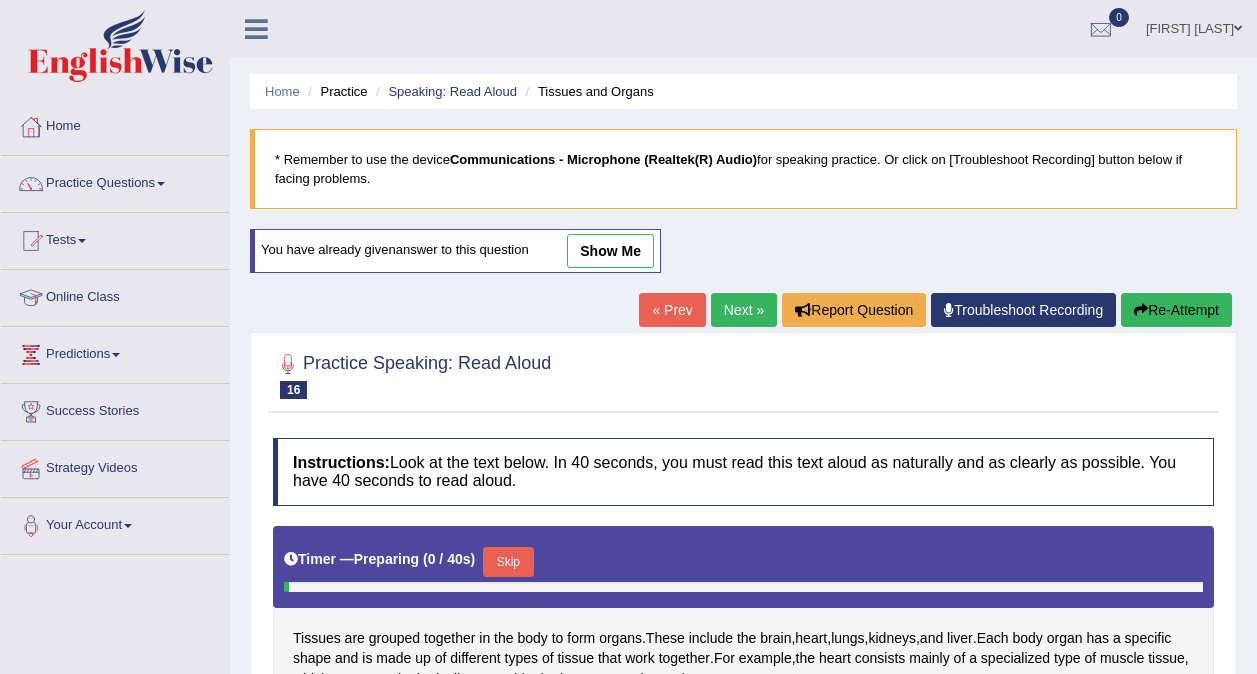 scroll, scrollTop: 134, scrollLeft: 0, axis: vertical 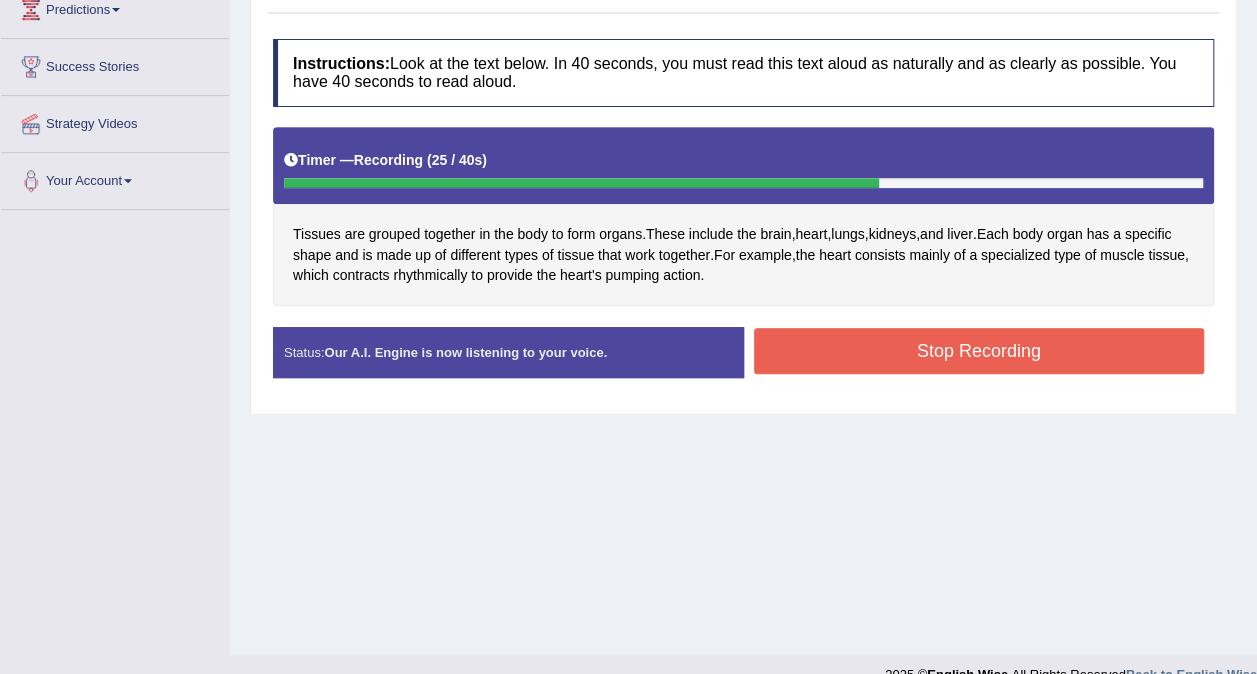 click on "Stop Recording" at bounding box center (979, 351) 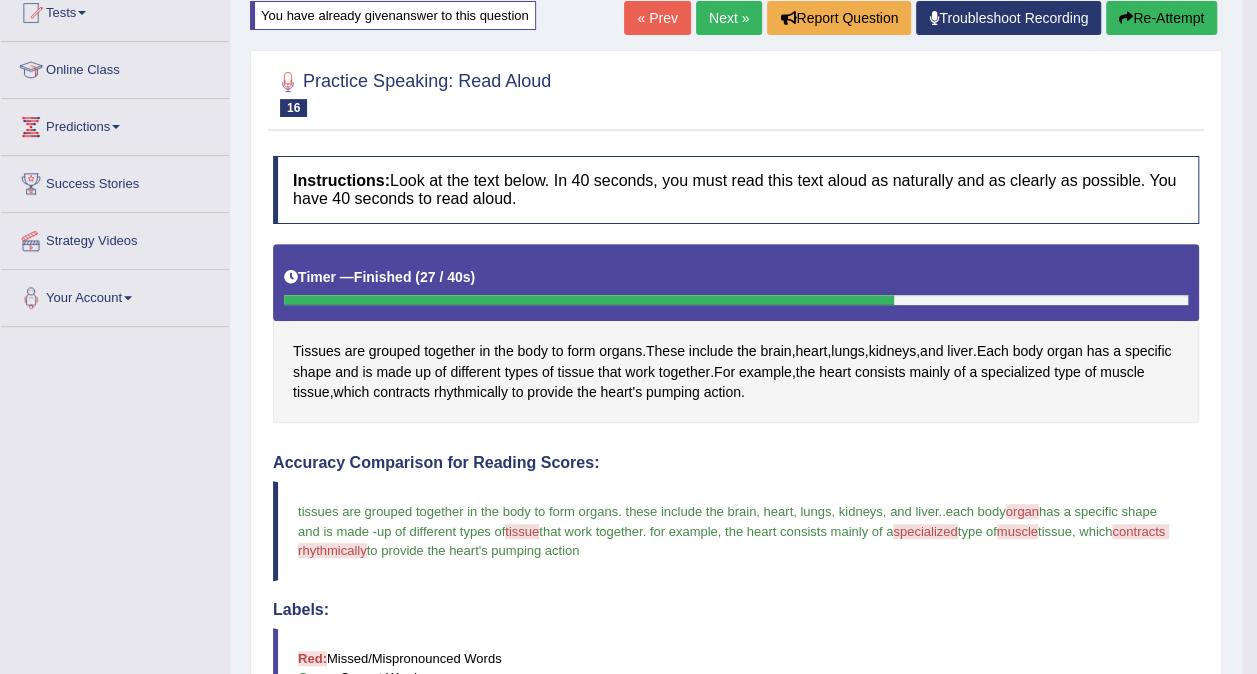 scroll, scrollTop: 0, scrollLeft: 0, axis: both 